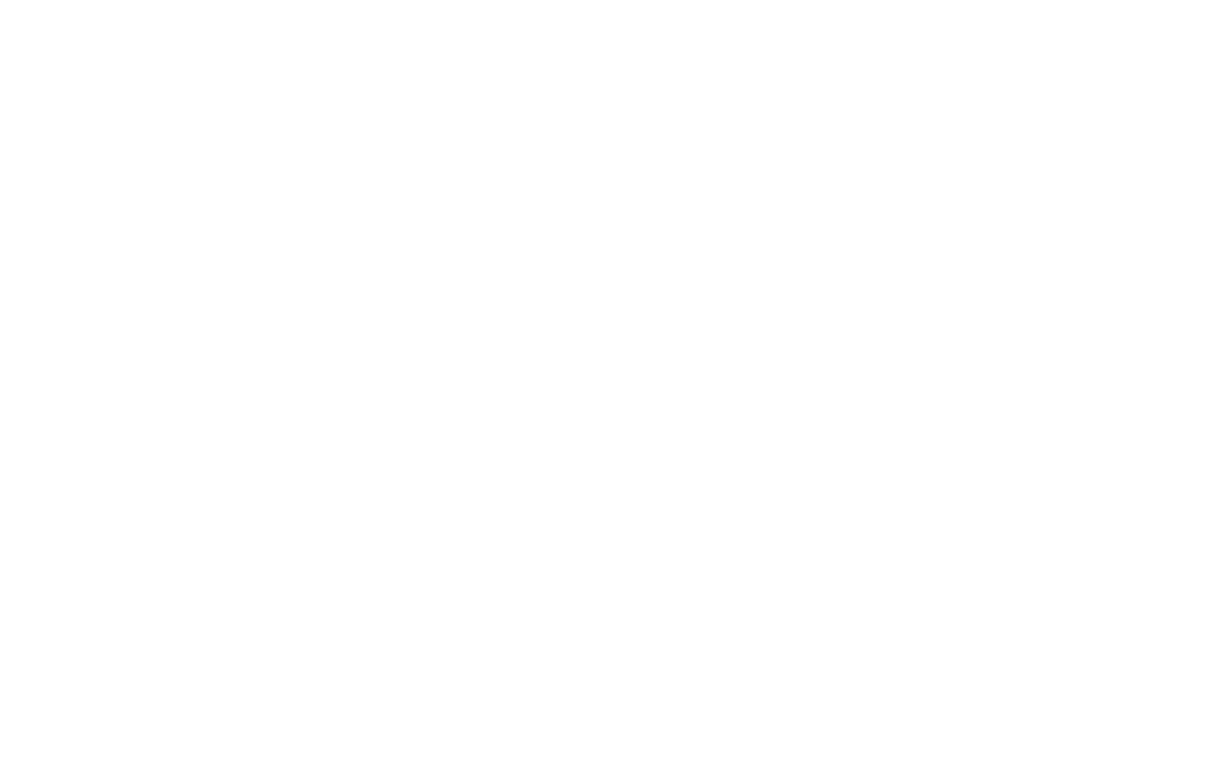 scroll, scrollTop: 0, scrollLeft: 0, axis: both 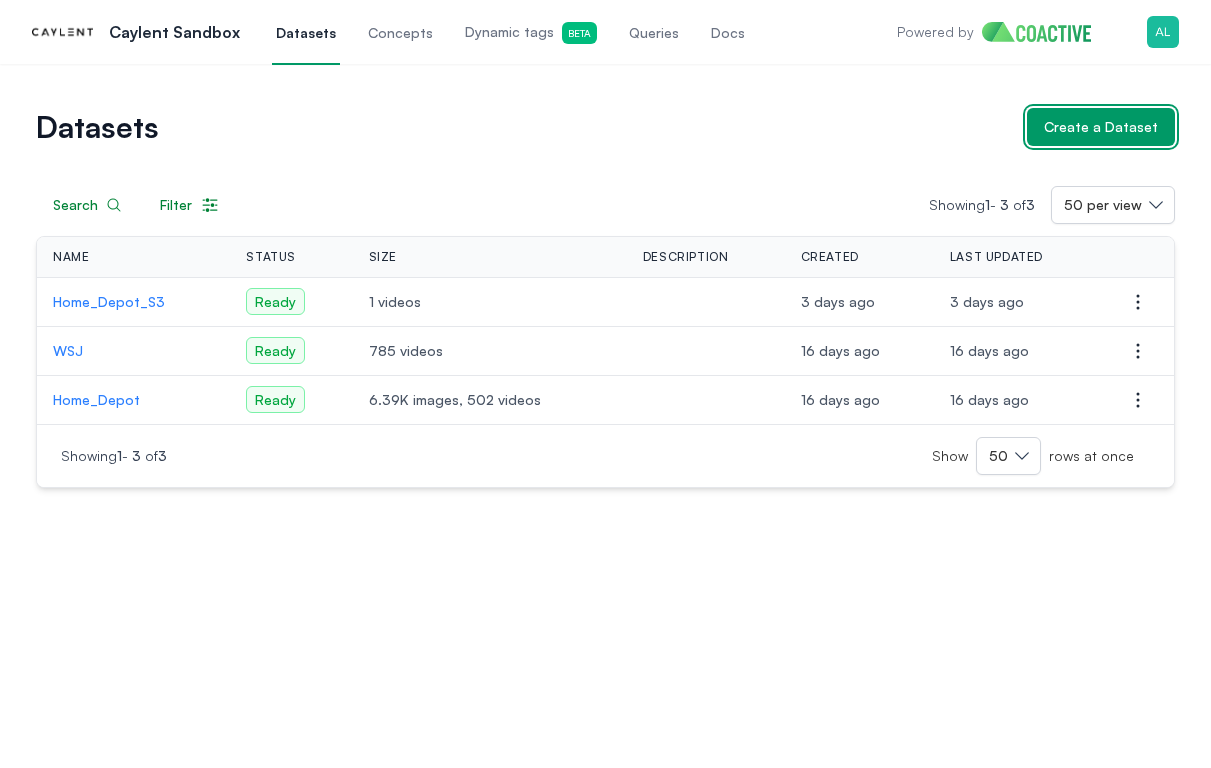 click on "Create a Dataset" at bounding box center (1101, 127) 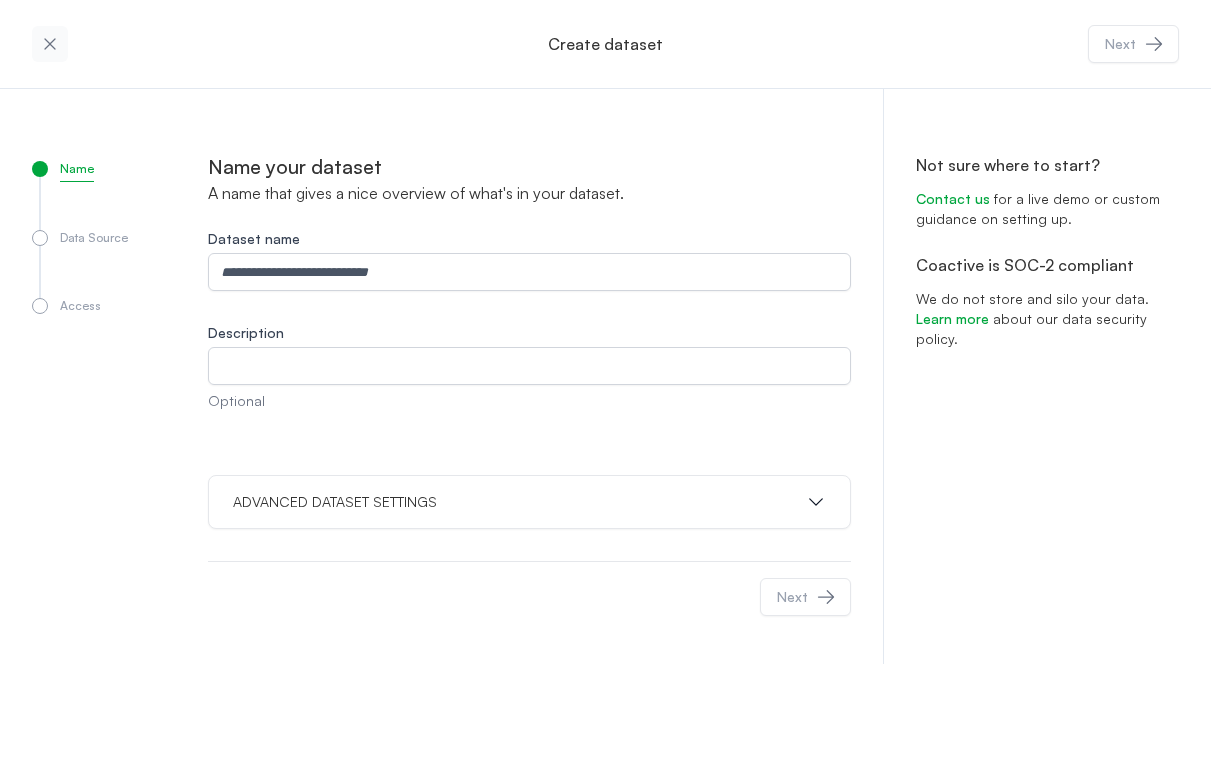 click on "ADVANCED DATASET SETTINGS" at bounding box center [335, 502] 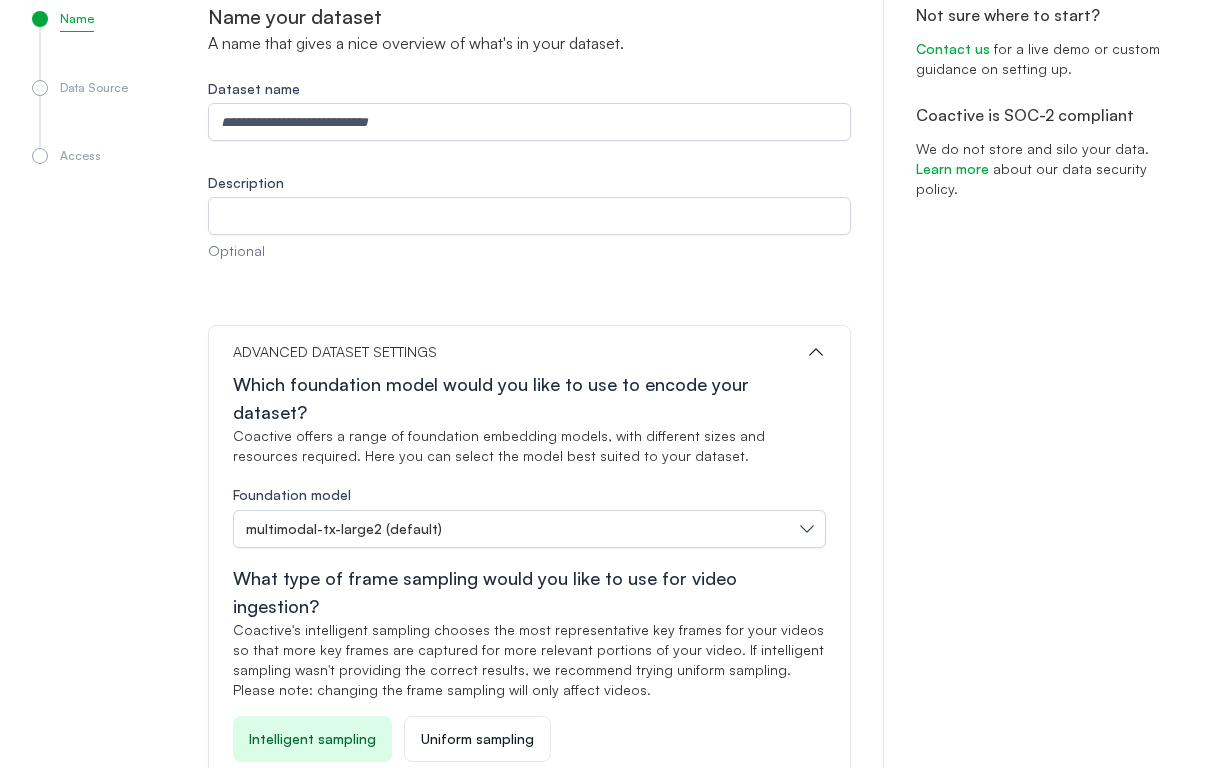 scroll, scrollTop: 0, scrollLeft: 0, axis: both 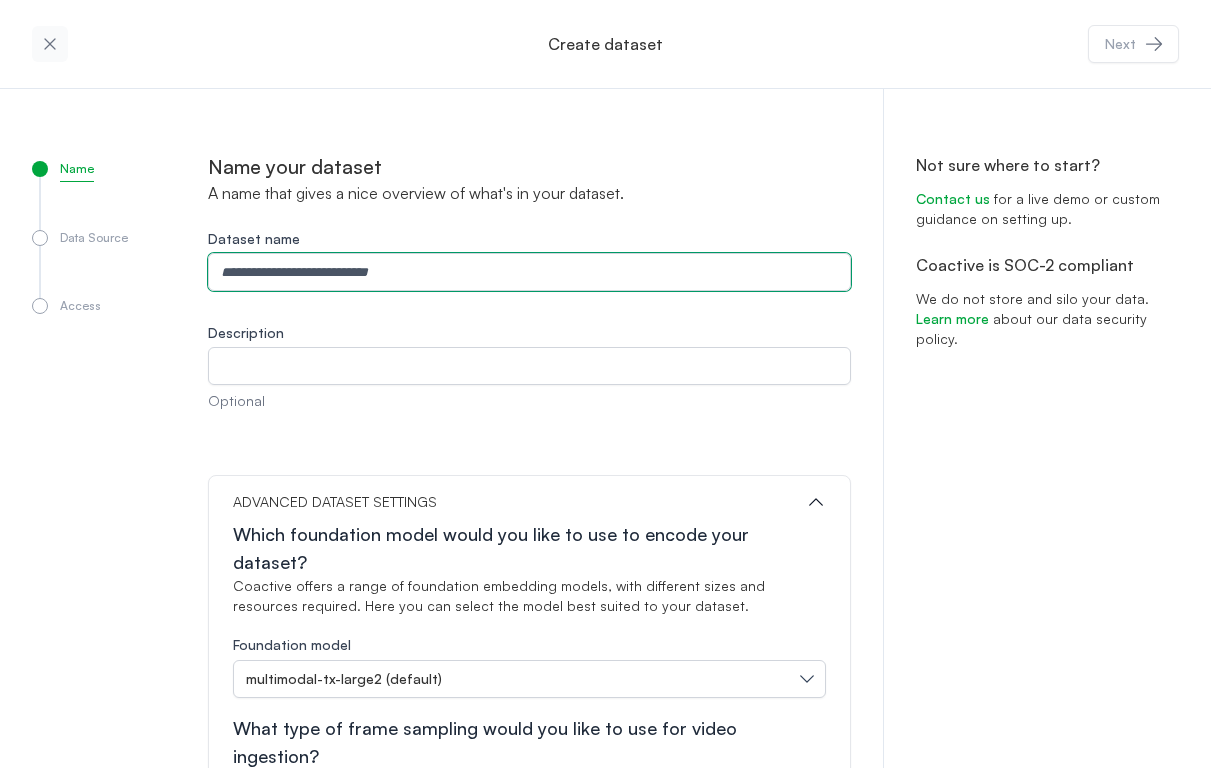 click on "Dataset name" at bounding box center [529, 272] 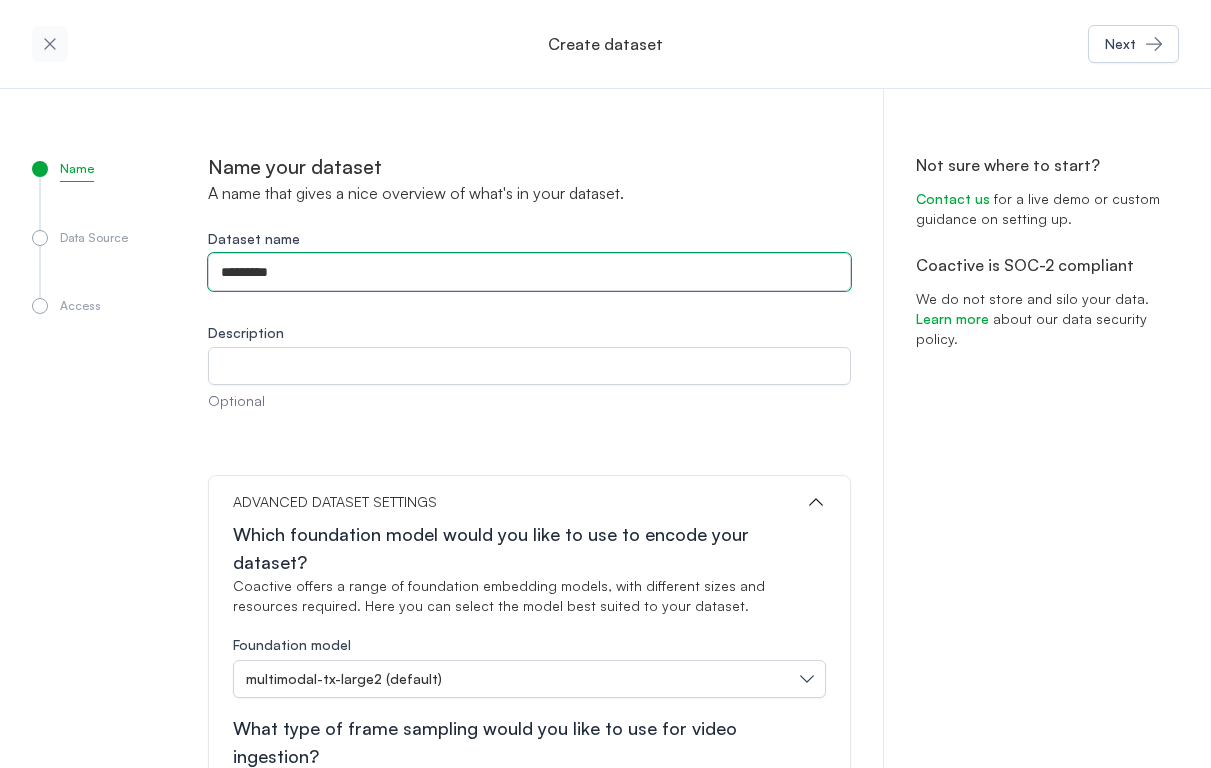 type on "*********" 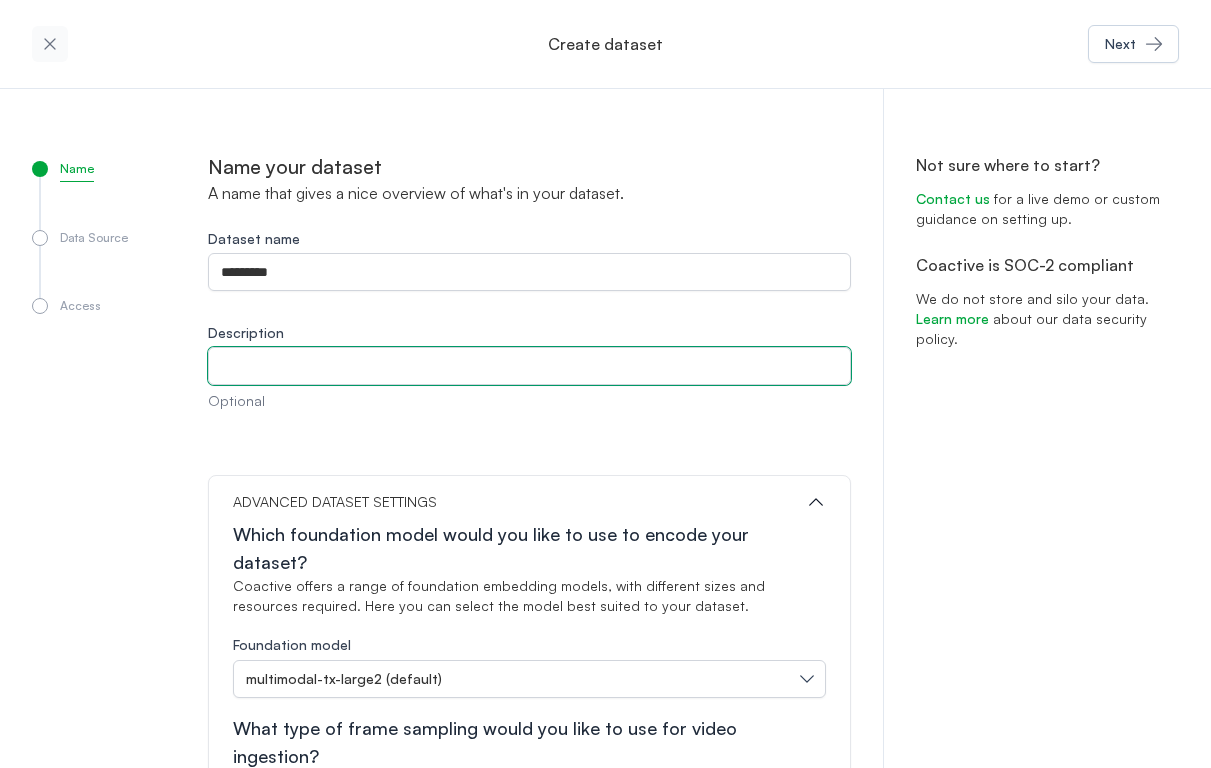 click on "Description" at bounding box center [529, 366] 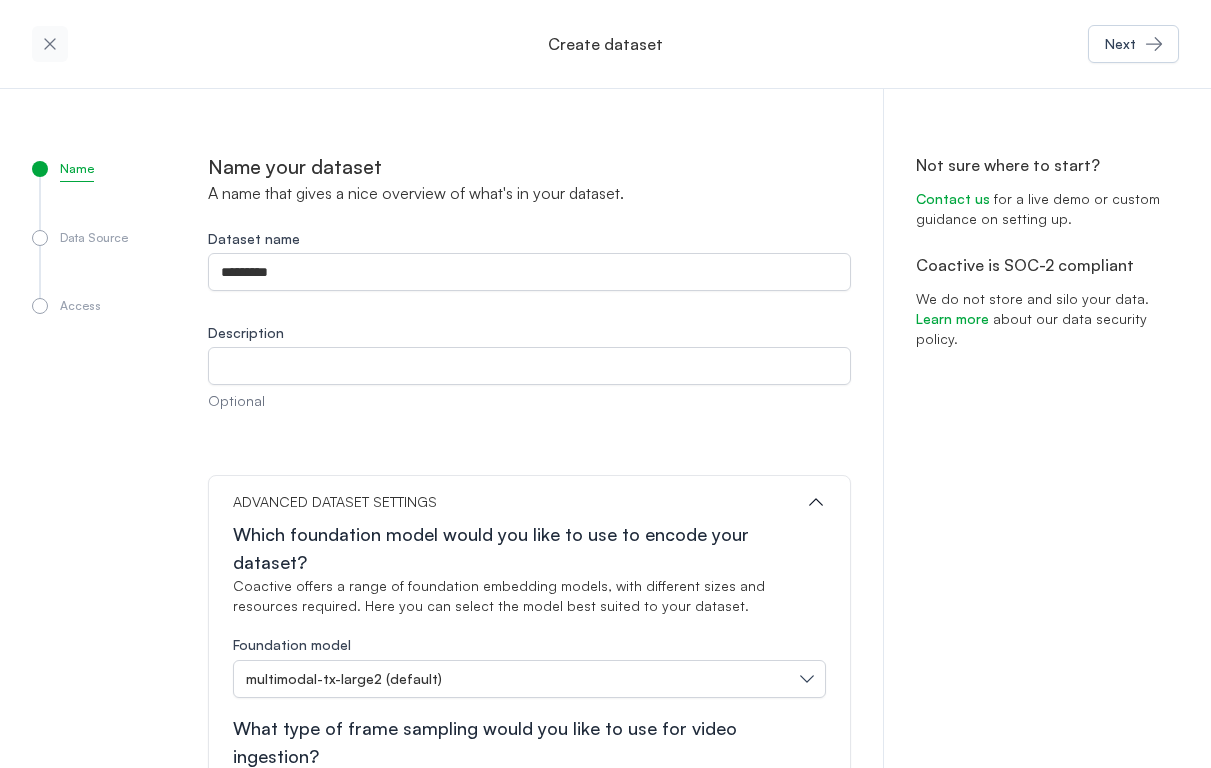 click on "Name your dataset A name that gives a nice overview of what's in your dataset. Dataset name ********* Description Optional ADVANCED DATASET SETTINGS Which foundation model would you like to use to encode your dataset? [BRAND] offers a range of foundation embedding models, with different sizes and resources required. Here you can select the model best suited to your dataset. Foundation model multimodal-tx-large2 (default) What type of frame sampling would you like to use for video ingestion? [BRAND]'s intelligent sampling chooses the most representative key frames for your videos so that more key frames are captured for more relevant portions of your video. If intelligent sampling wasn't providing the correct results, we recommend trying uniform sampling. Please note: changing the frame sampling will only affect videos. Server size Intelligent sampling Uniform sampling Next" at bounding box center [529, 596] 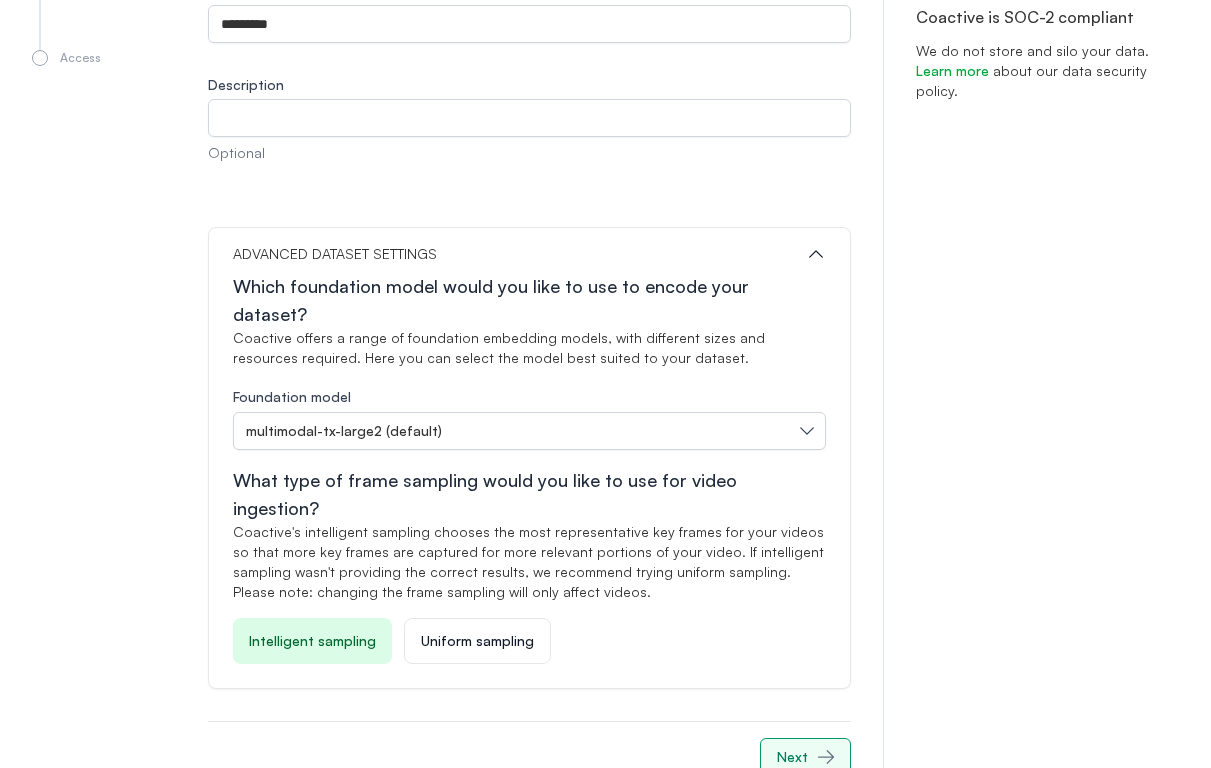 click on "Next" at bounding box center (792, 757) 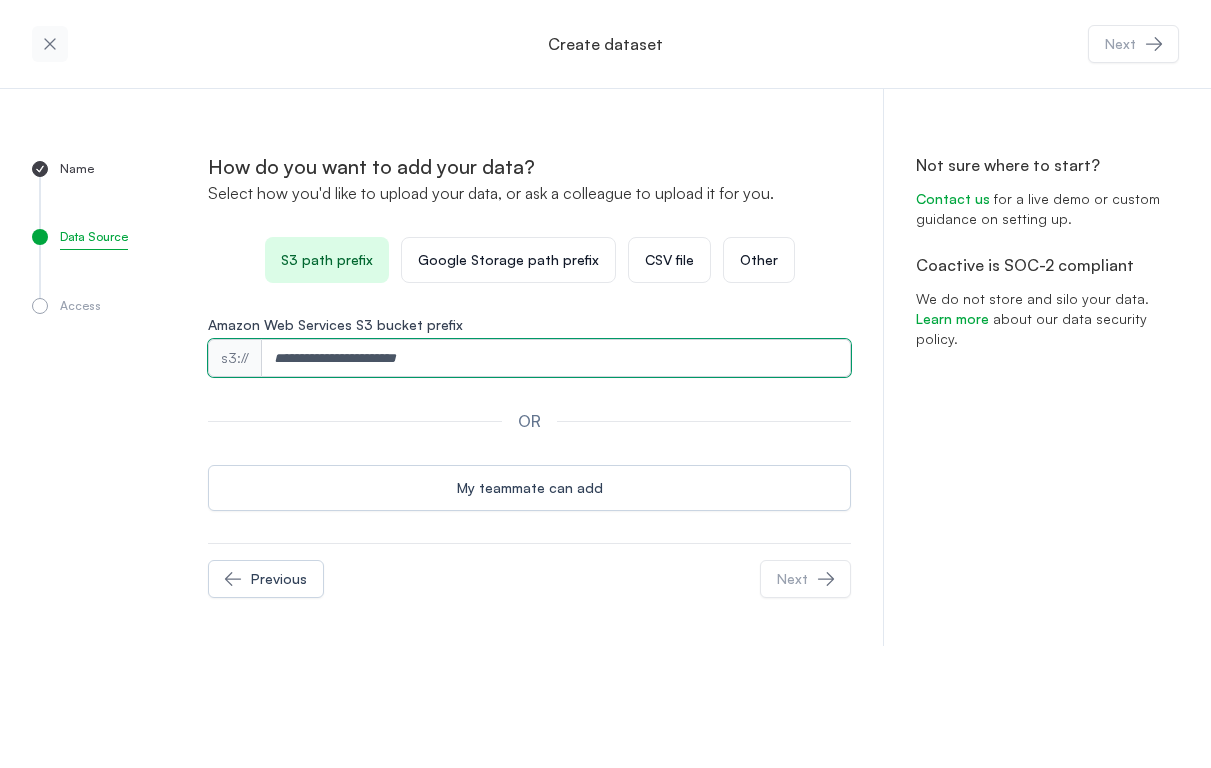 click on "Amazon Web Services S3 bucket prefix" at bounding box center [556, 358] 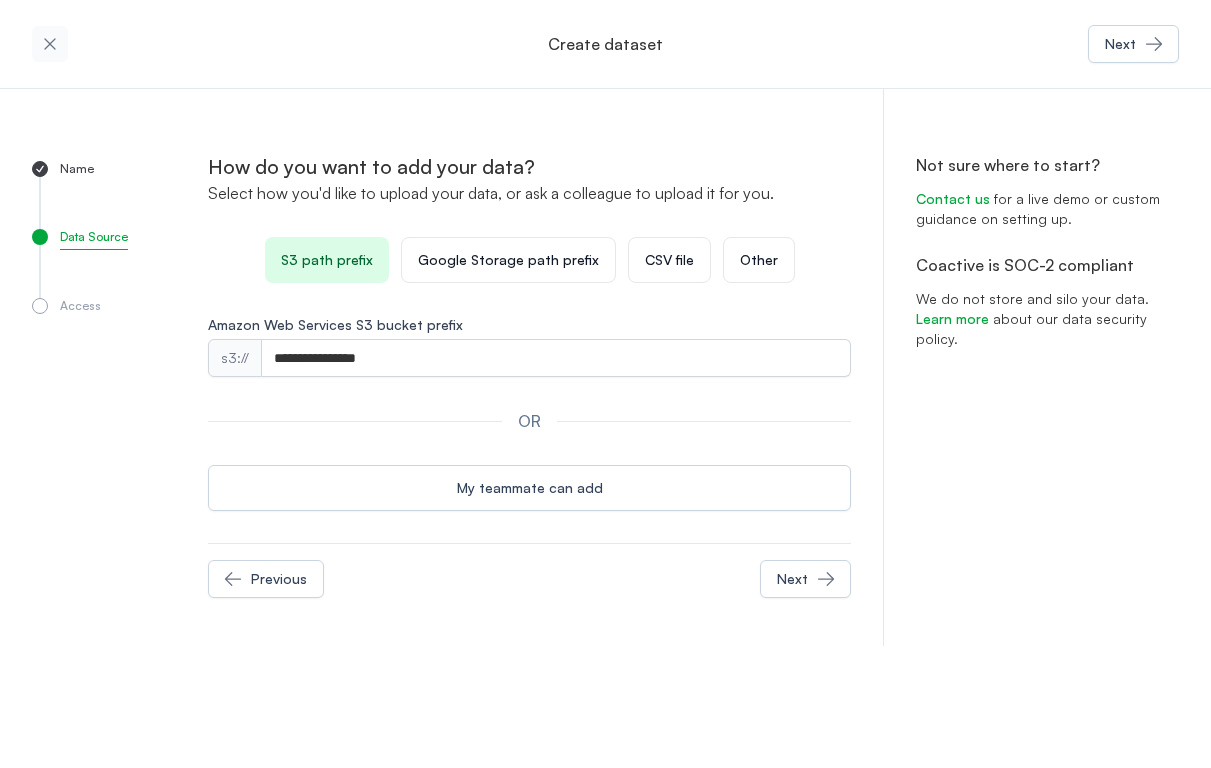 click on "OR" at bounding box center (529, 421) 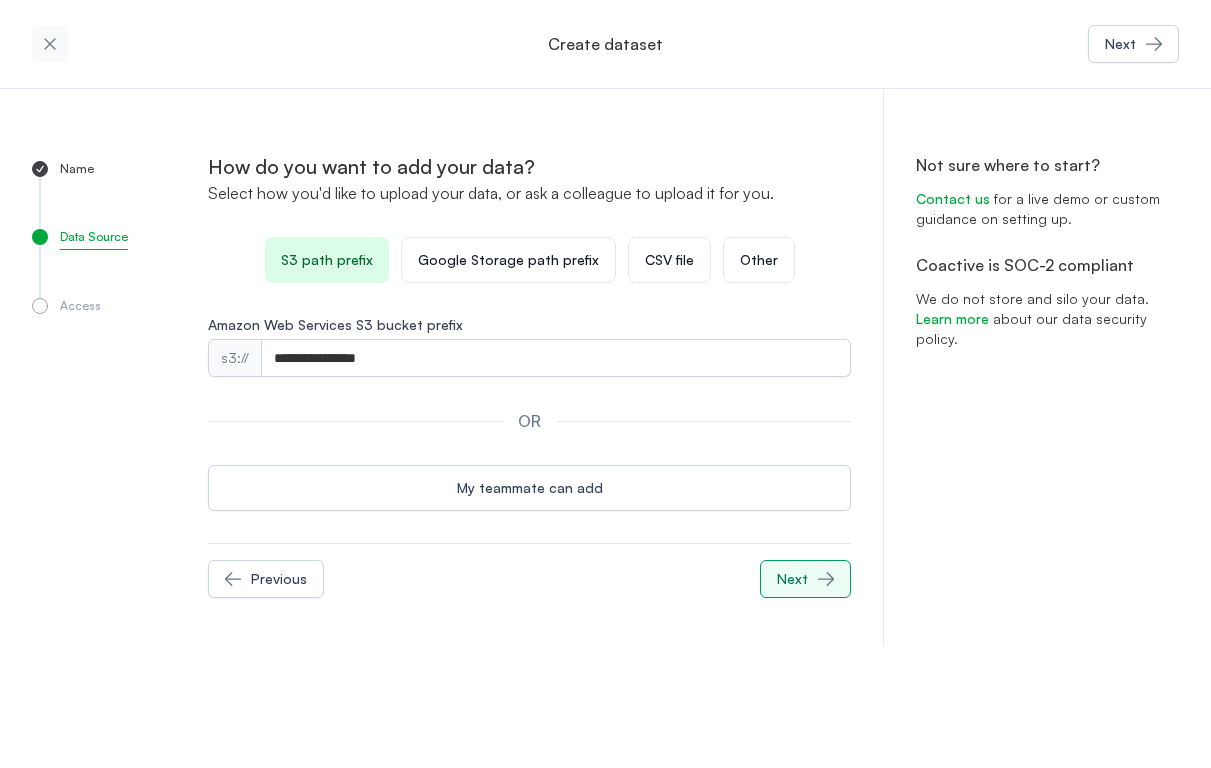 click on "Next" at bounding box center [792, 579] 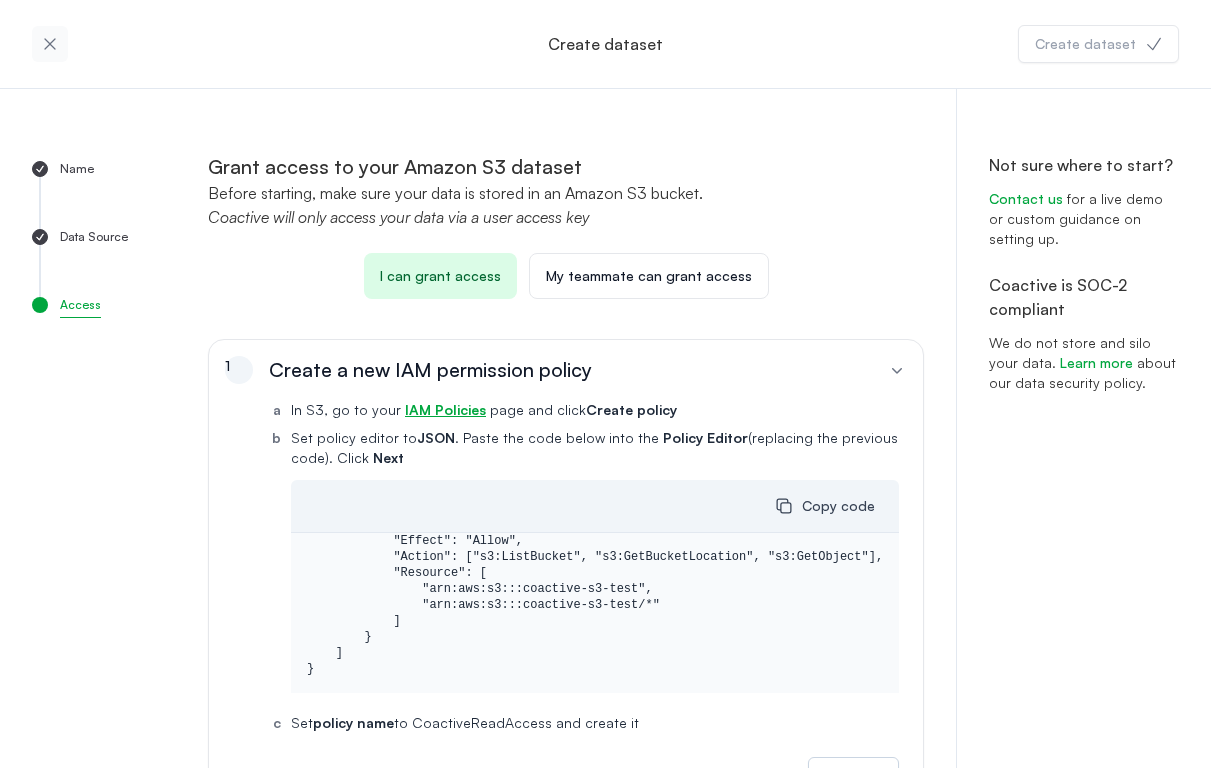 scroll, scrollTop: 0, scrollLeft: 0, axis: both 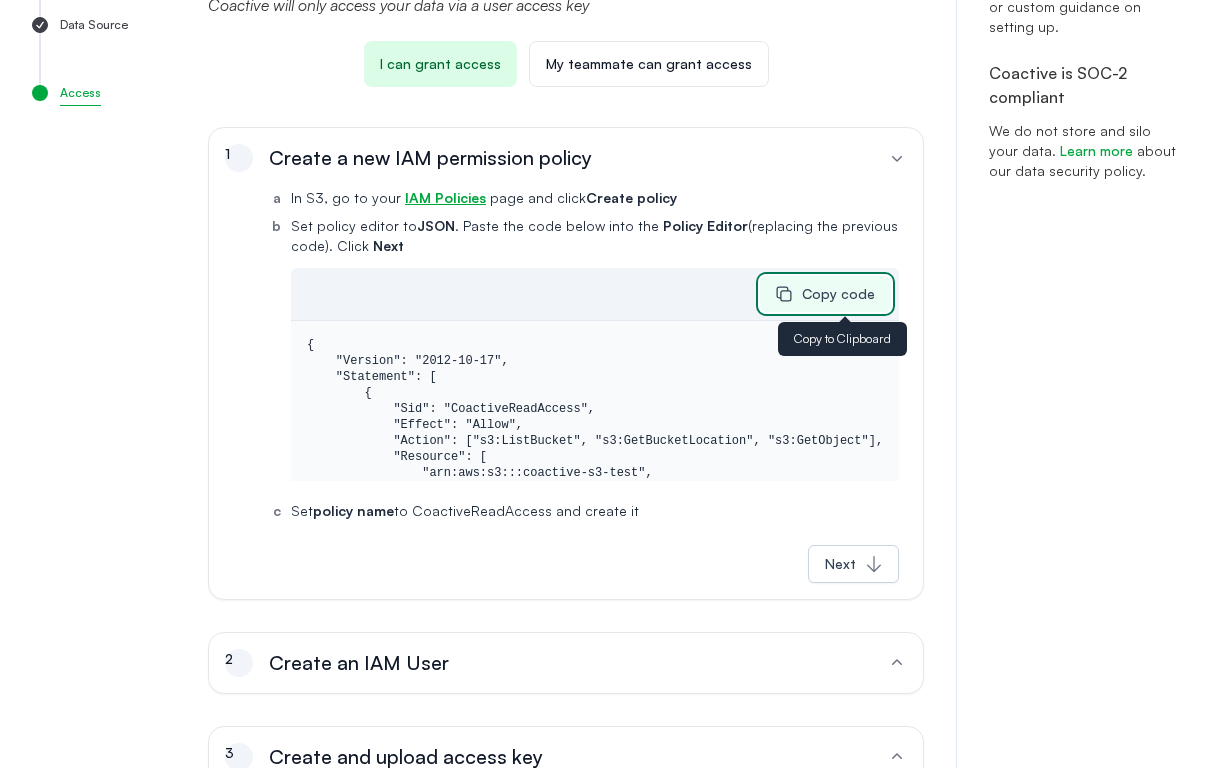 click on "Copy code" at bounding box center [838, 294] 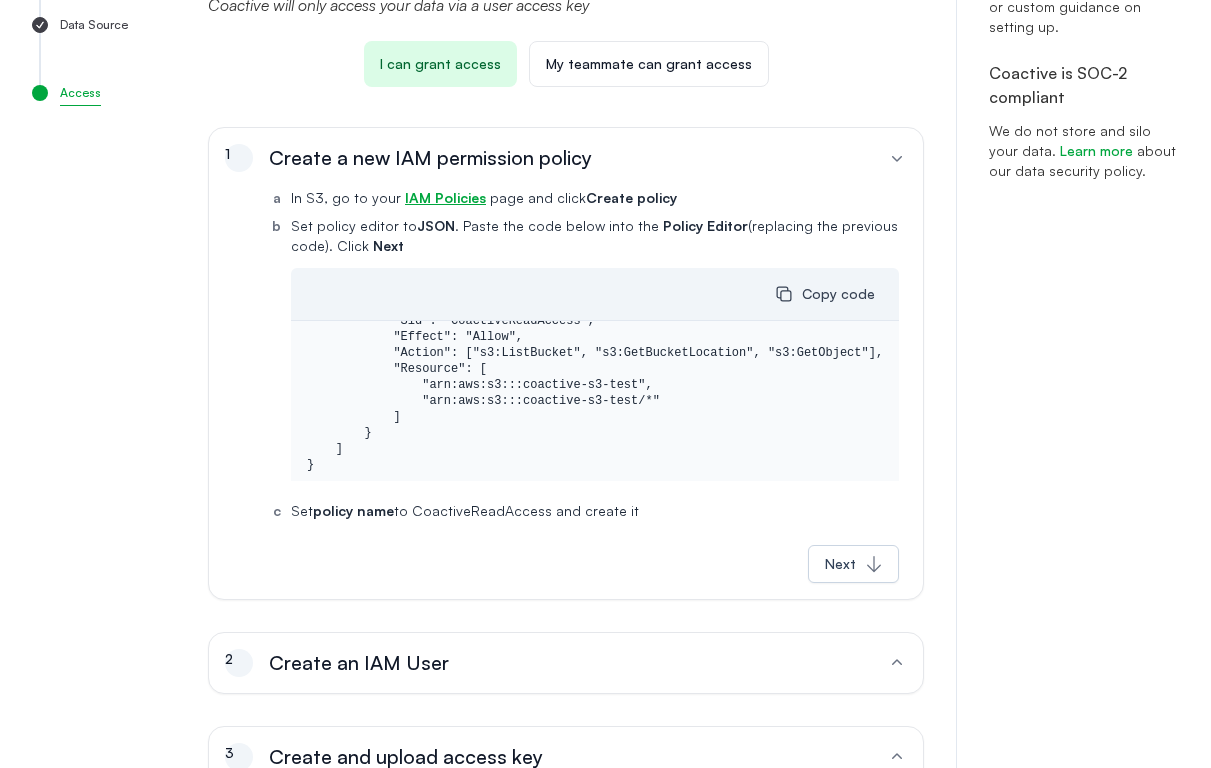 scroll, scrollTop: 111, scrollLeft: 0, axis: vertical 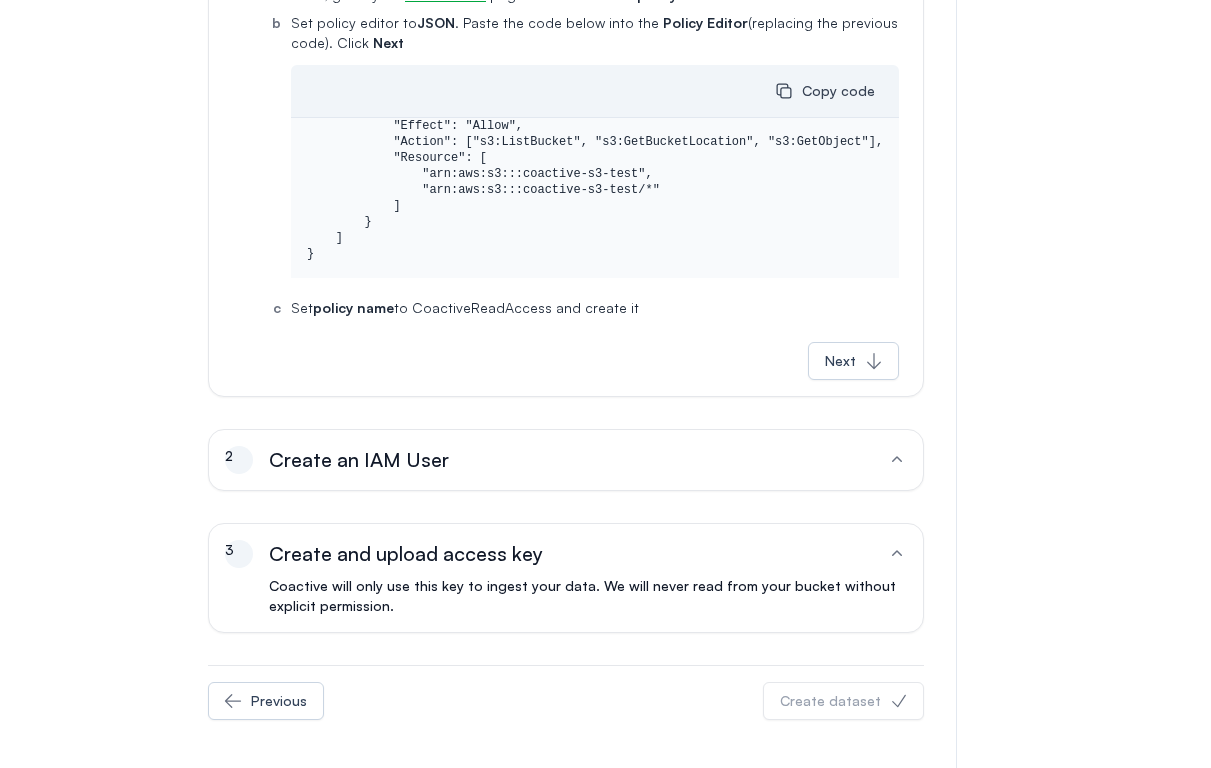 click on "2 Create an IAM User" at bounding box center [556, 460] 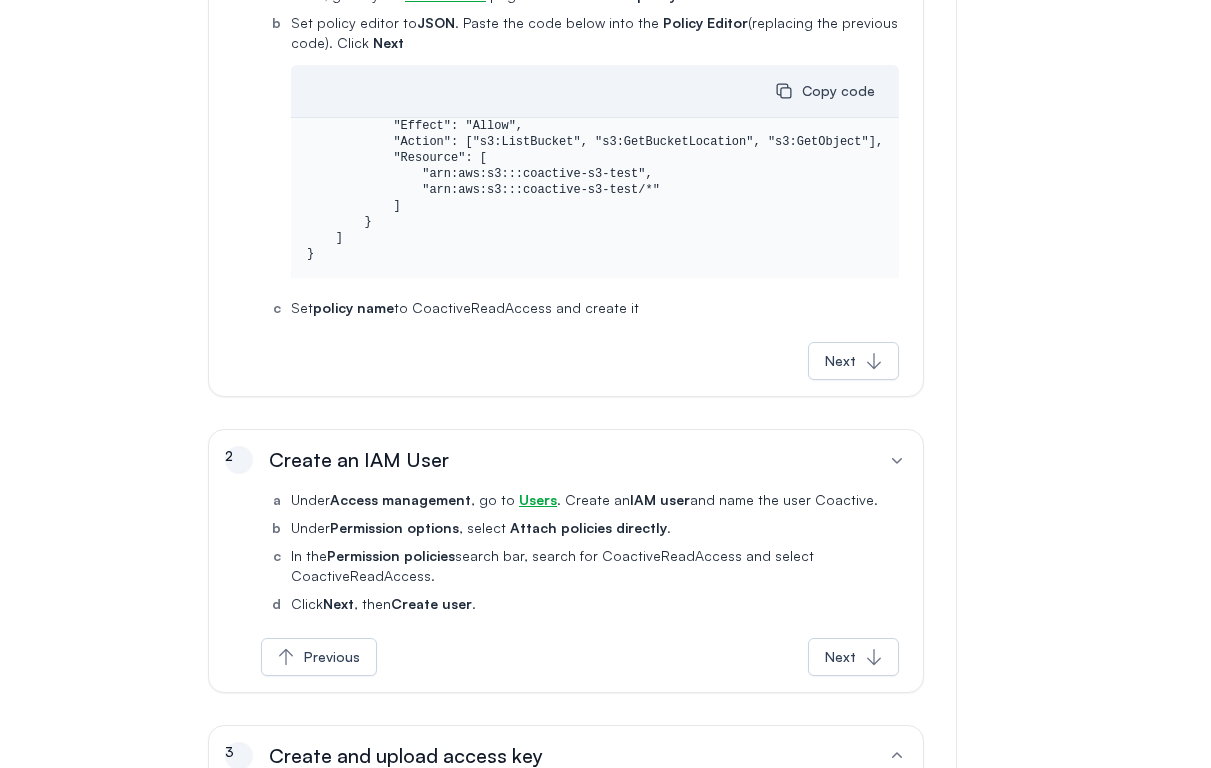 scroll, scrollTop: 431, scrollLeft: 0, axis: vertical 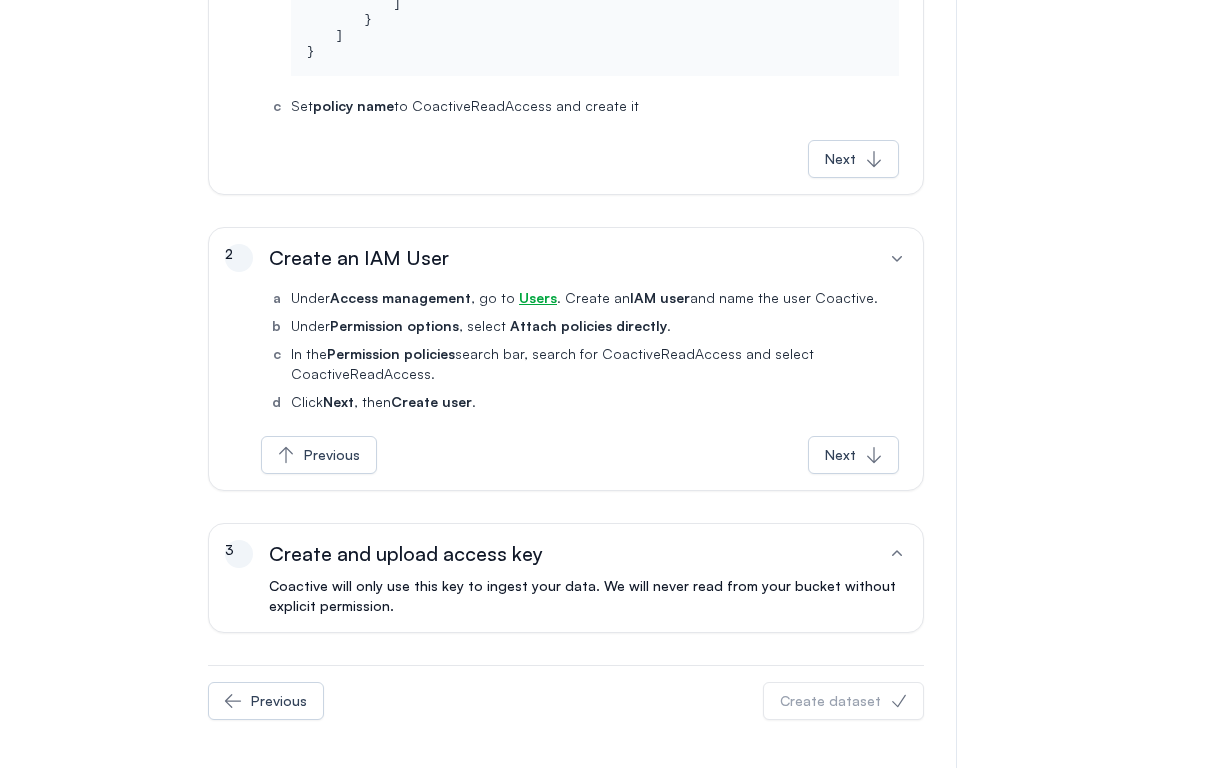 click on "Create and upload access key" at bounding box center [406, 554] 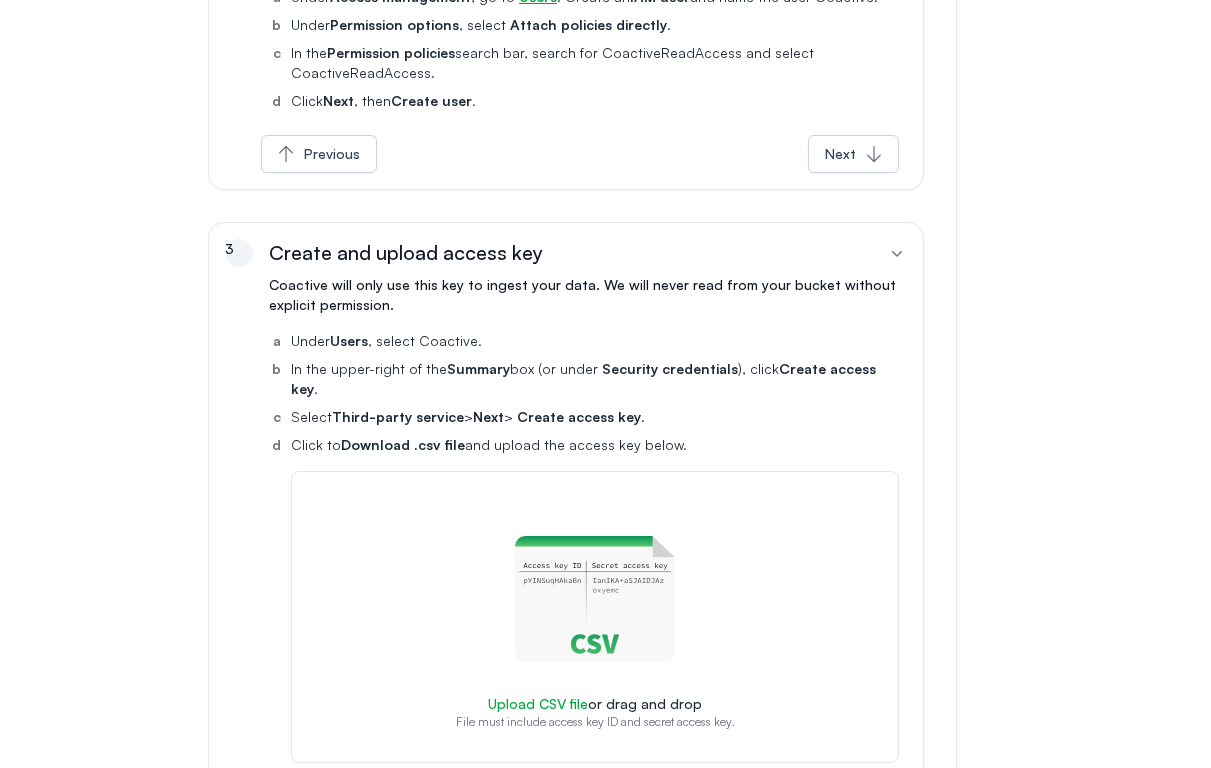 scroll, scrollTop: 963, scrollLeft: 0, axis: vertical 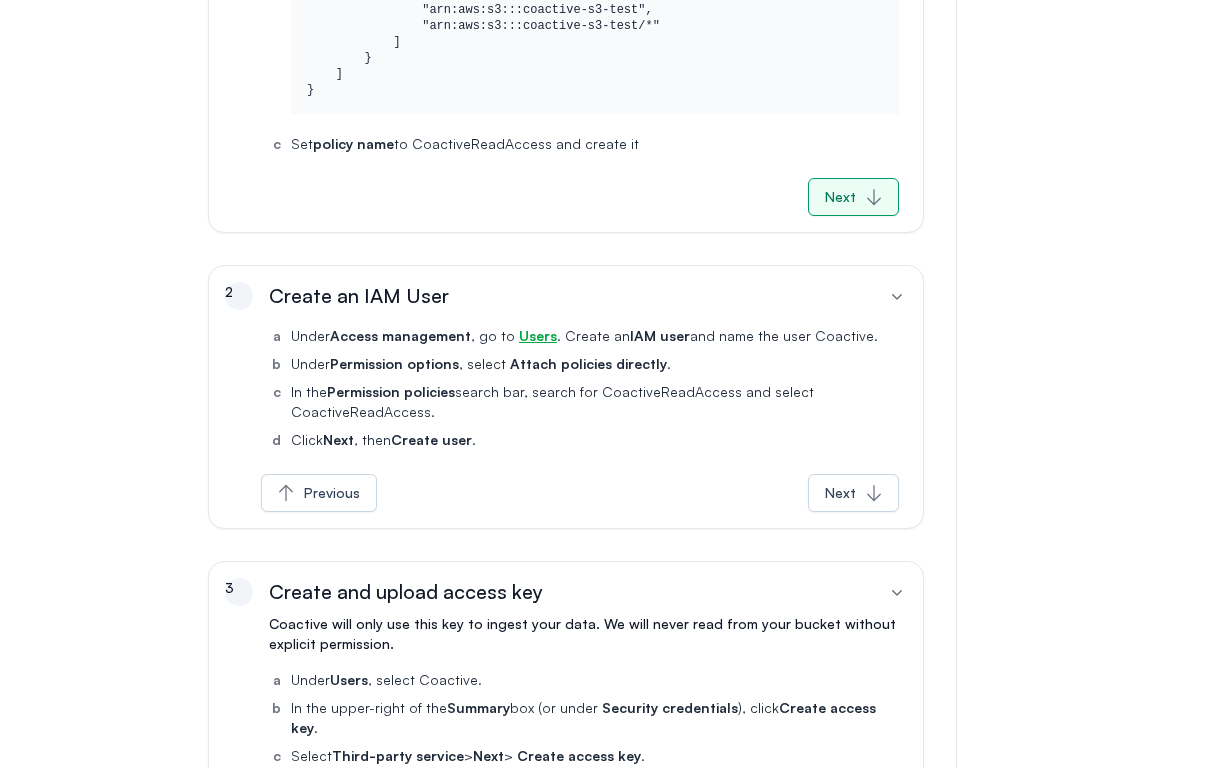 click on "Next" at bounding box center [853, 197] 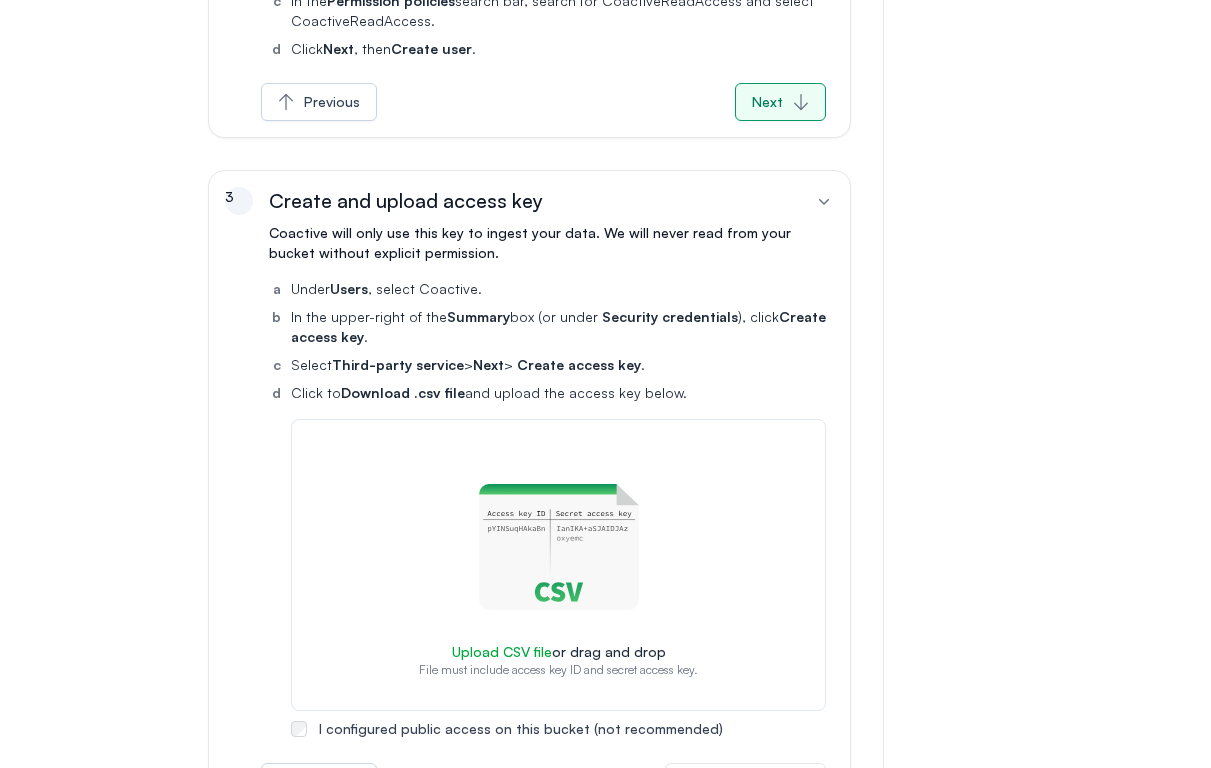 click on "Next" at bounding box center (767, 102) 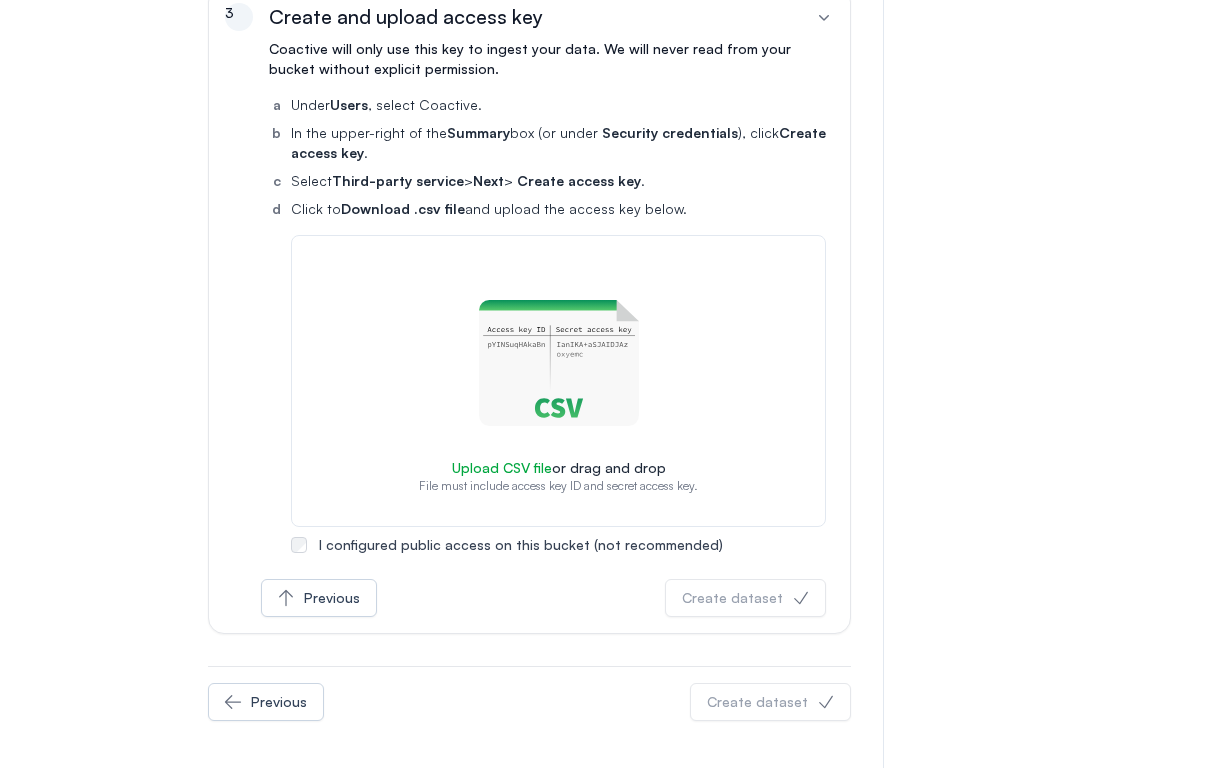 scroll, scrollTop: 538, scrollLeft: 0, axis: vertical 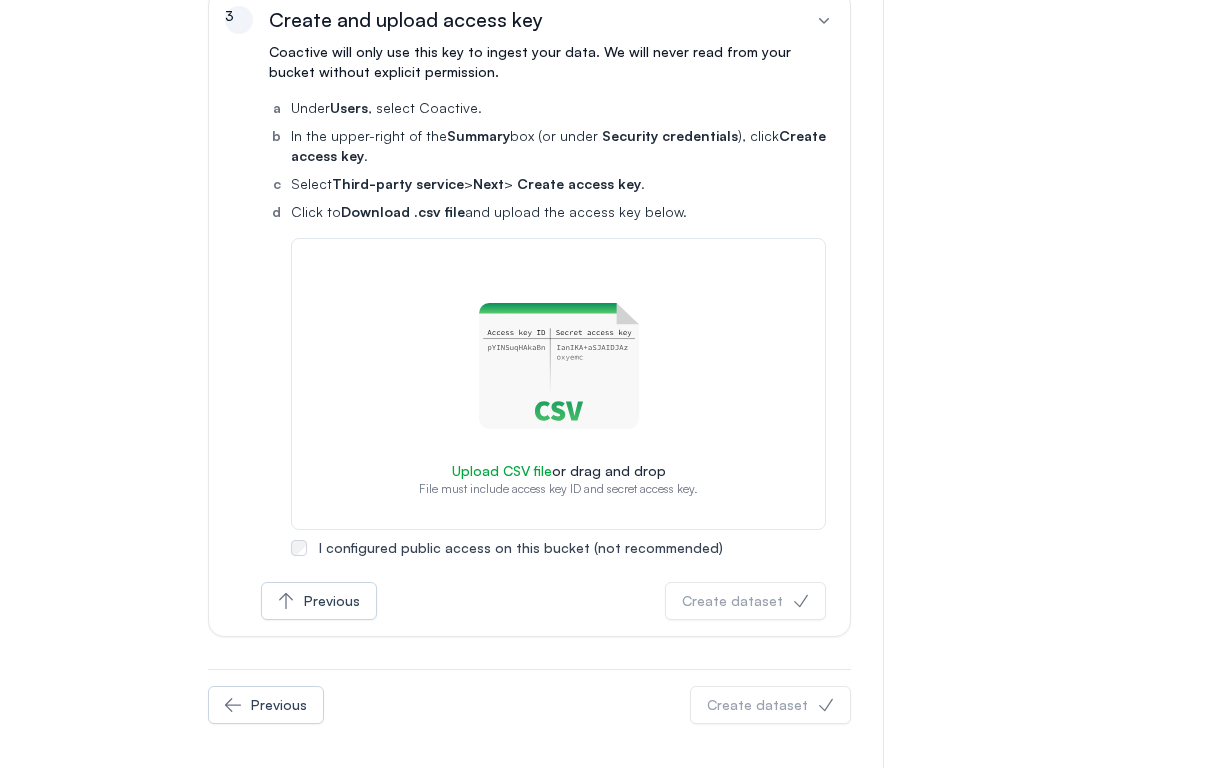 click on "I configured public access on this bucket (not recommended)" at bounding box center (521, 547) 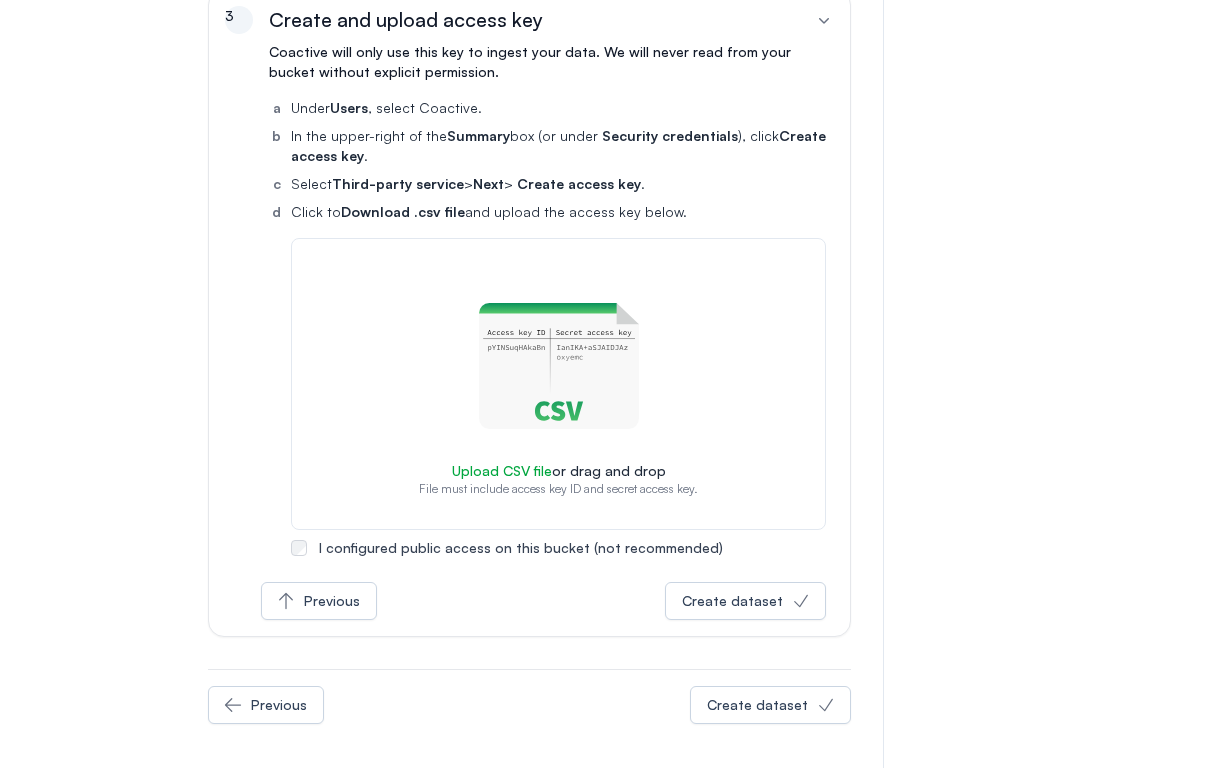 click on "I configured public access on this bucket (not recommended)" at bounding box center [521, 547] 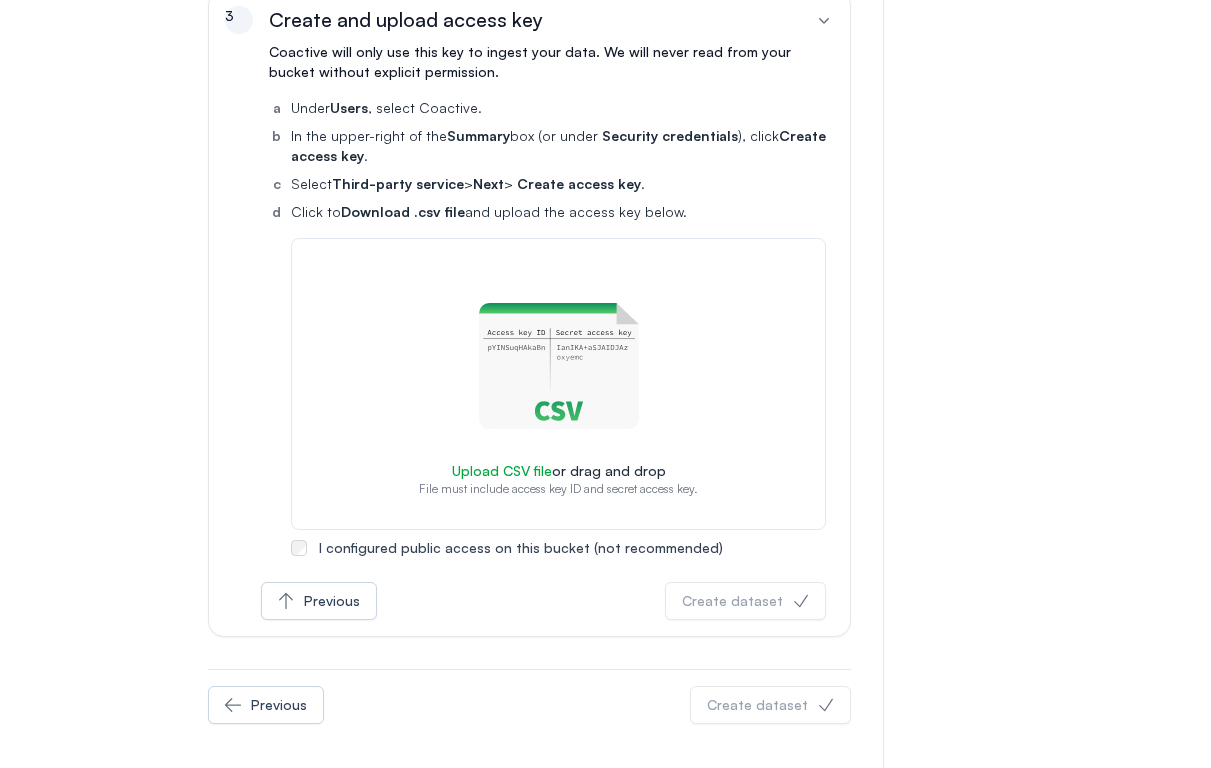 click on "Upload CSV file  or drag and drop File must include access key ID and secret access key." at bounding box center (558, 384) 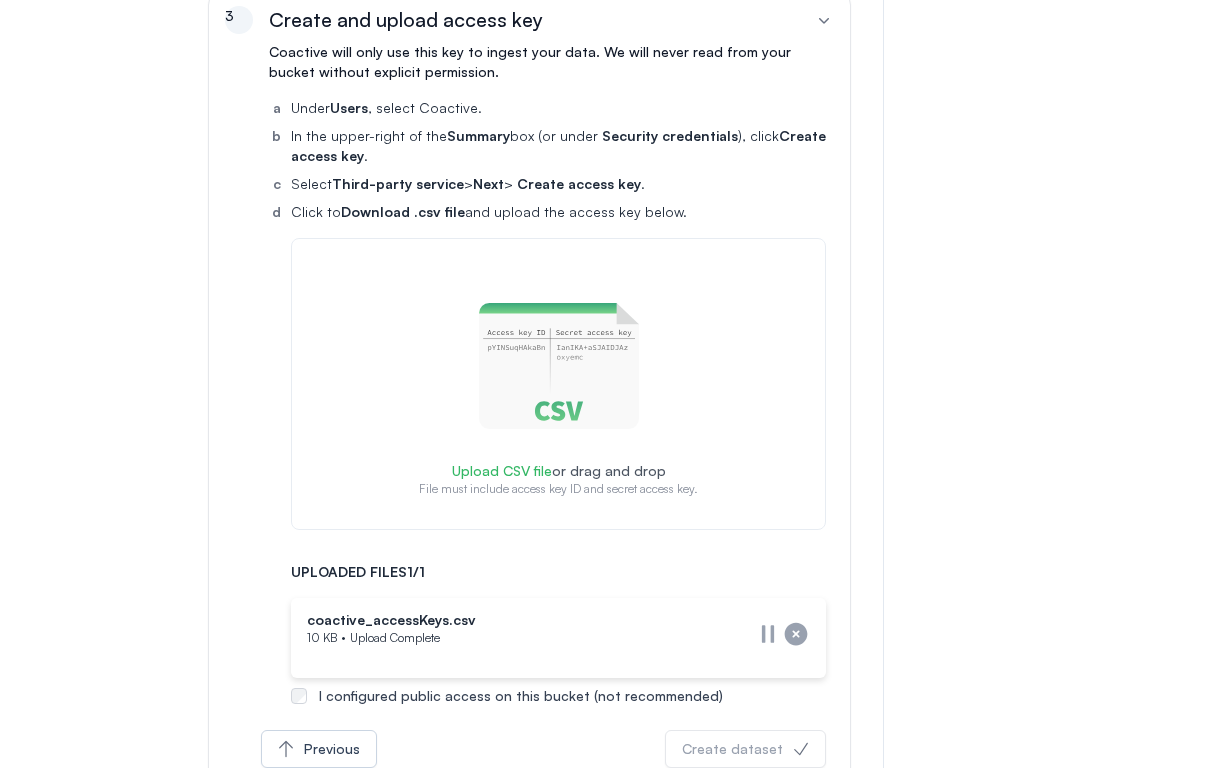 scroll, scrollTop: 689, scrollLeft: 0, axis: vertical 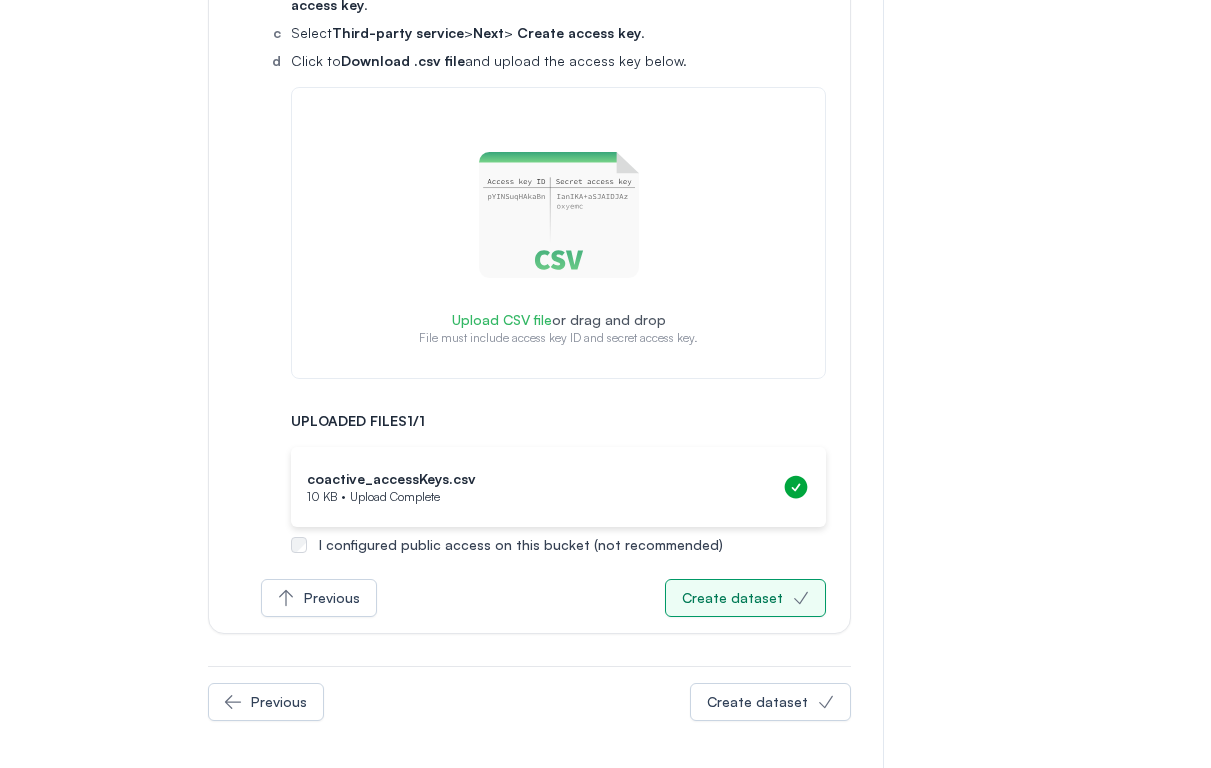 click on "Create dataset" at bounding box center [732, 598] 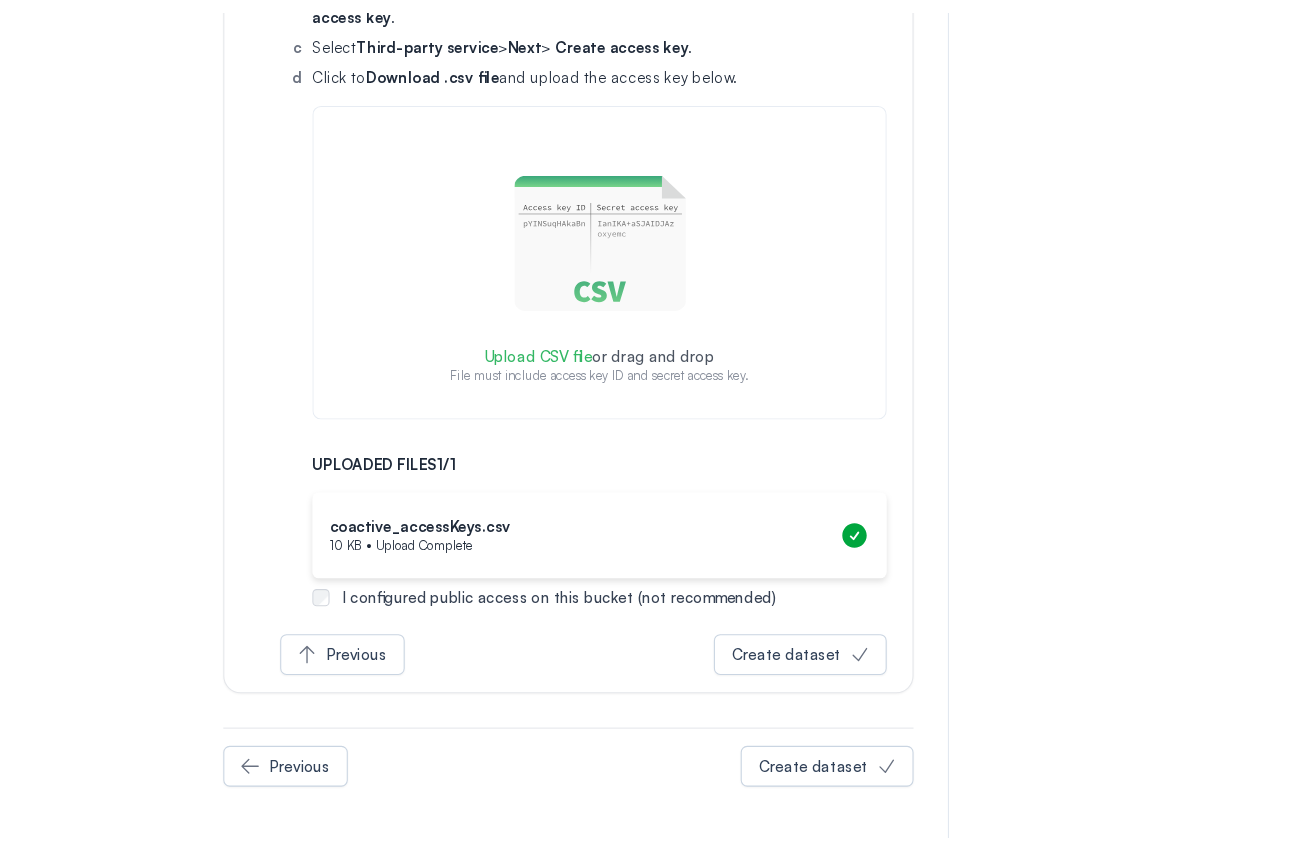 scroll, scrollTop: 4, scrollLeft: 0, axis: vertical 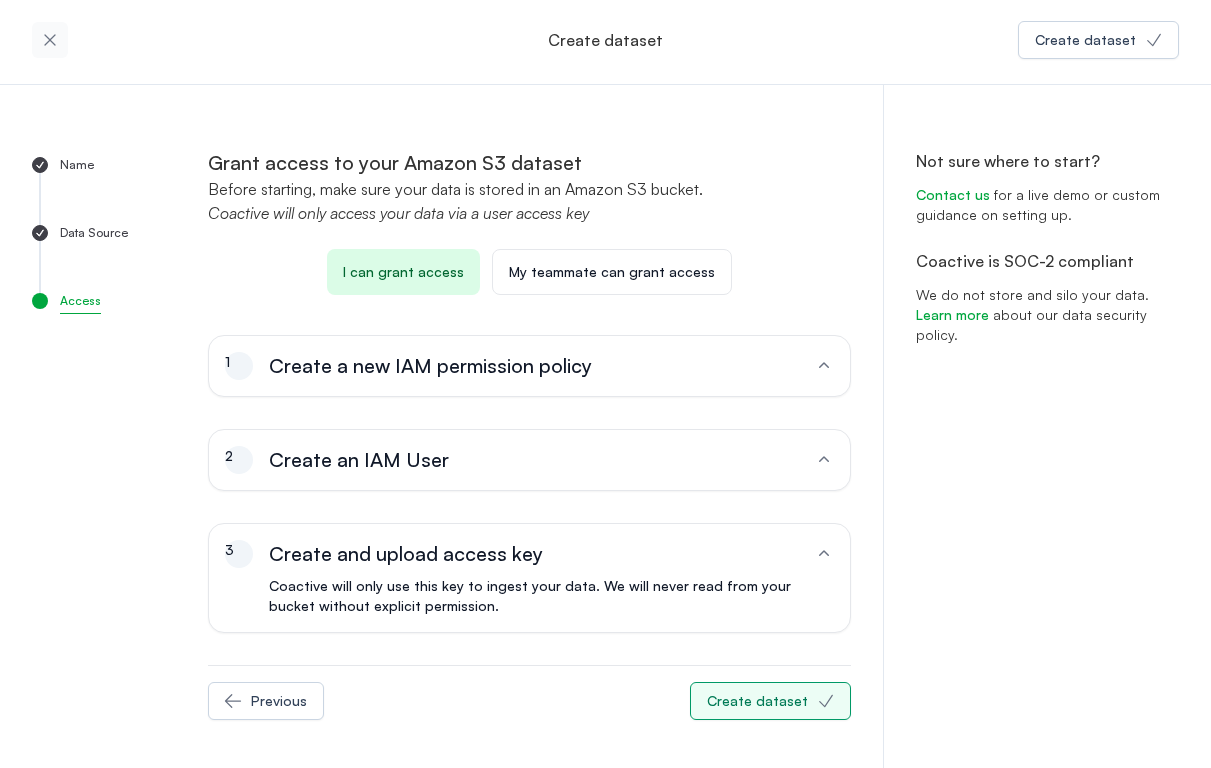 click on "Create dataset" at bounding box center [757, 701] 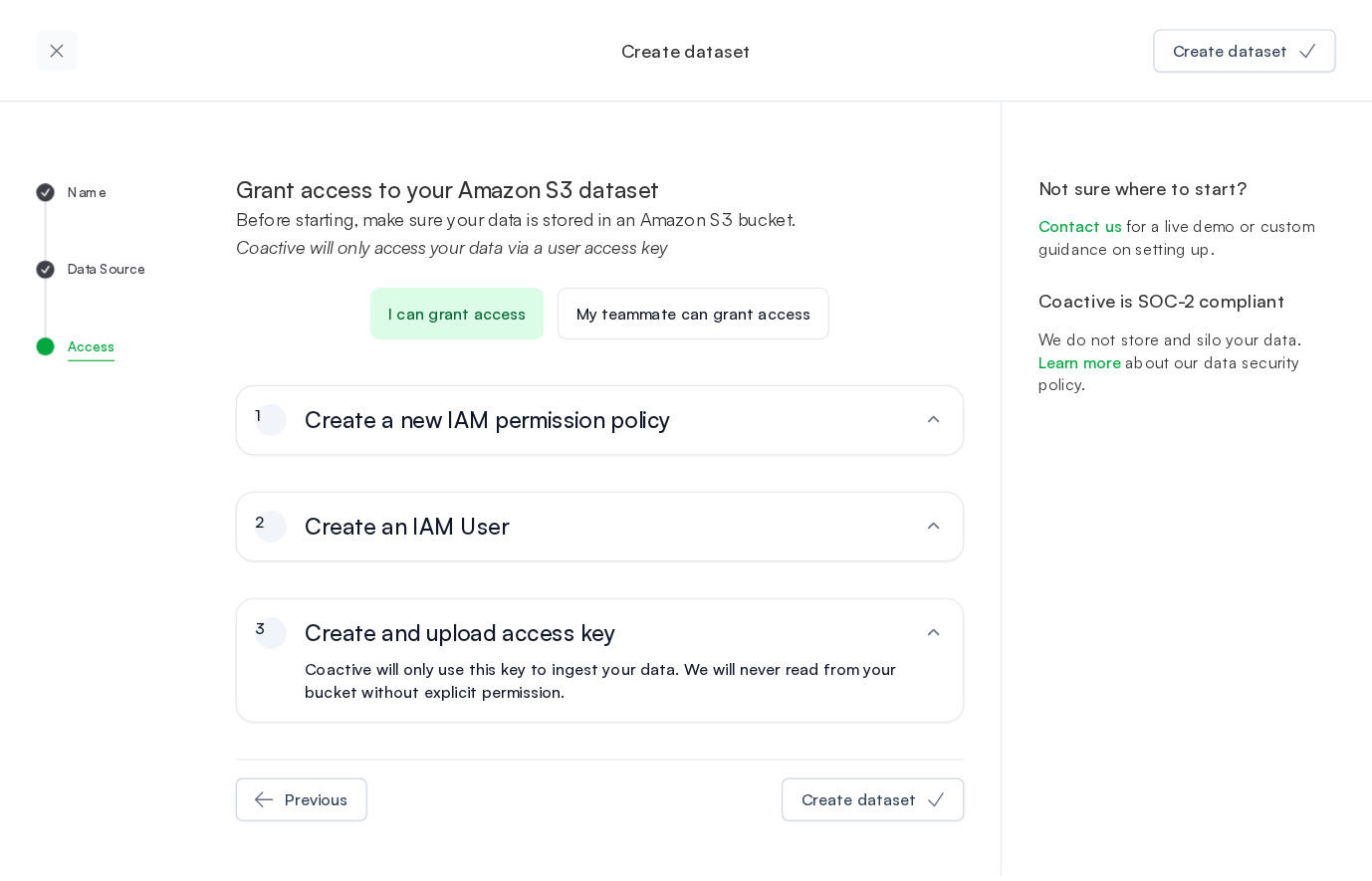 scroll, scrollTop: 0, scrollLeft: 0, axis: both 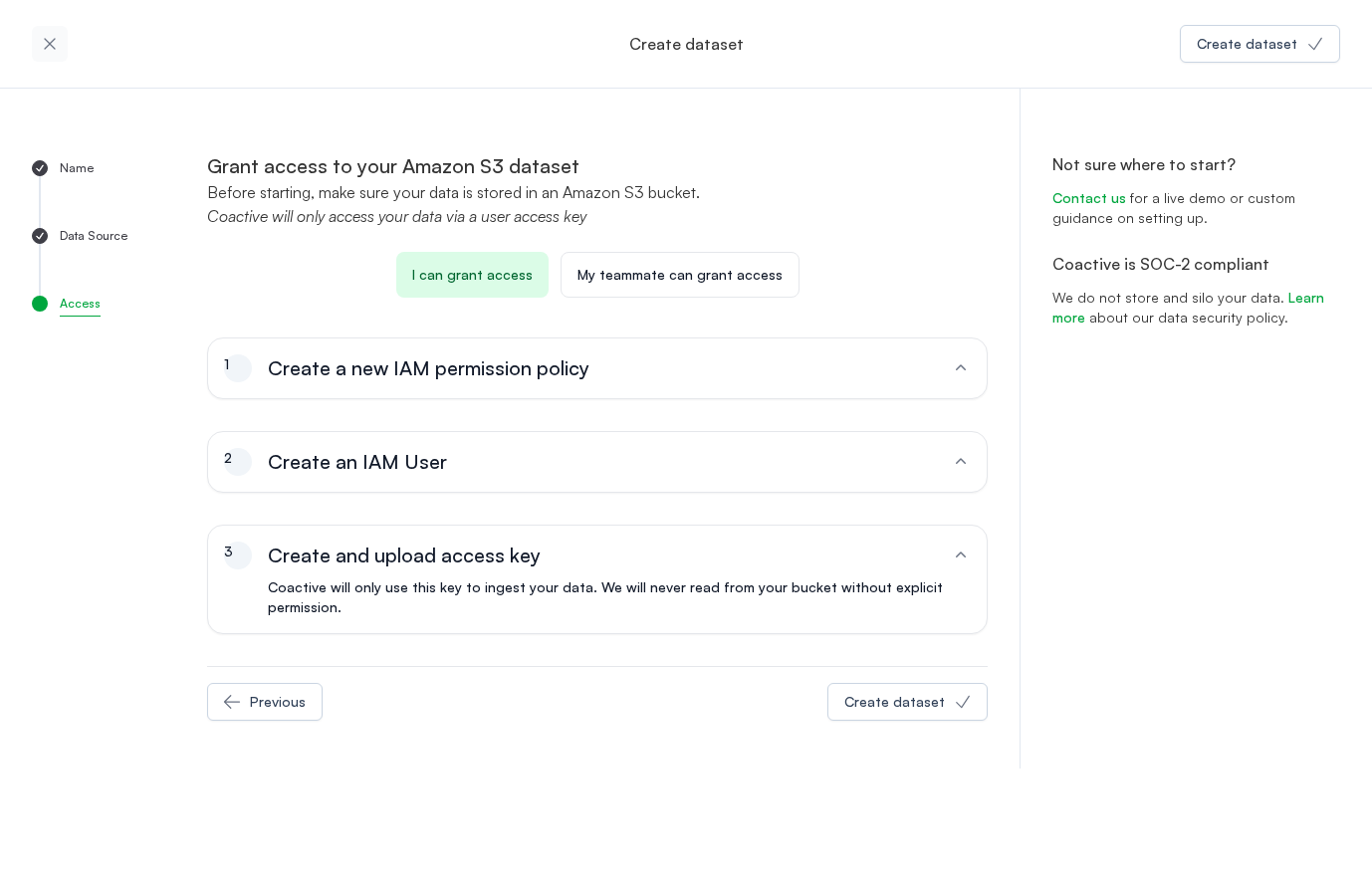 click on "Coactive will only use this key to ingest your data. We will never read from your bucket without explicit permission." at bounding box center (597, 593) 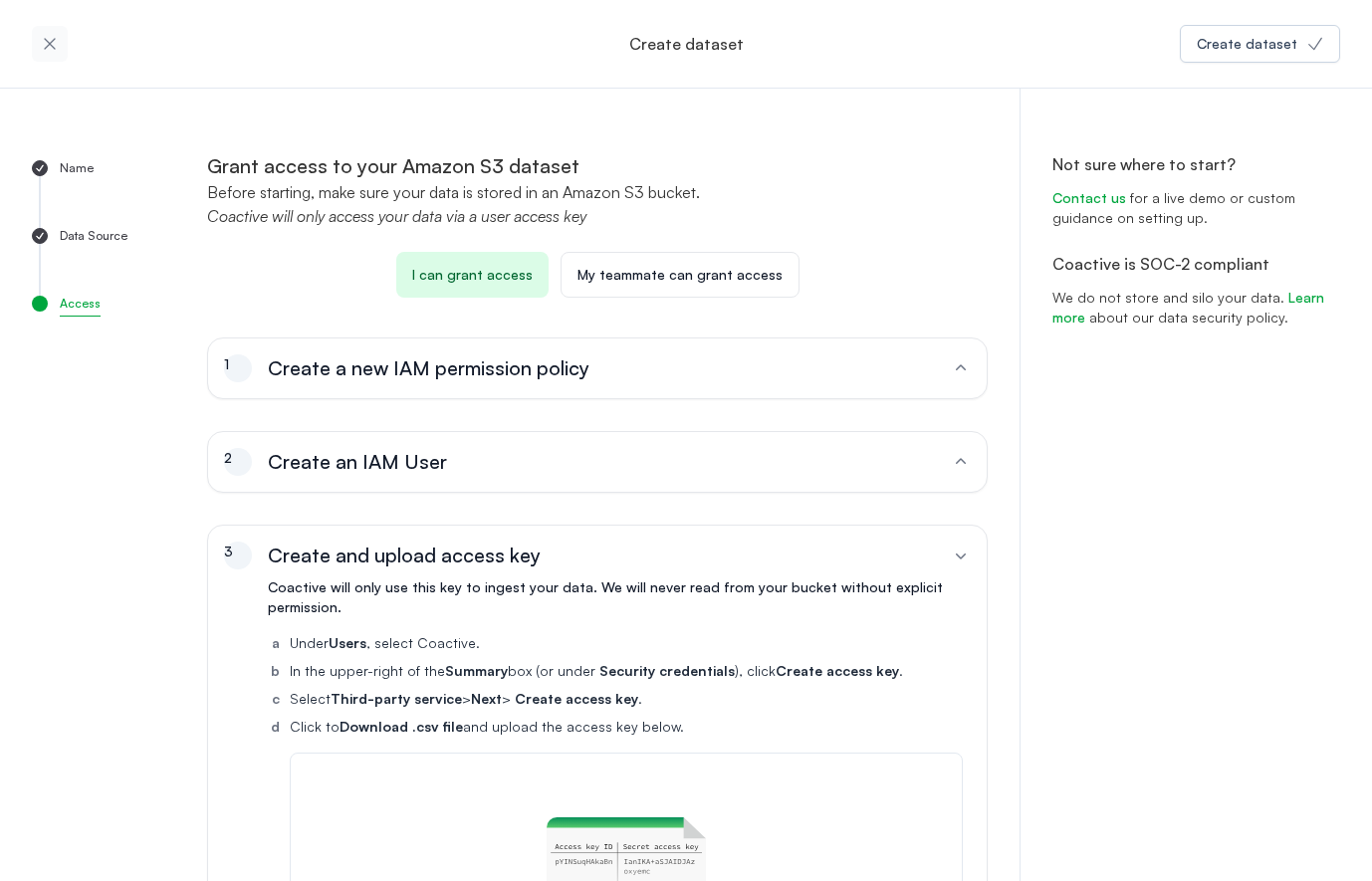scroll, scrollTop: 402, scrollLeft: 0, axis: vertical 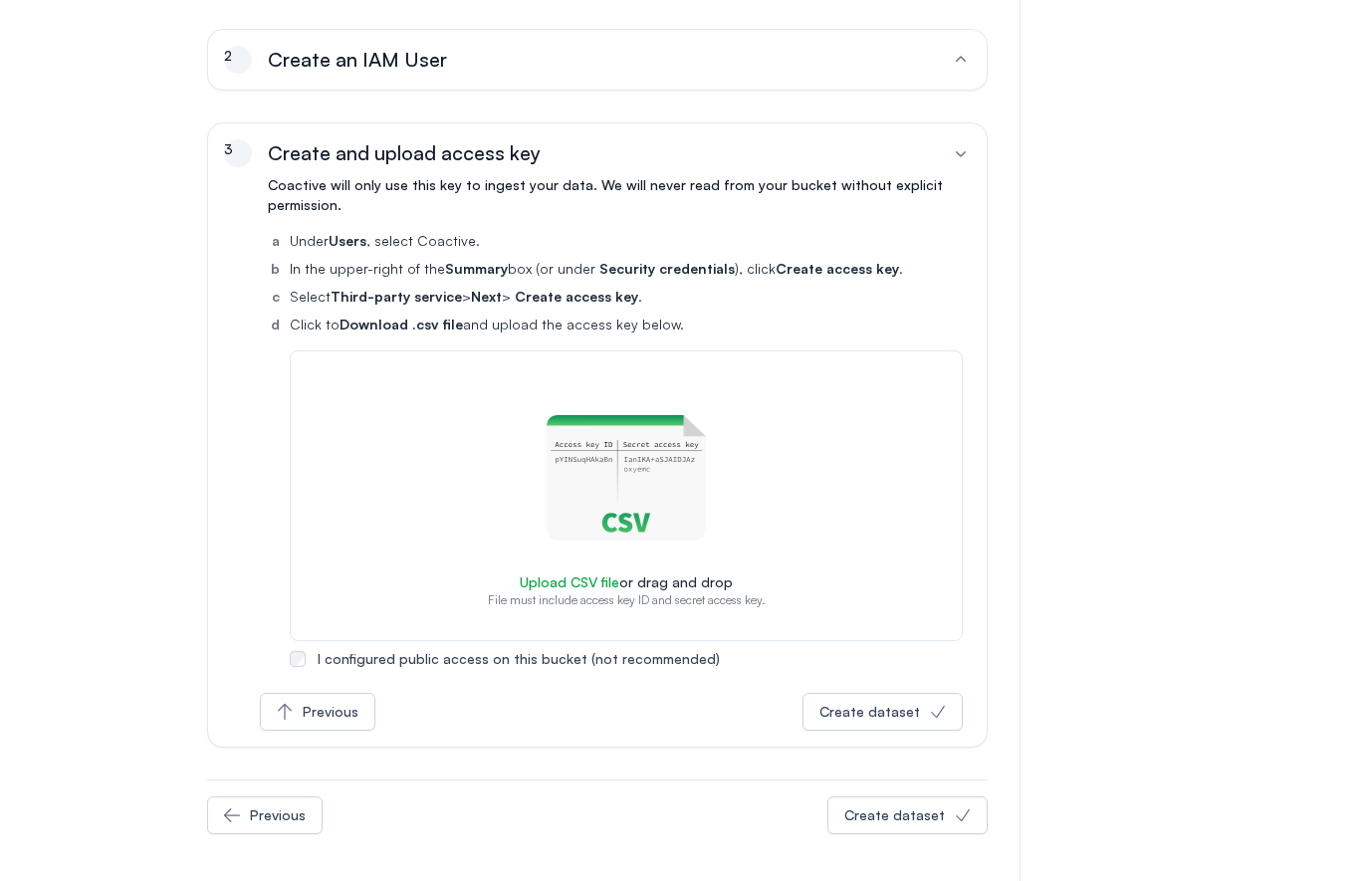 click on "Upload CSV file  or drag and drop File must include access key ID and secret access key." at bounding box center [626, 496] 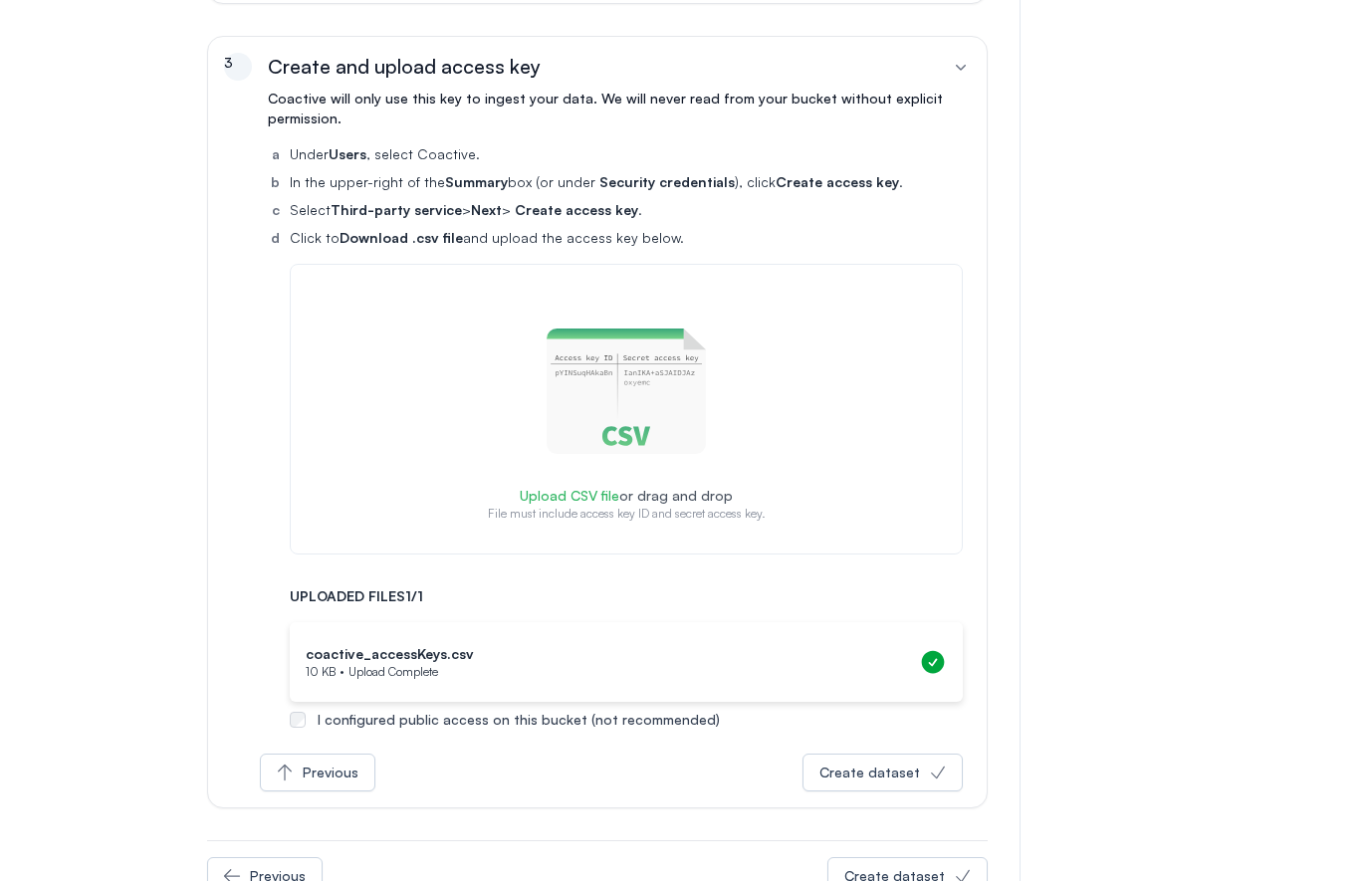 scroll, scrollTop: 550, scrollLeft: 0, axis: vertical 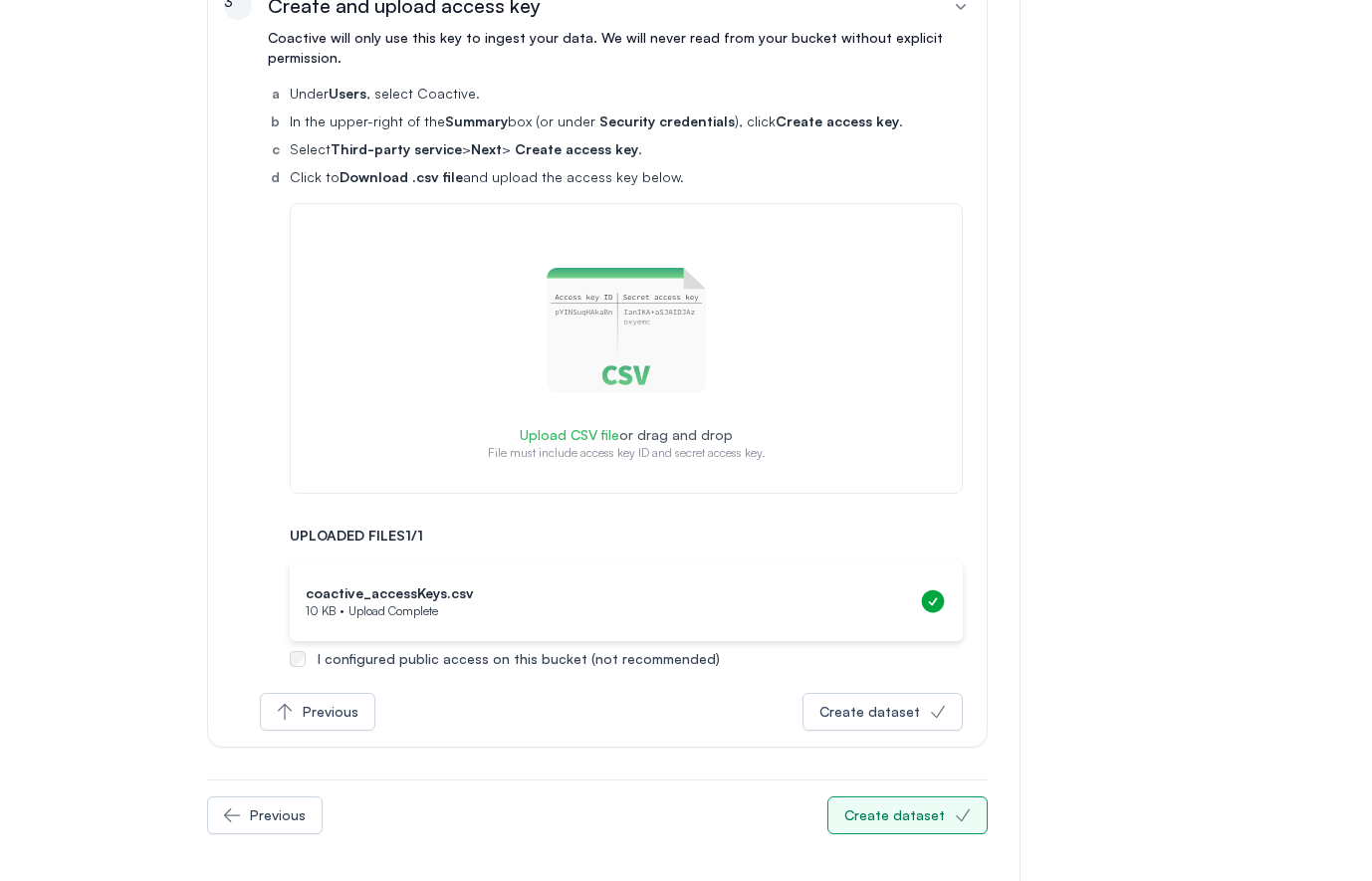 click on "Create dataset" at bounding box center (265, 815) 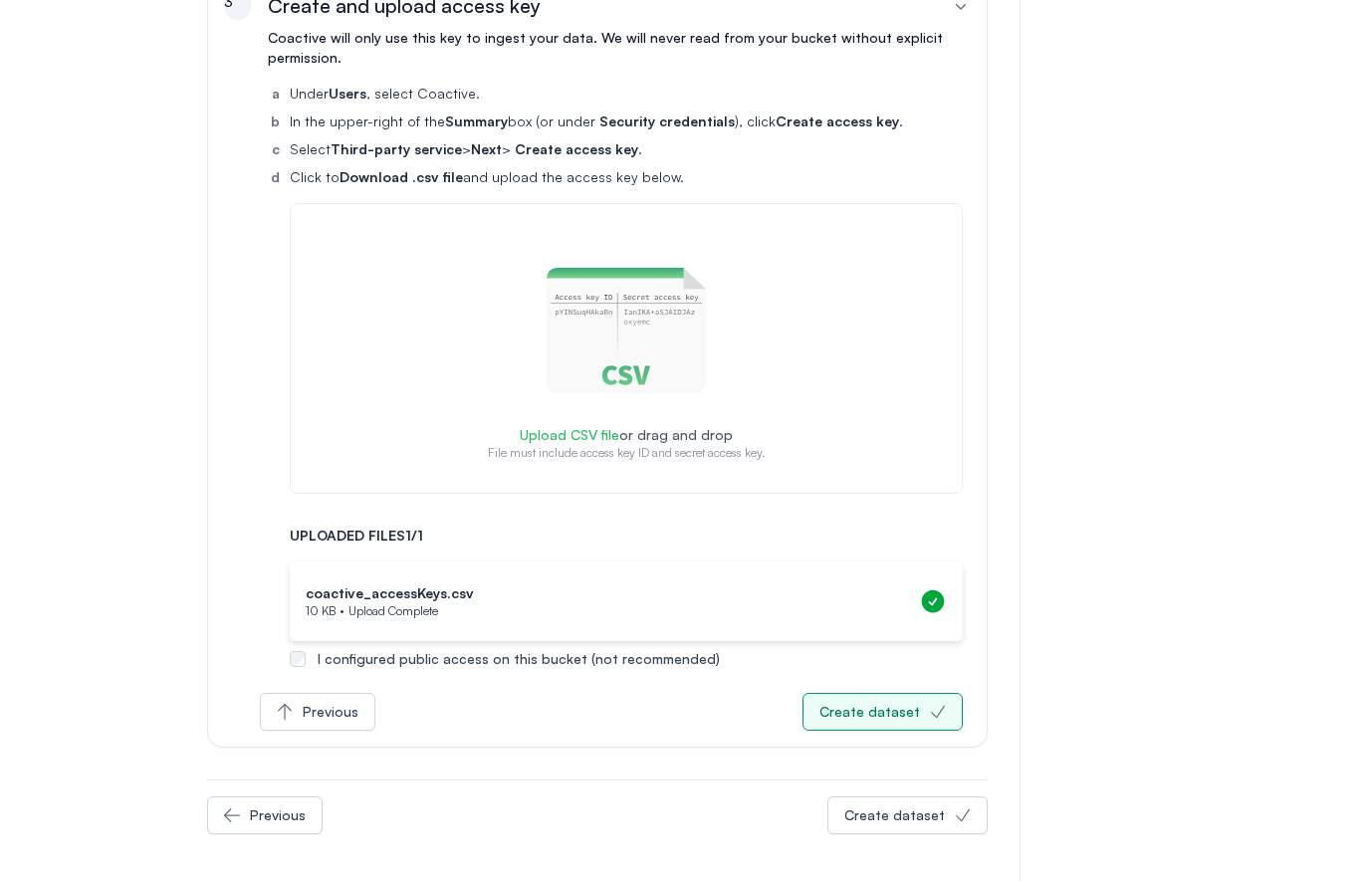 click on "Create dataset" at bounding box center (869, 712) 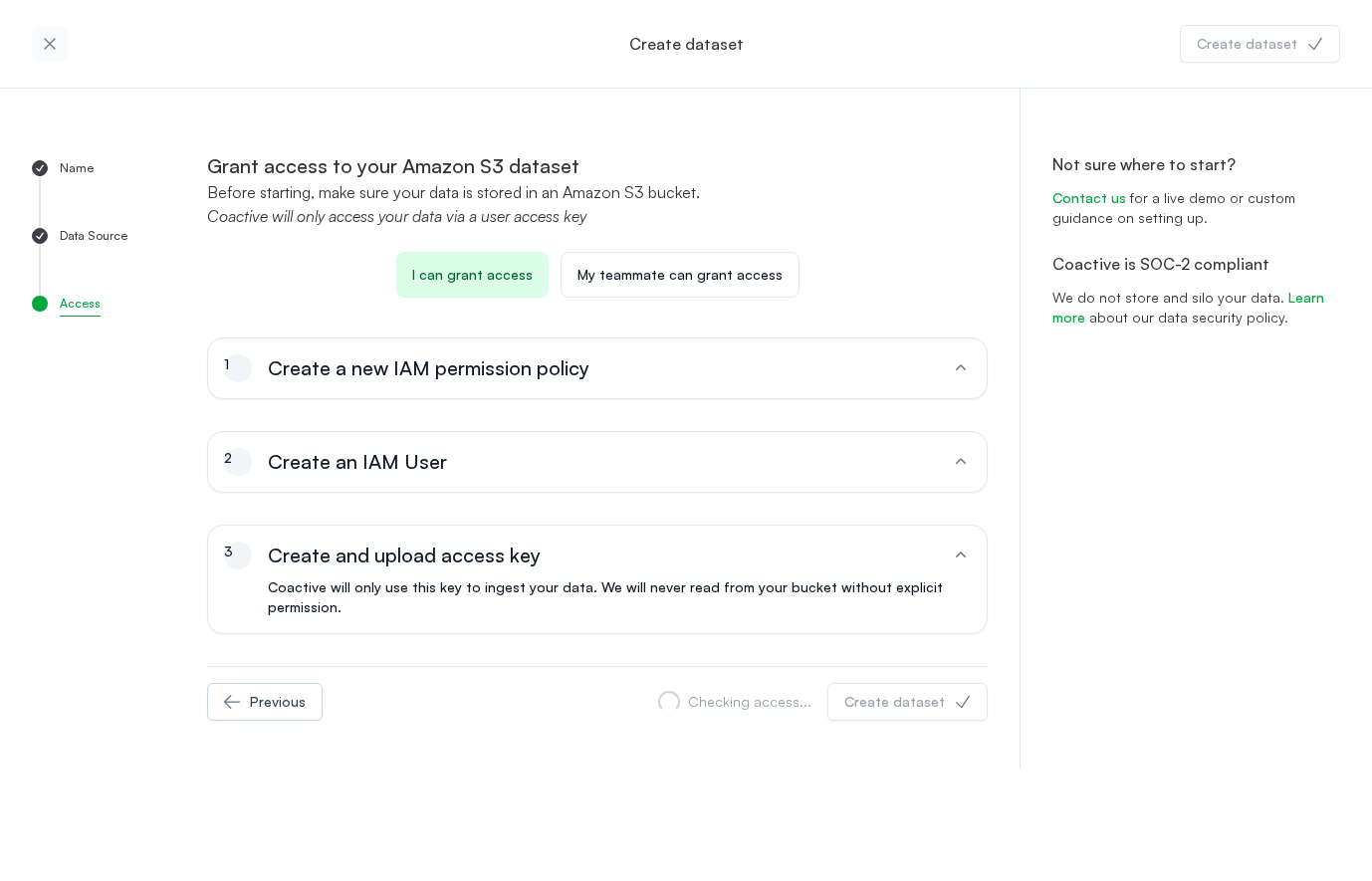 scroll, scrollTop: 0, scrollLeft: 0, axis: both 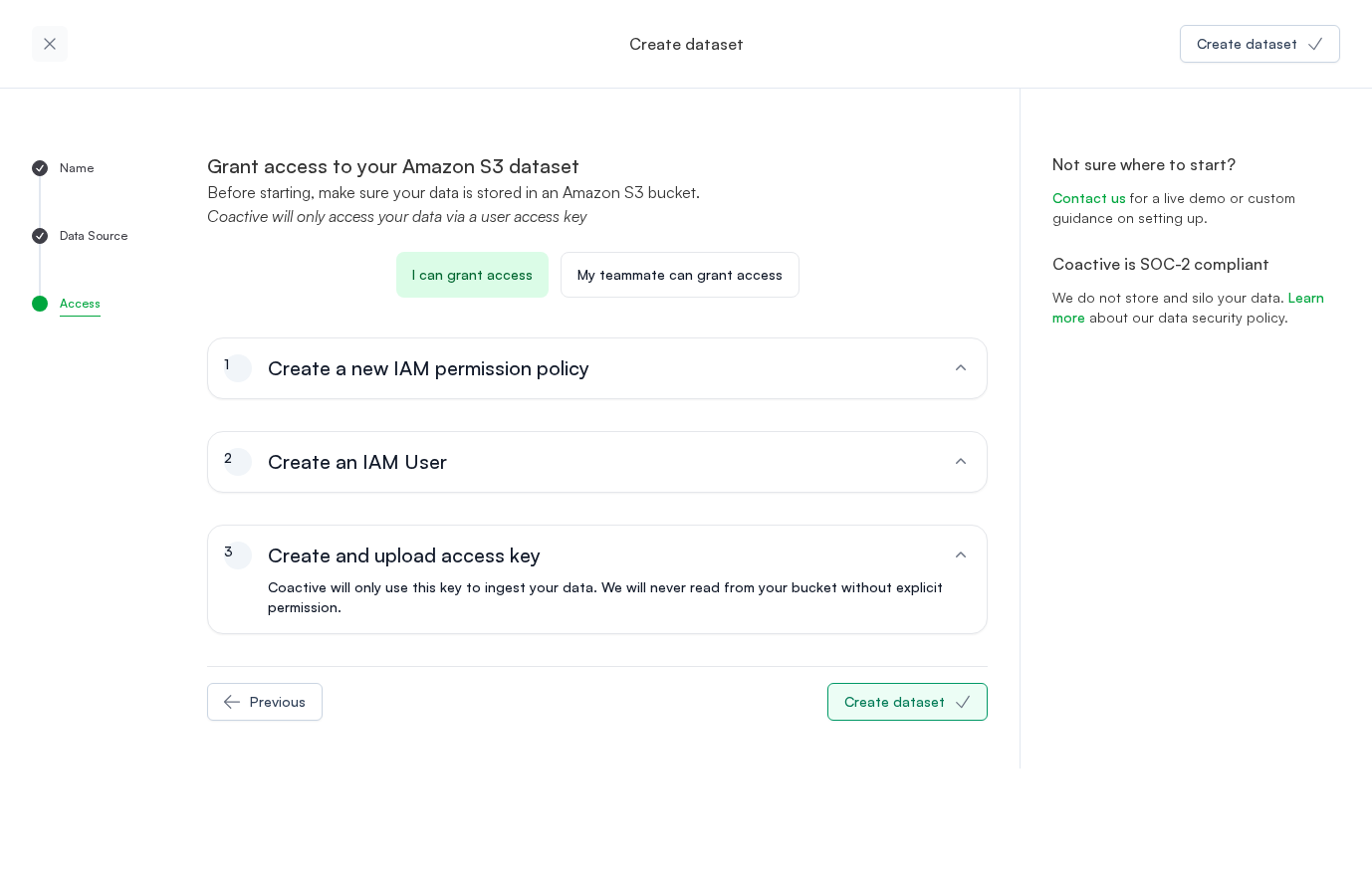 click on "Create dataset" at bounding box center (265, 702) 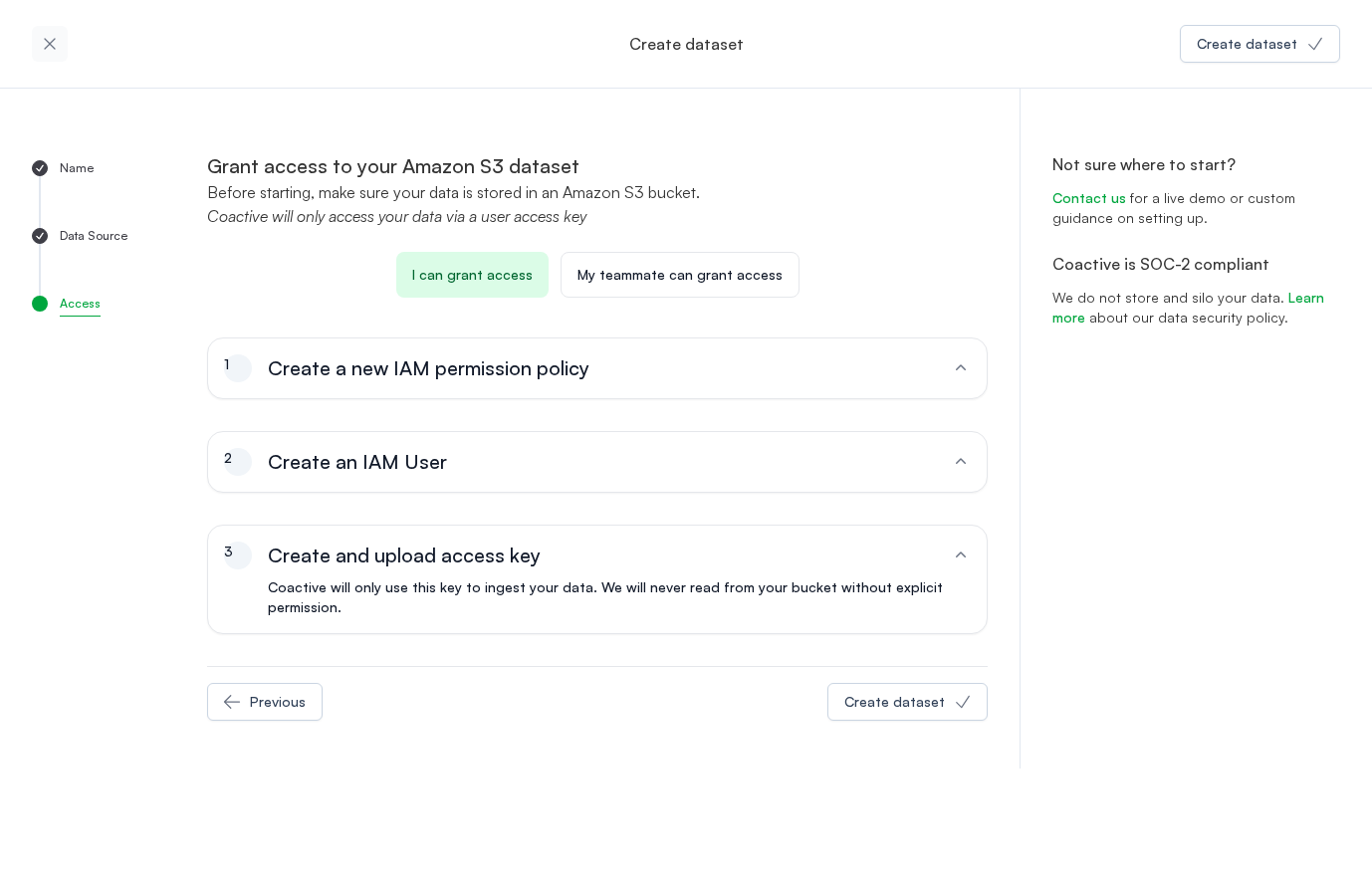 click at bounding box center (961, 555) 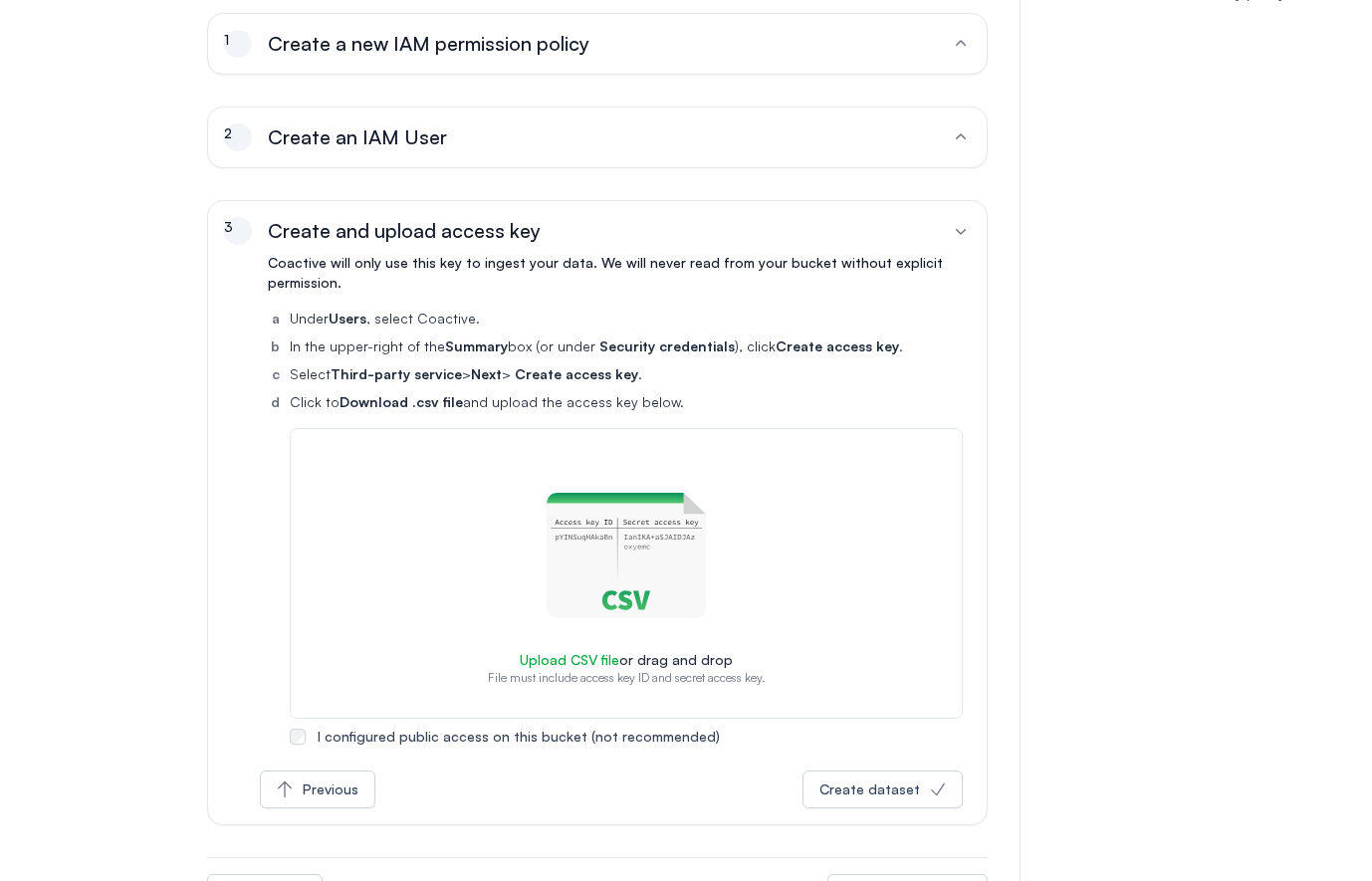 scroll, scrollTop: 402, scrollLeft: 0, axis: vertical 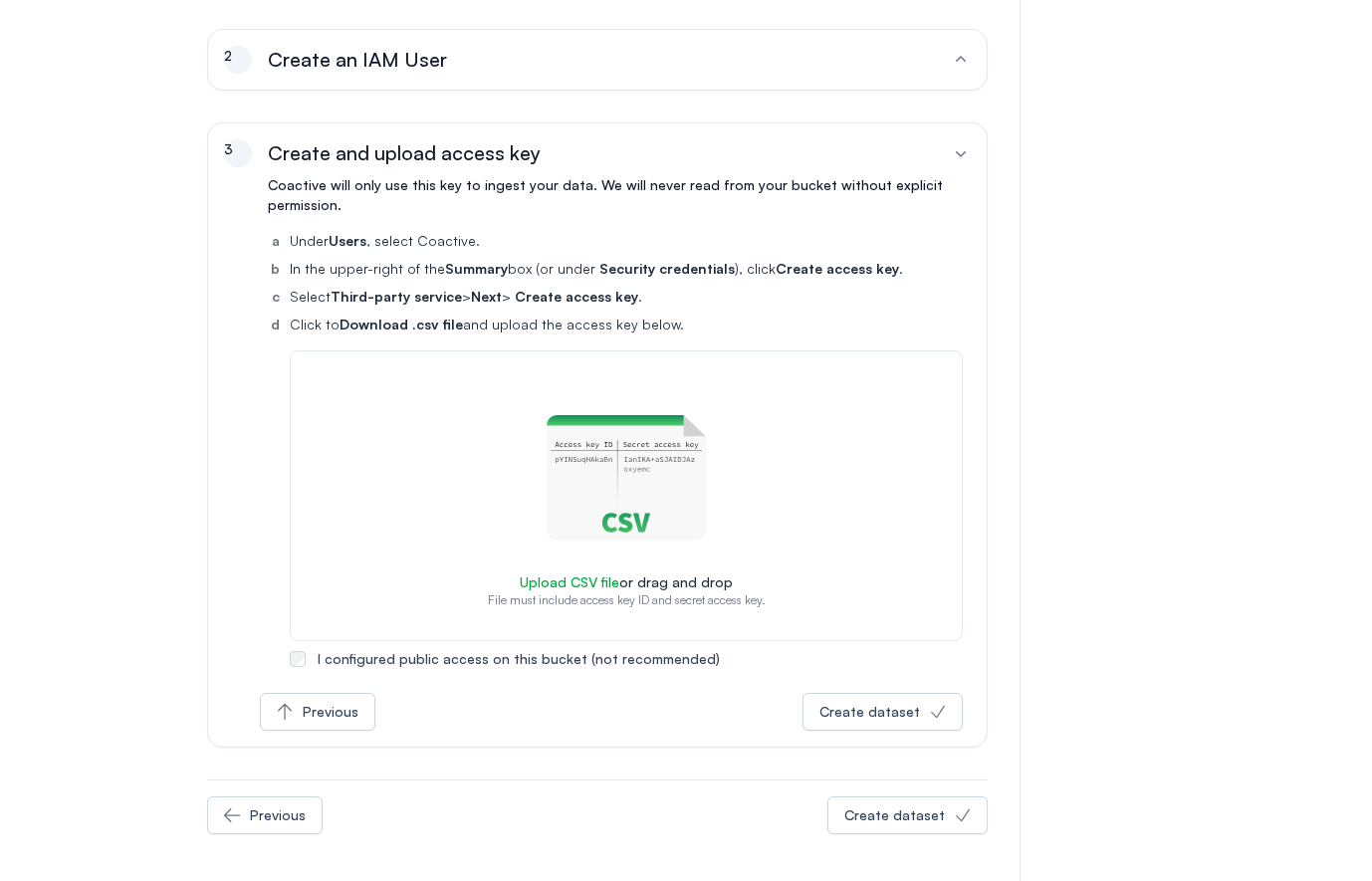 click on "Upload CSV file  or drag and drop File must include access key ID and secret access key." at bounding box center [626, 496] 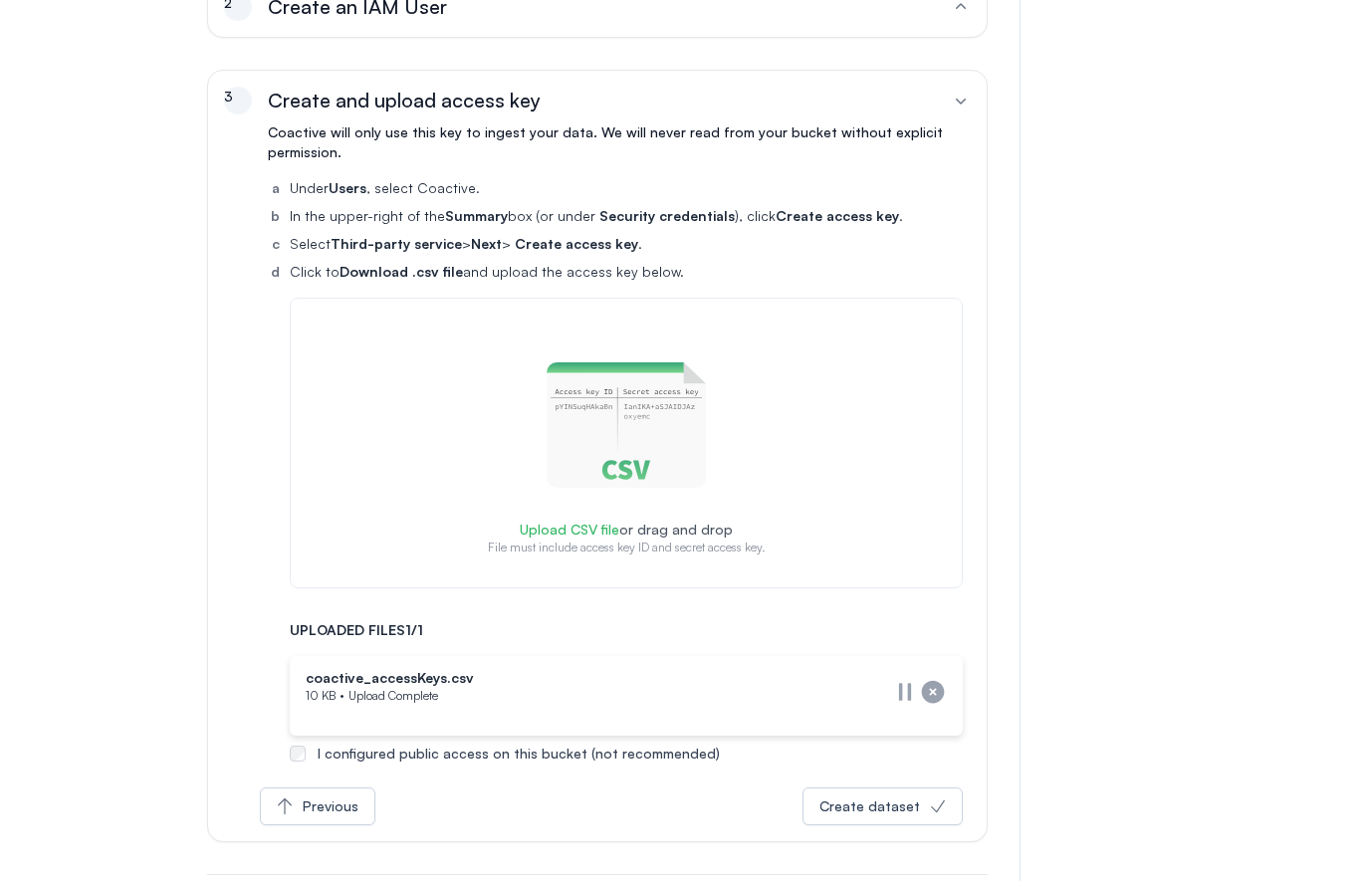 scroll, scrollTop: 550, scrollLeft: 0, axis: vertical 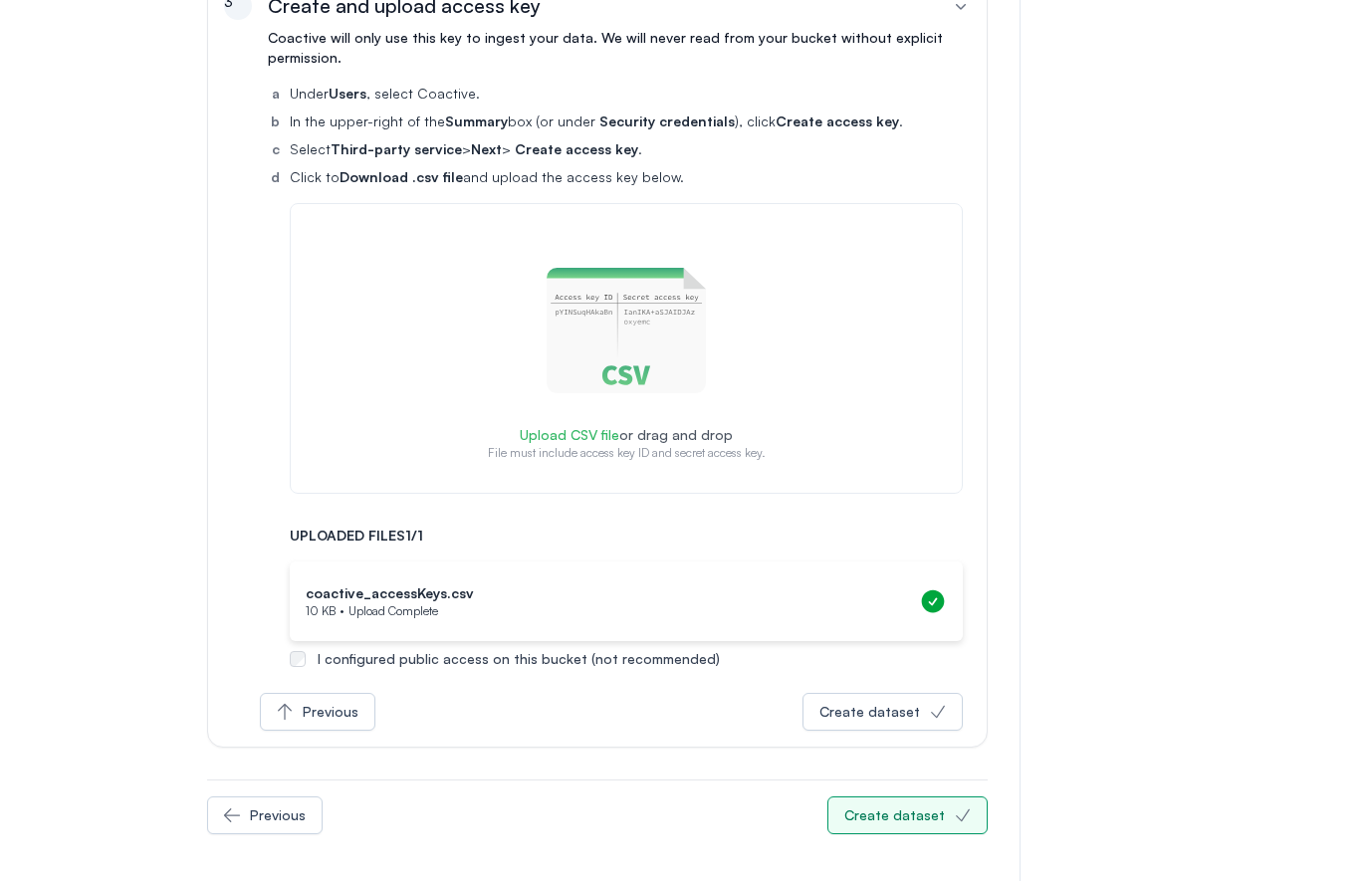 click on "Create dataset" at bounding box center (894, 815) 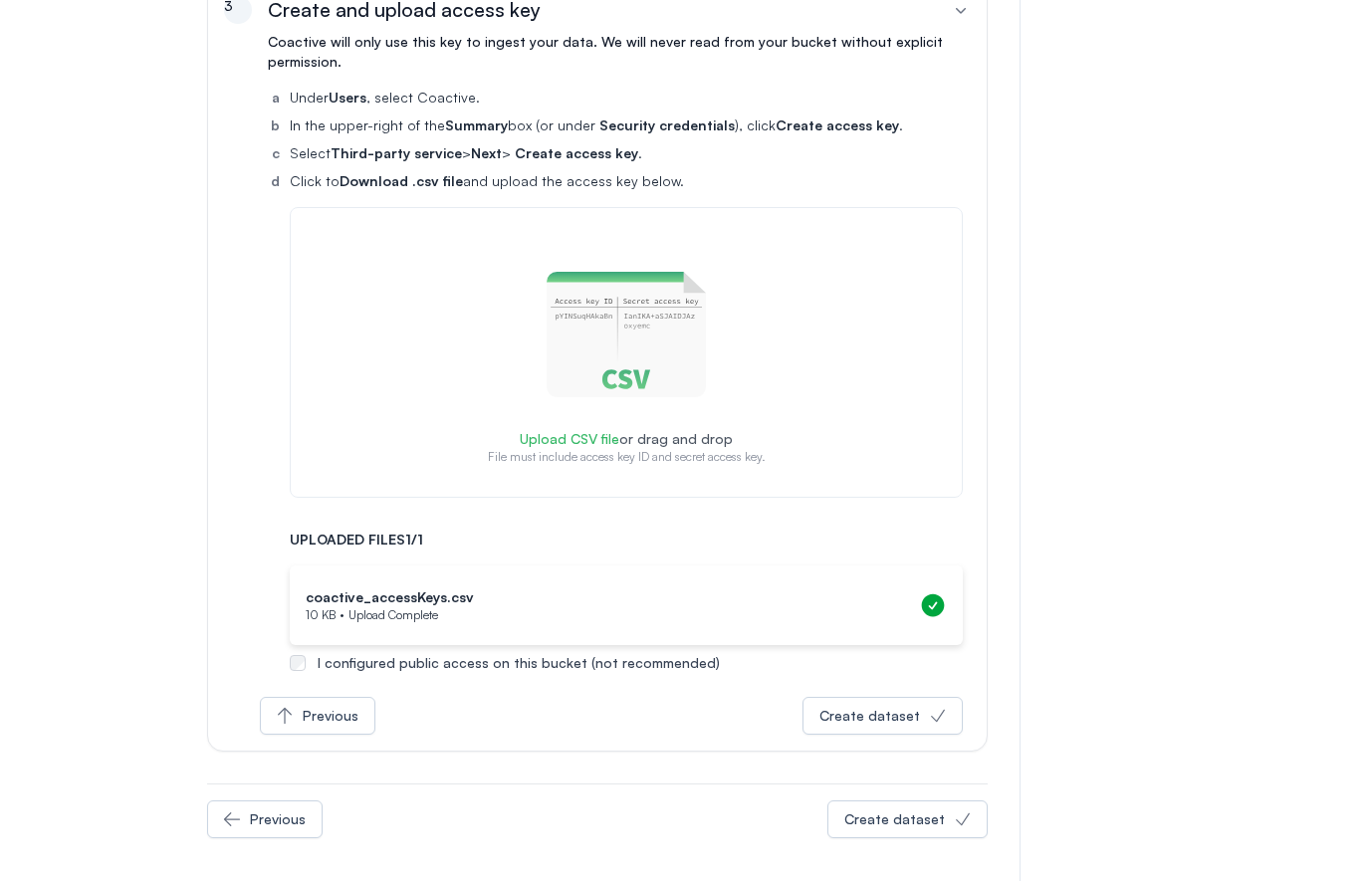 scroll, scrollTop: 550, scrollLeft: 0, axis: vertical 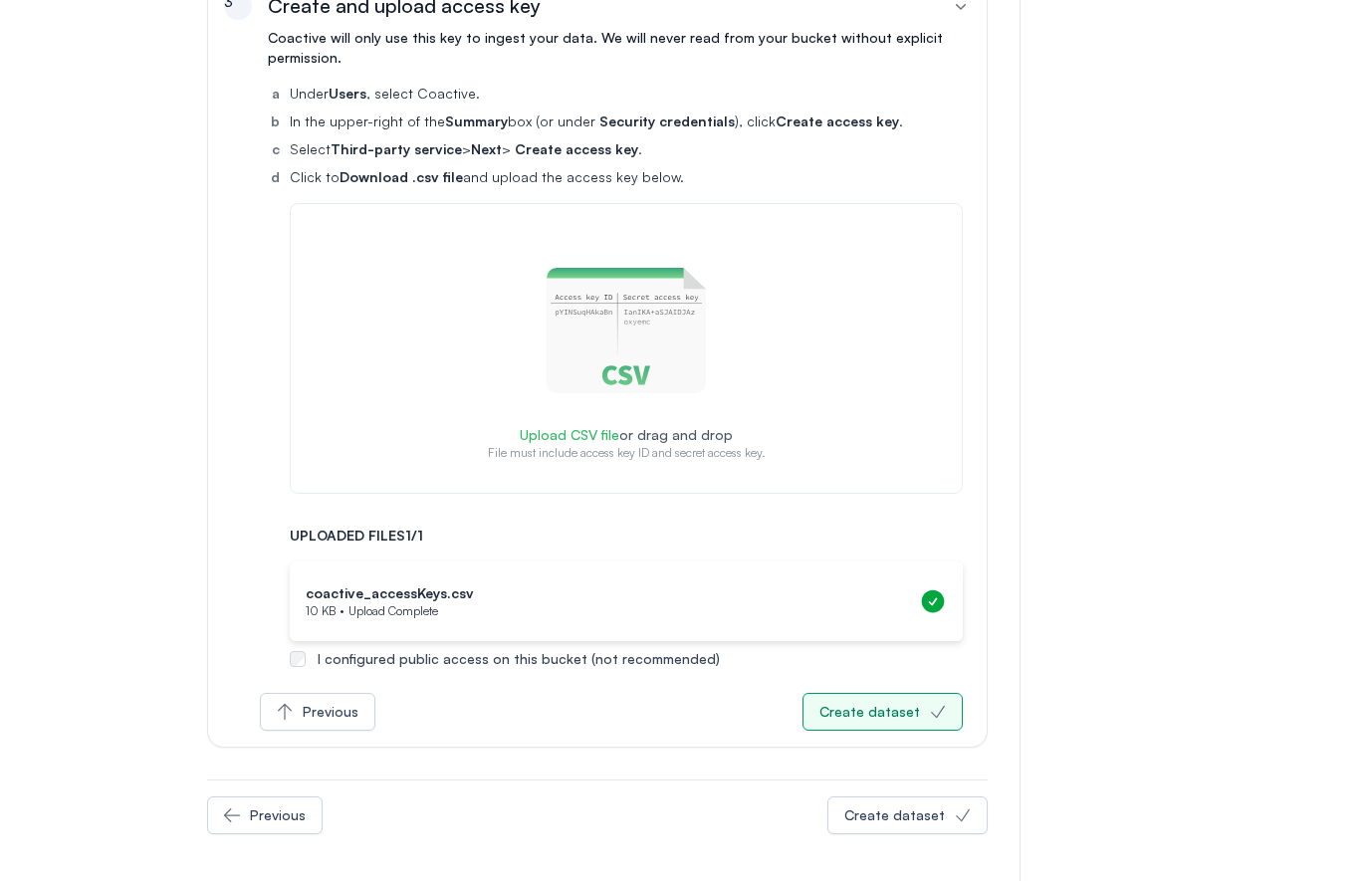 click on "Create dataset" at bounding box center [869, 712] 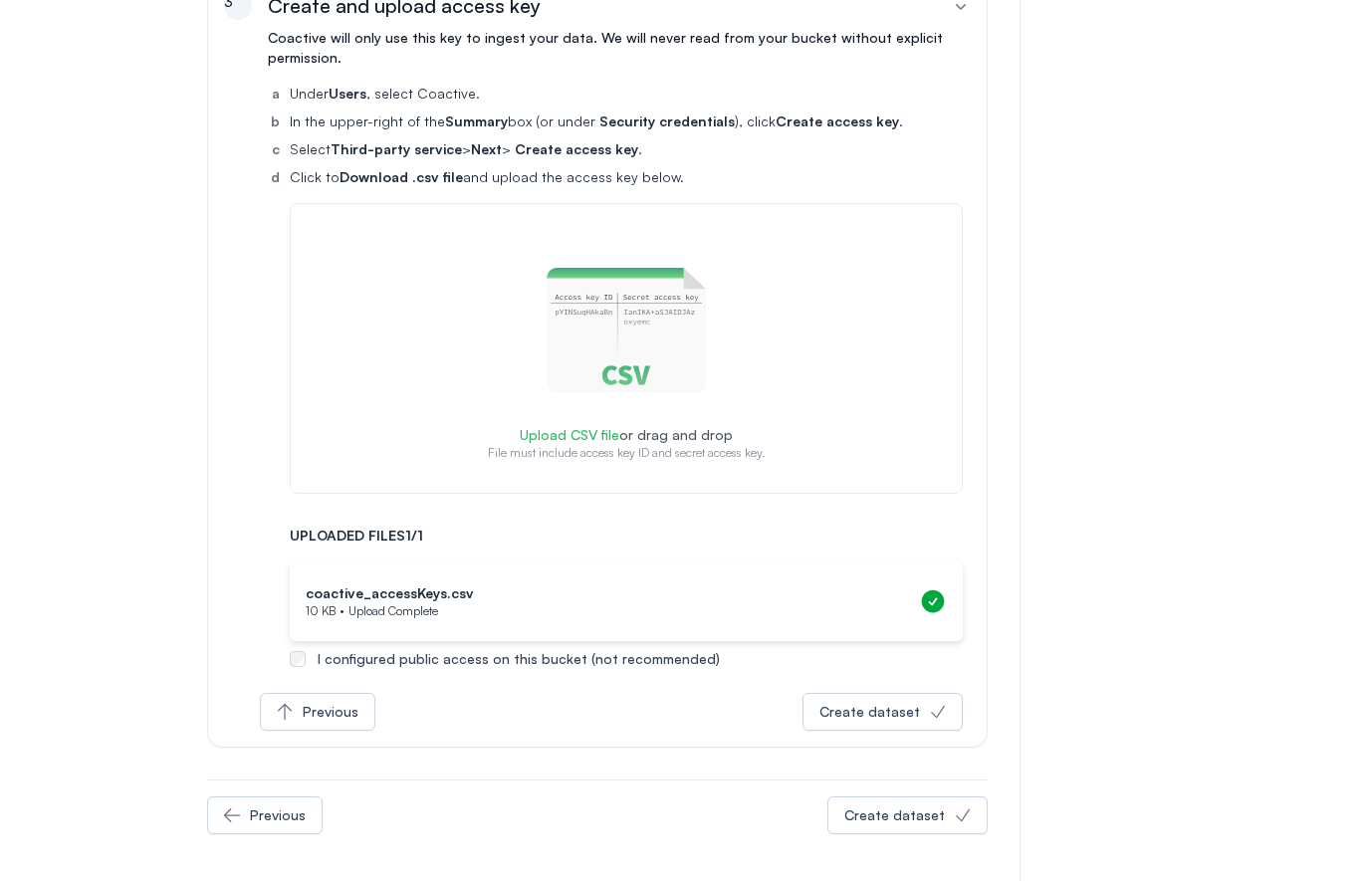 scroll, scrollTop: 0, scrollLeft: 0, axis: both 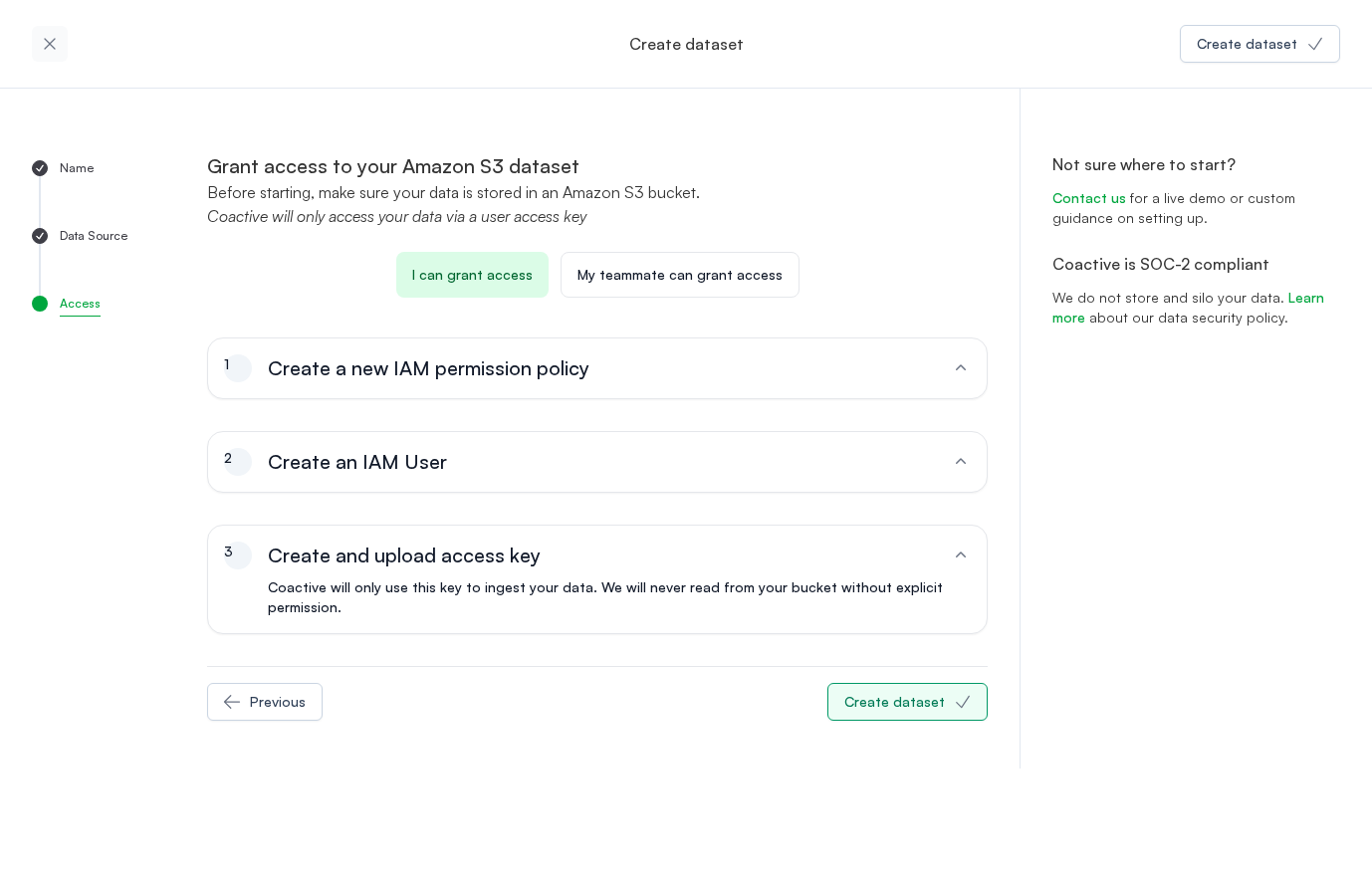 drag, startPoint x: 912, startPoint y: 716, endPoint x: 970, endPoint y: 544, distance: 181.5158 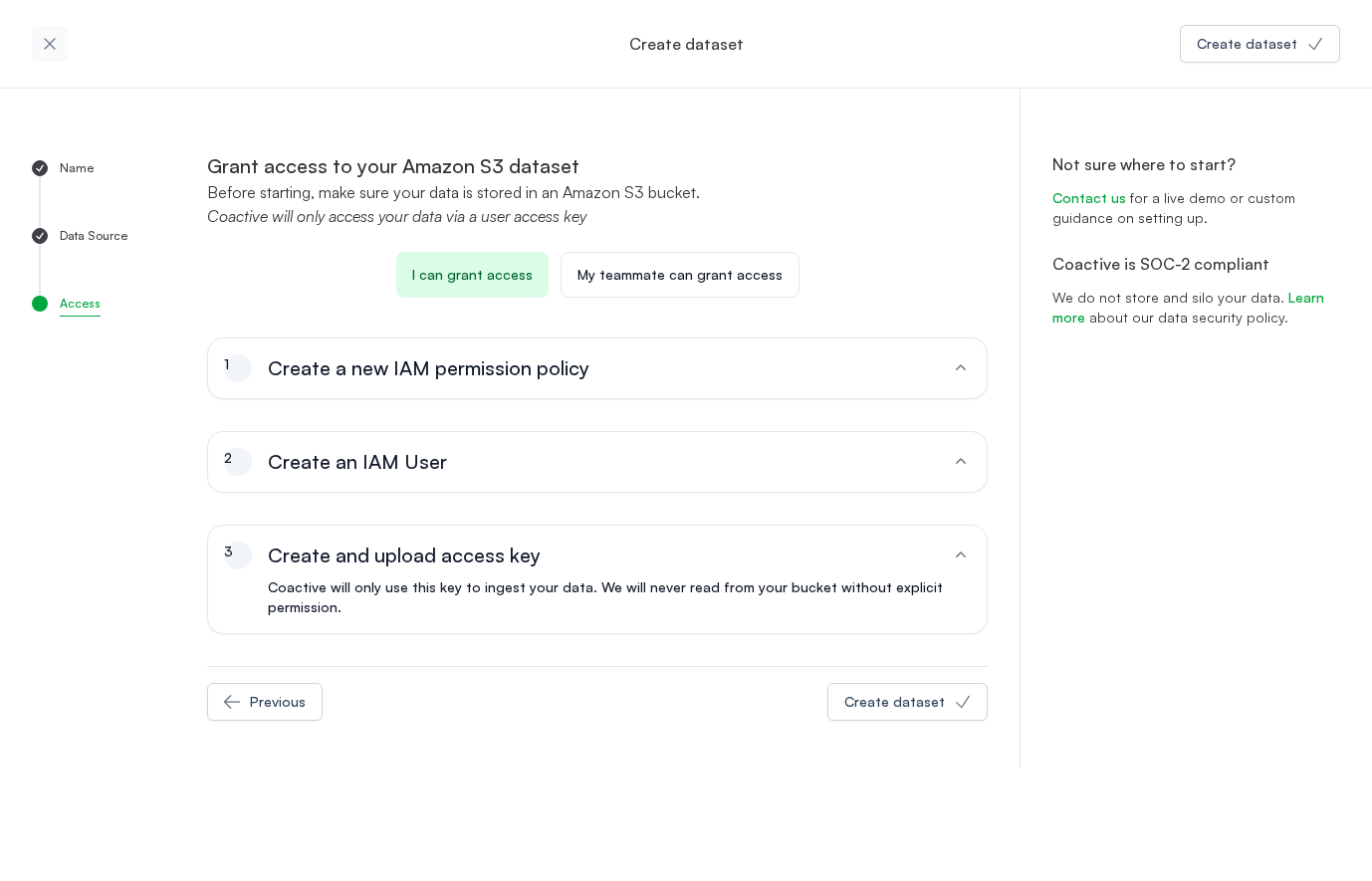 click at bounding box center [961, 555] 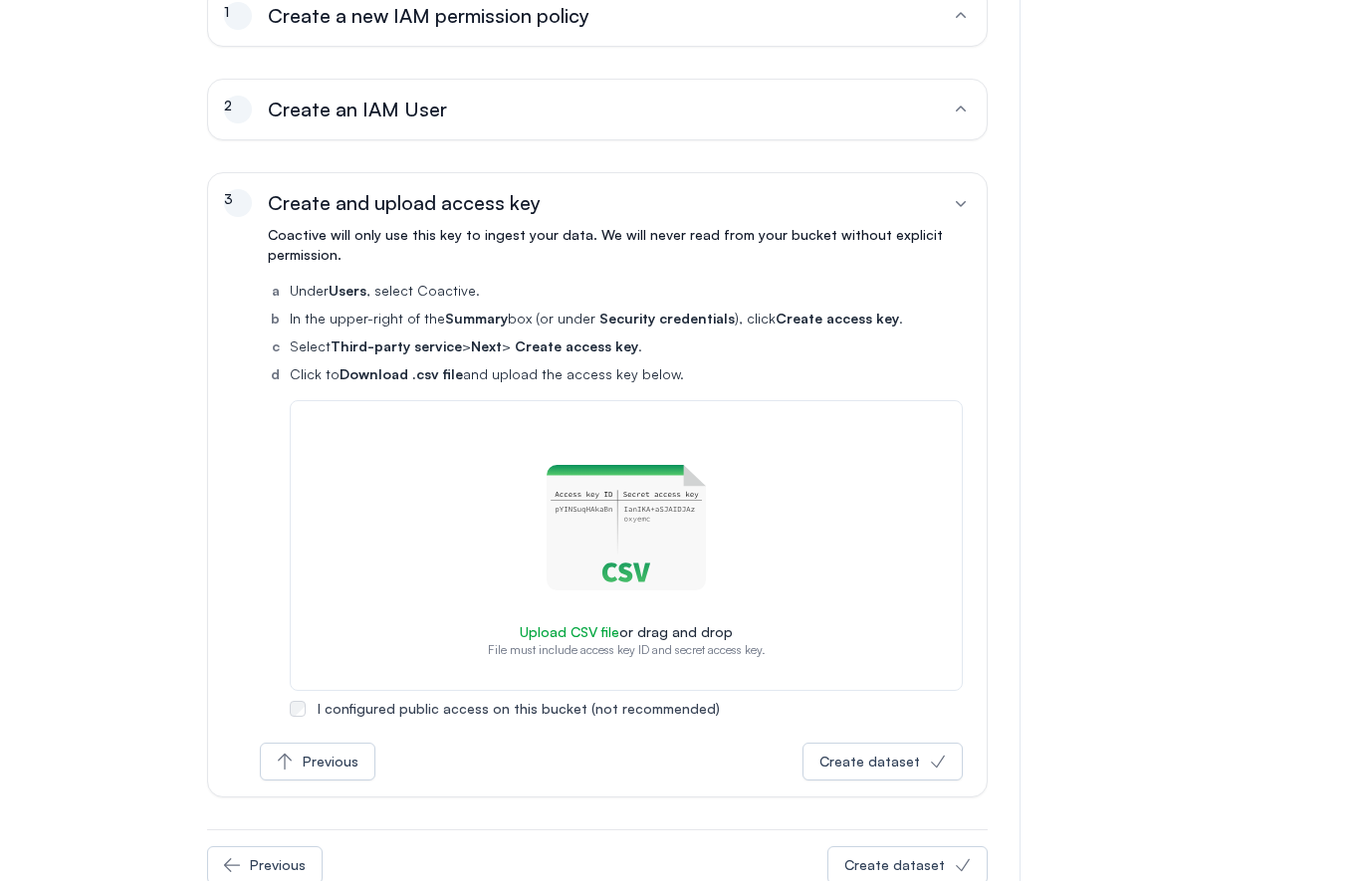 scroll, scrollTop: 402, scrollLeft: 0, axis: vertical 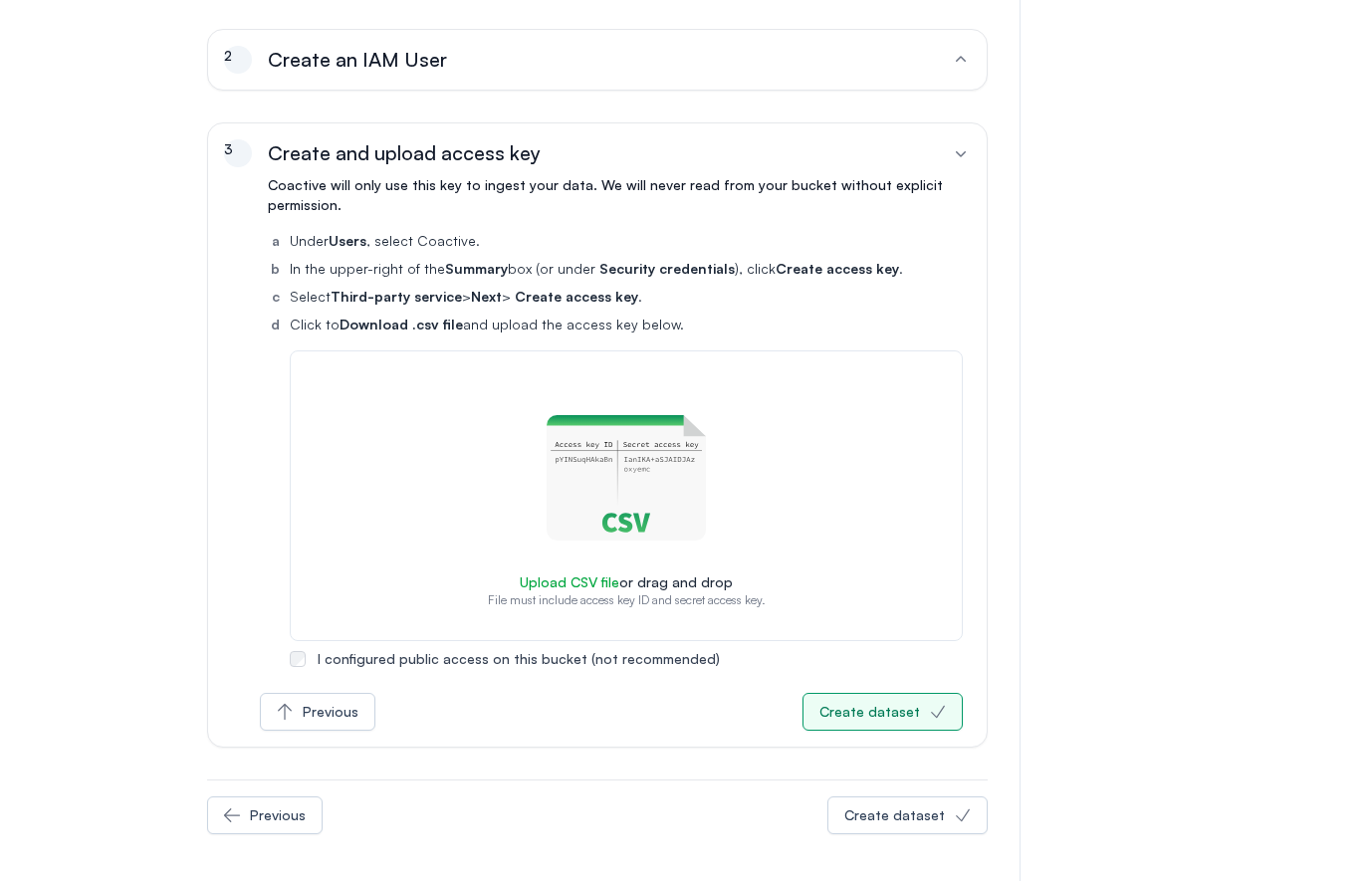 click on "Create dataset" at bounding box center [869, 712] 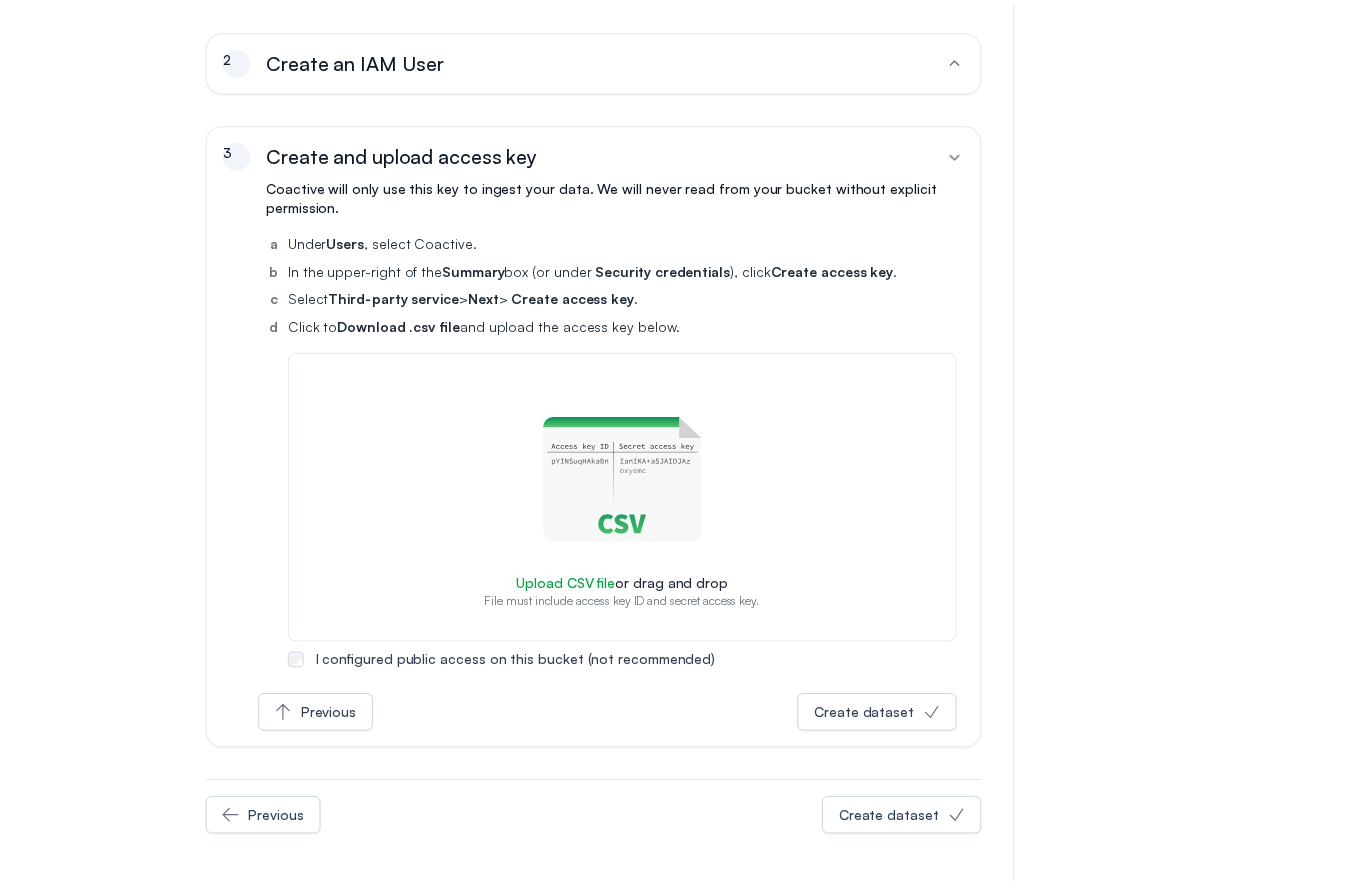 scroll, scrollTop: 0, scrollLeft: 0, axis: both 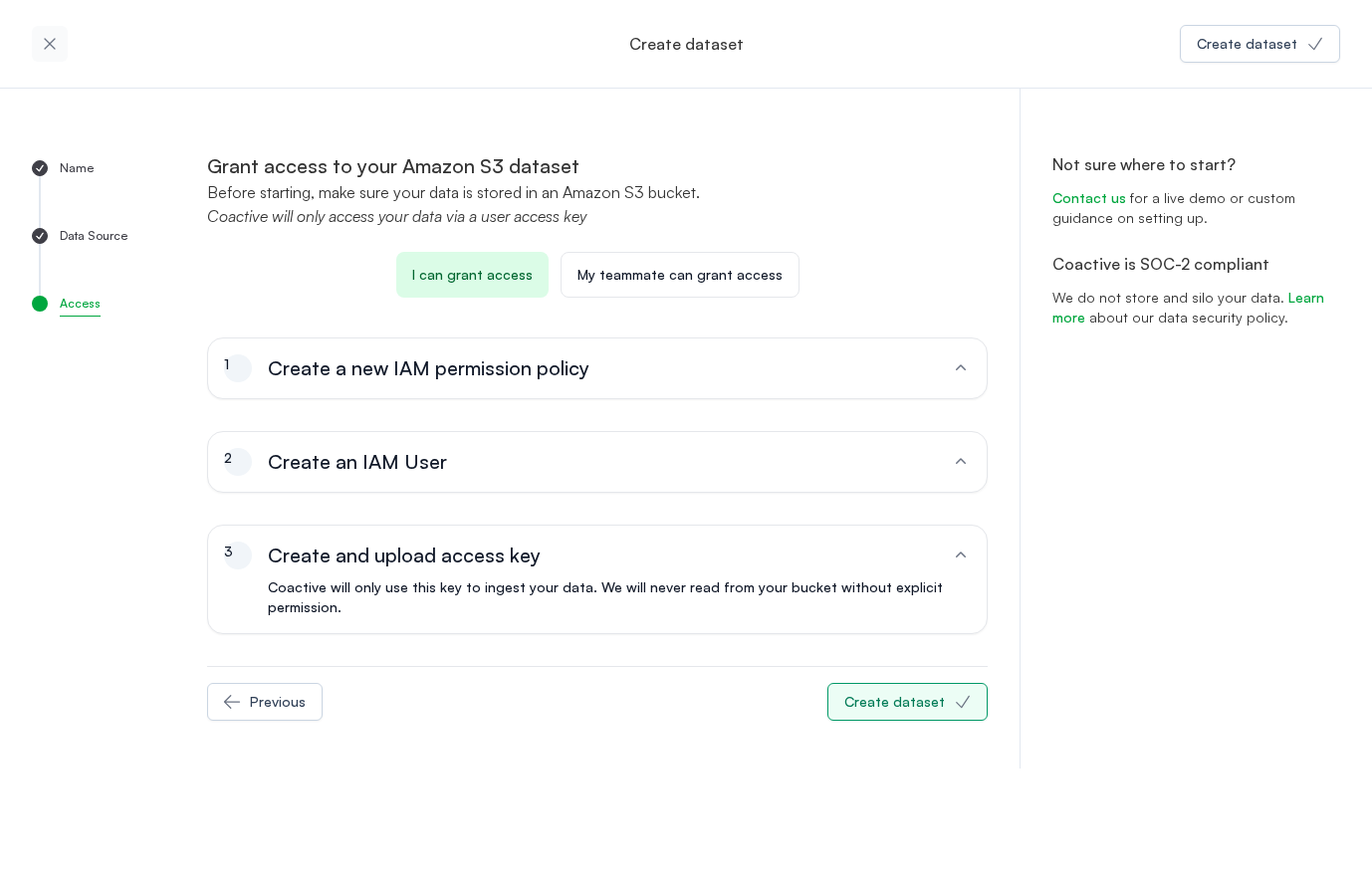 click on "Create dataset" at bounding box center [894, 702] 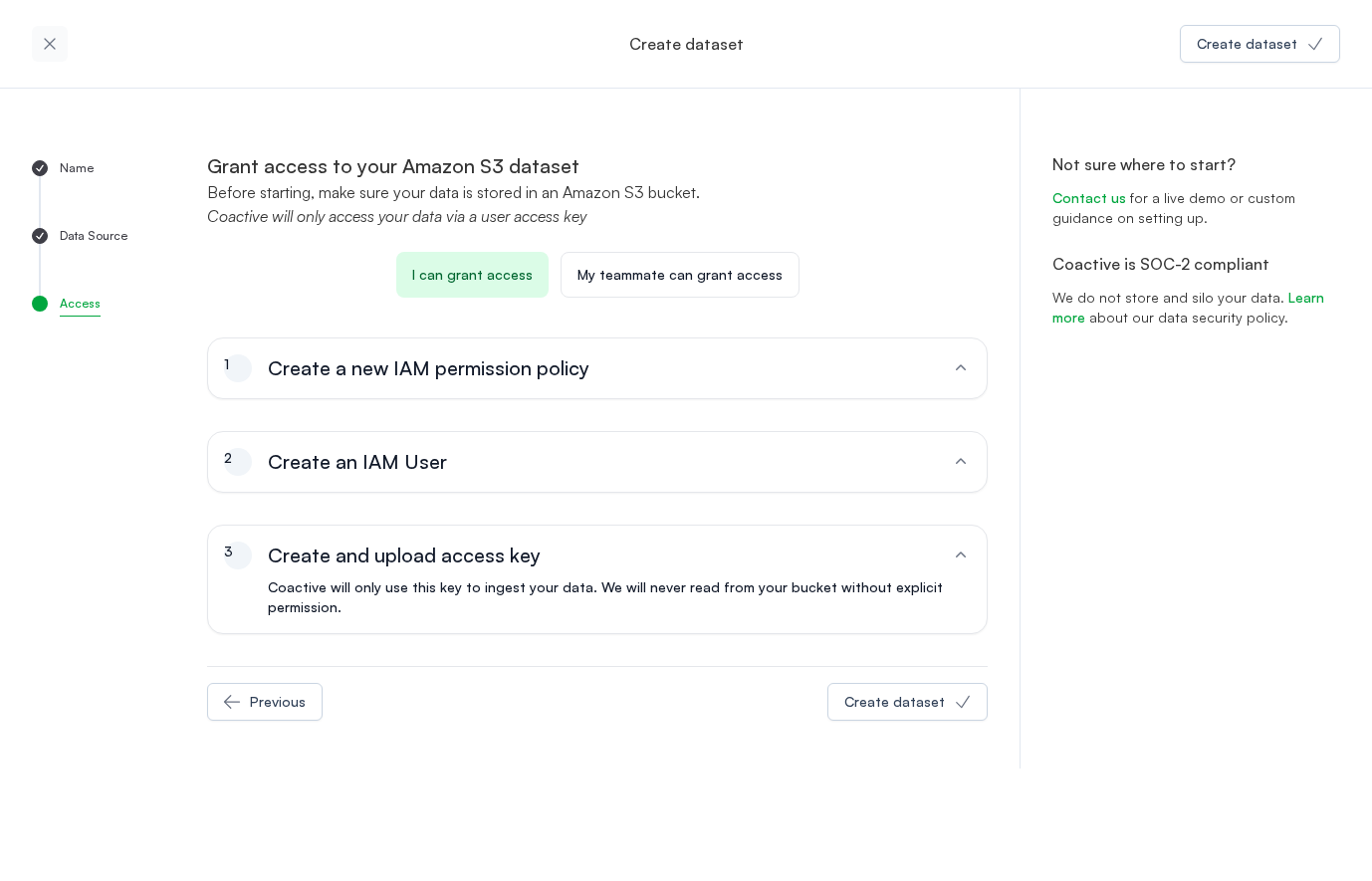 click at bounding box center (49, 43) 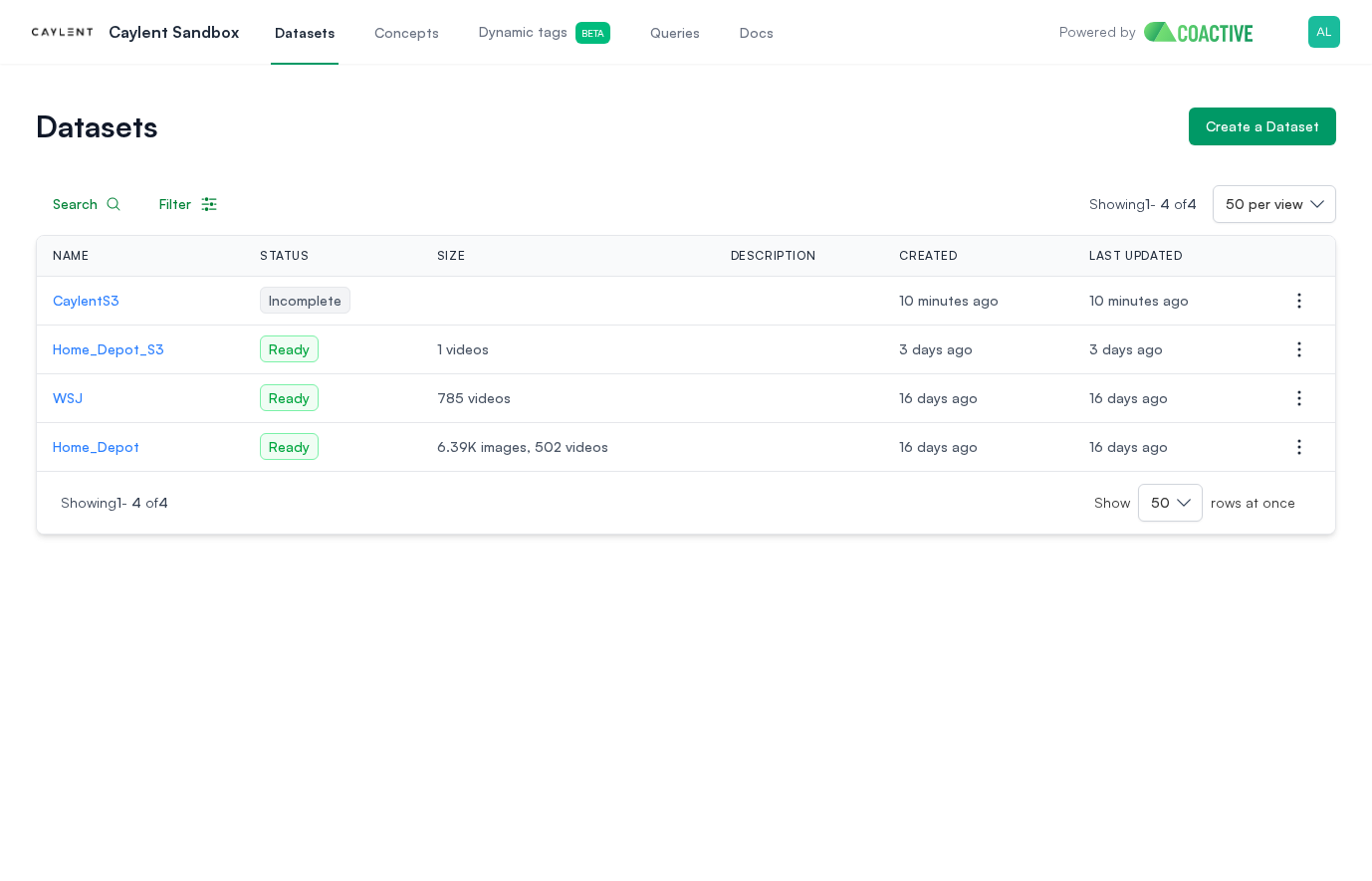 click on "CaylentS3" at bounding box center (141, 301) 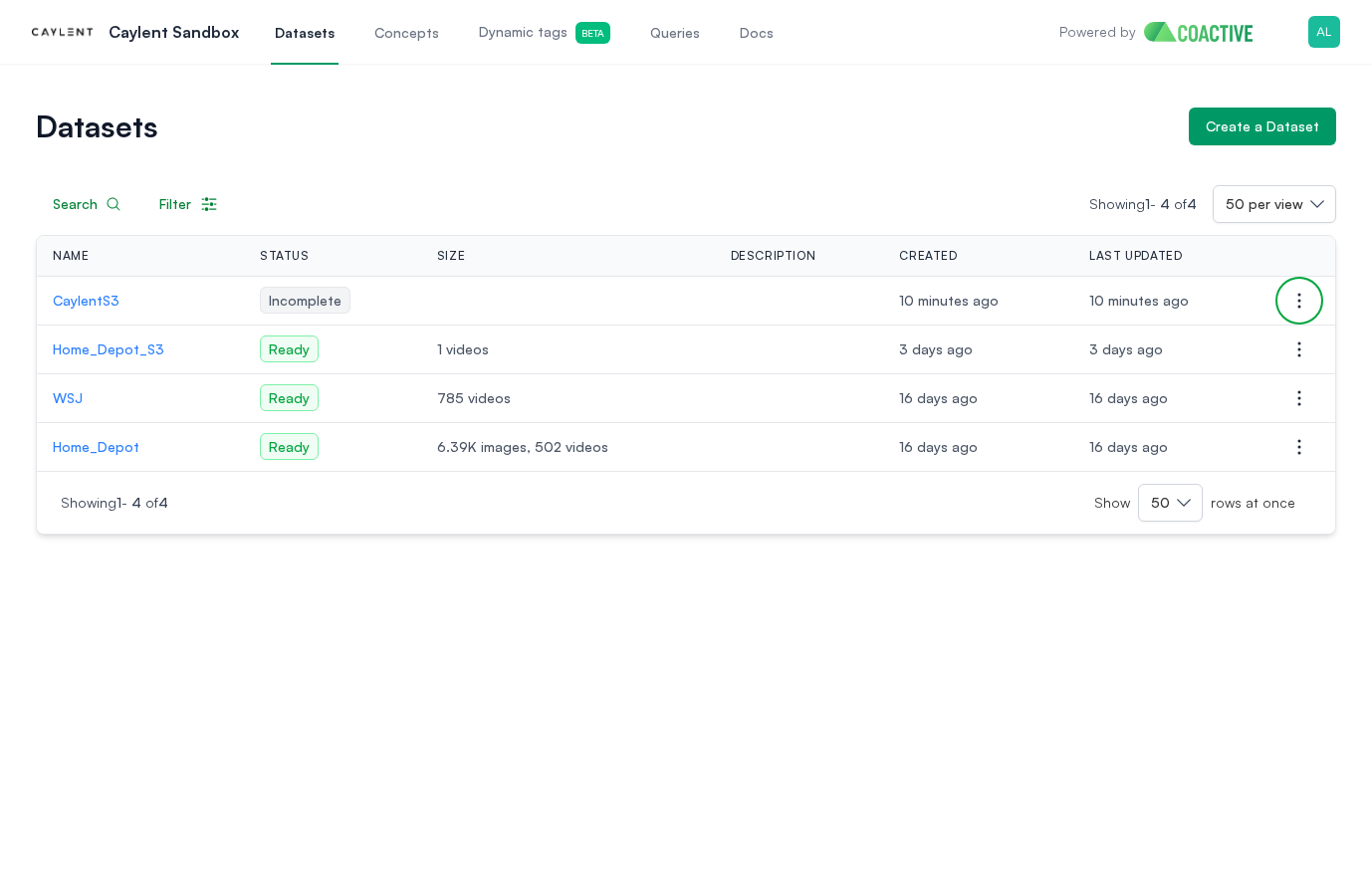 click at bounding box center [1299, 301] 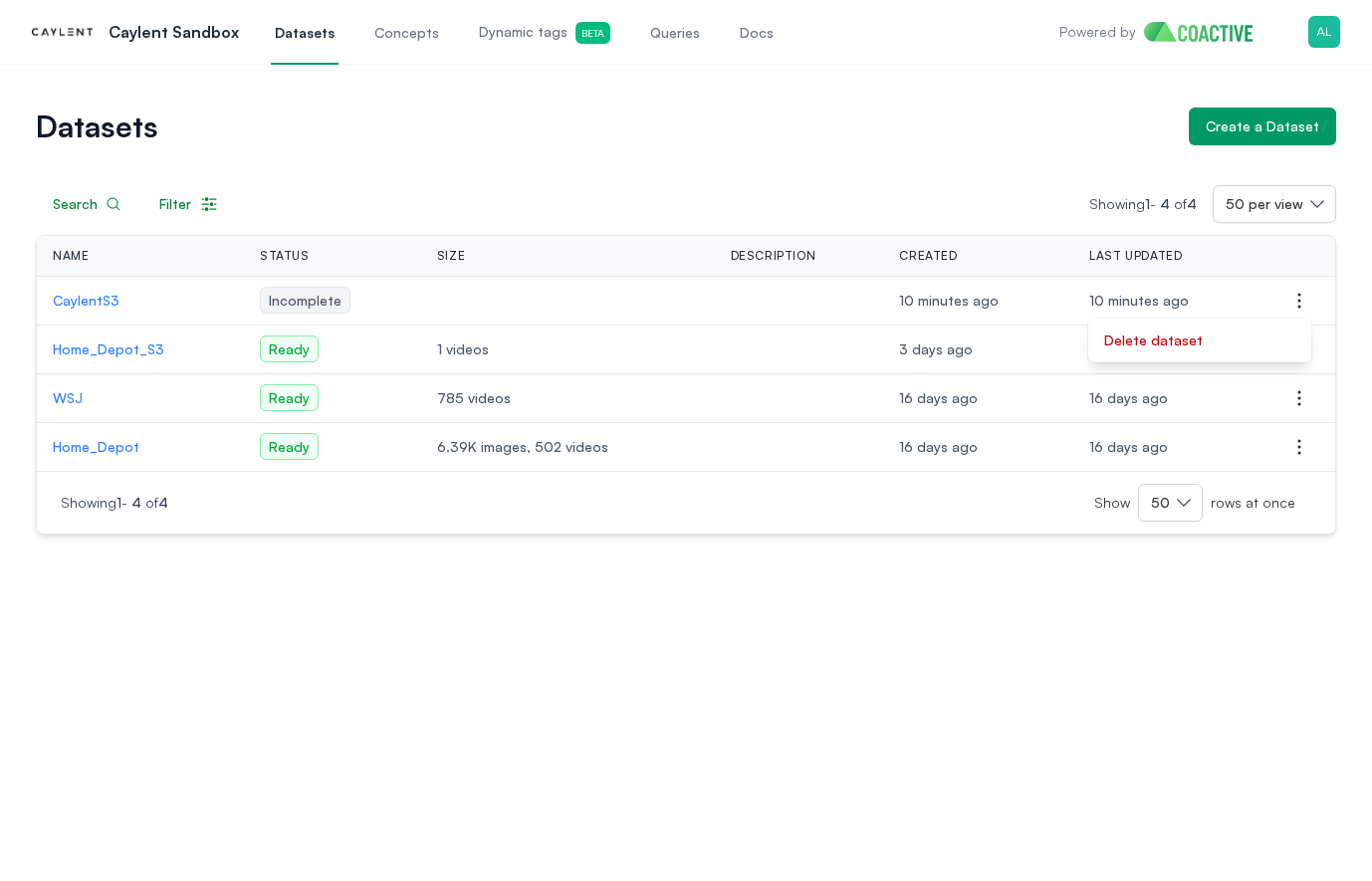 click on "Datasets Create a Dataset Search  Filter  Showing  1  -   4   of  4 50 per view Name Status Size Description Created Last Updated Actions CaylentS3 Incomplete 10 minutes ago 10 minutes ago Open options Delete dataset Home_Depot_S3 Ready 1 videos 3 days ago 3 days ago Open options WSJ Ready 785 videos 16 days ago 16 days ago Open options Home_Depot Ready 6.39K images, 502 videos 16 days ago 16 days ago Open options Showing  1  -   4   of  4 Show 50 rows at once" at bounding box center [686, 472] 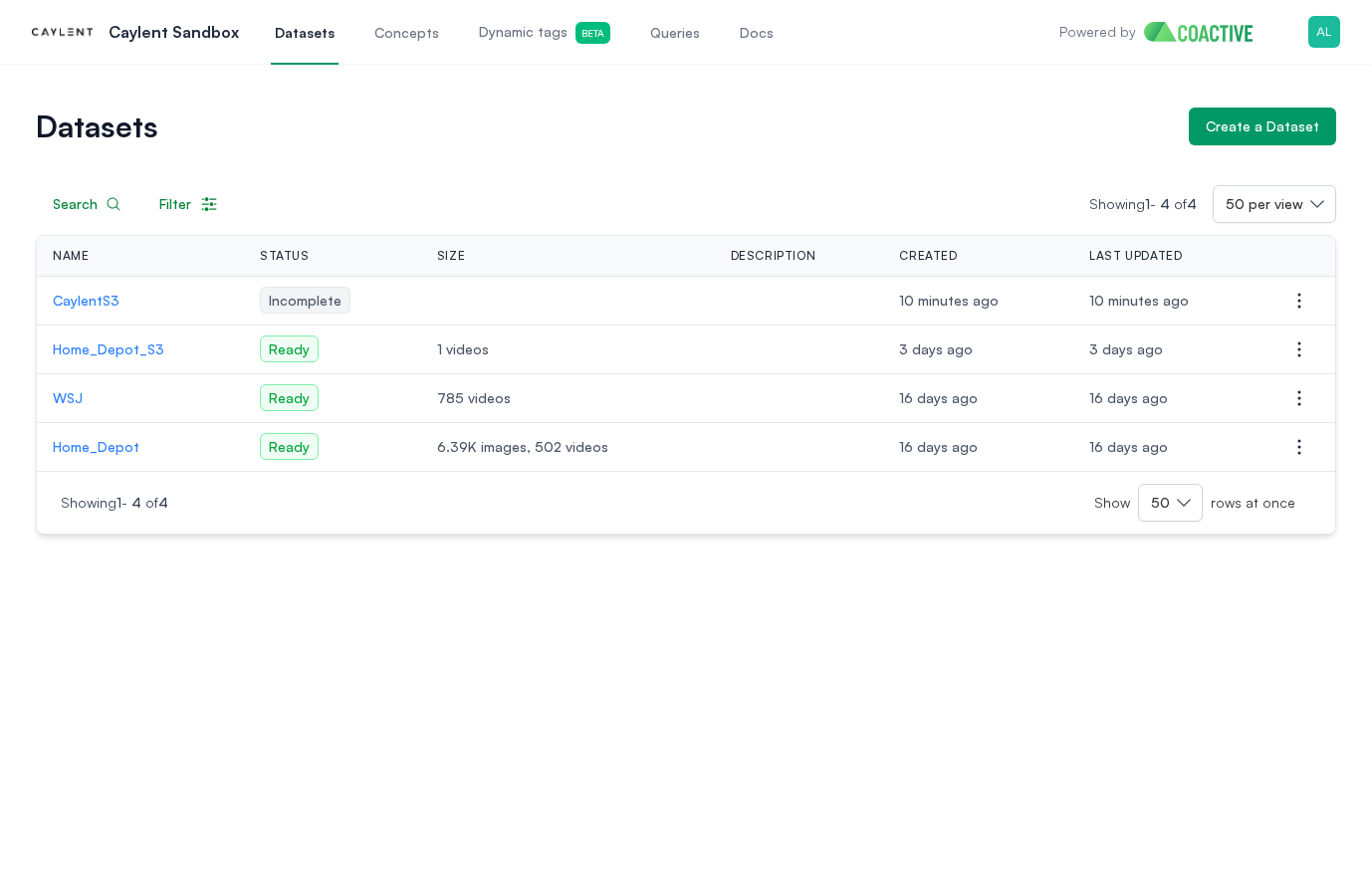 click on "Incomplete" at bounding box center [307, 300] 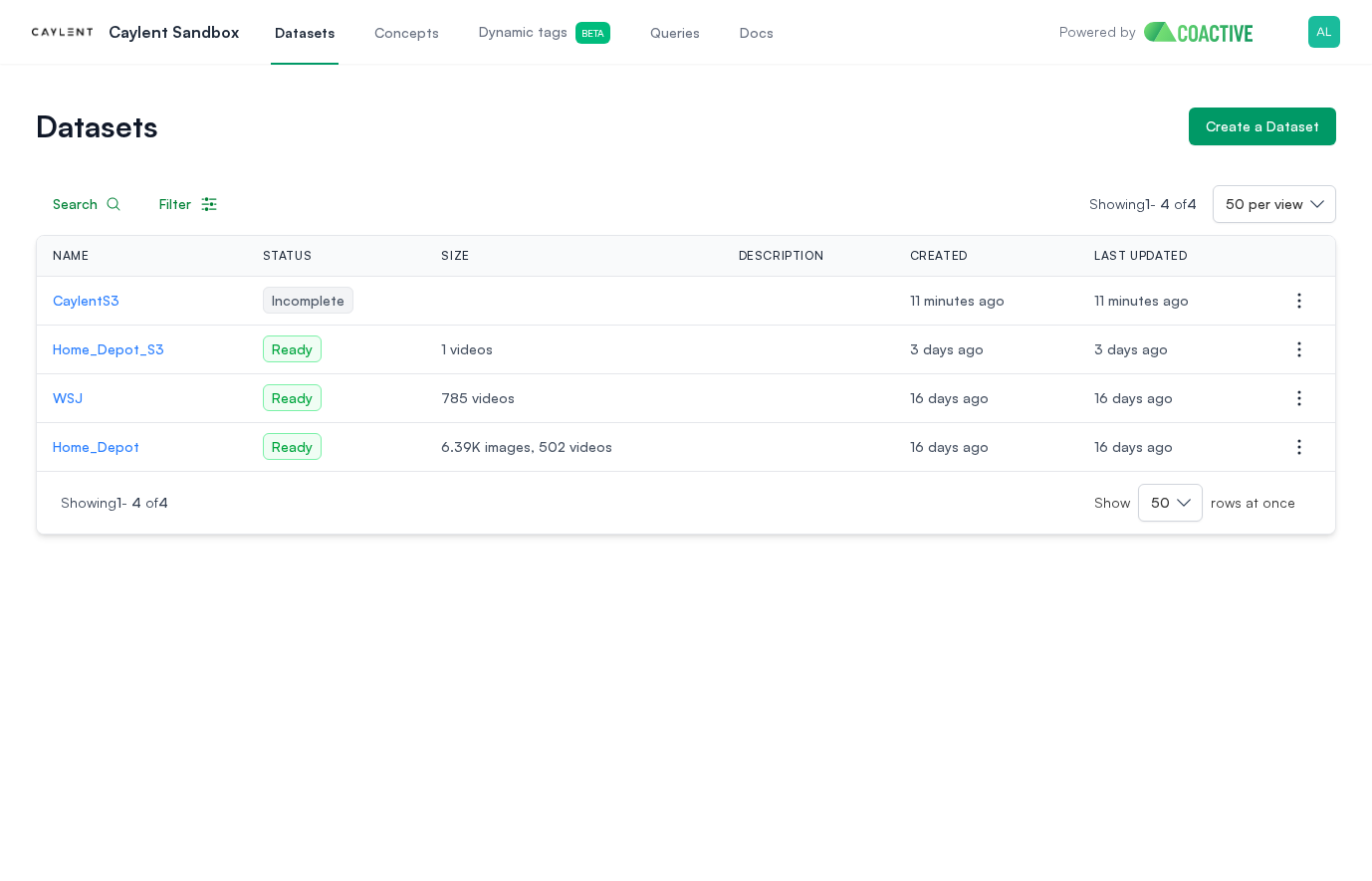 click on "CaylentS3" at bounding box center (145, 301) 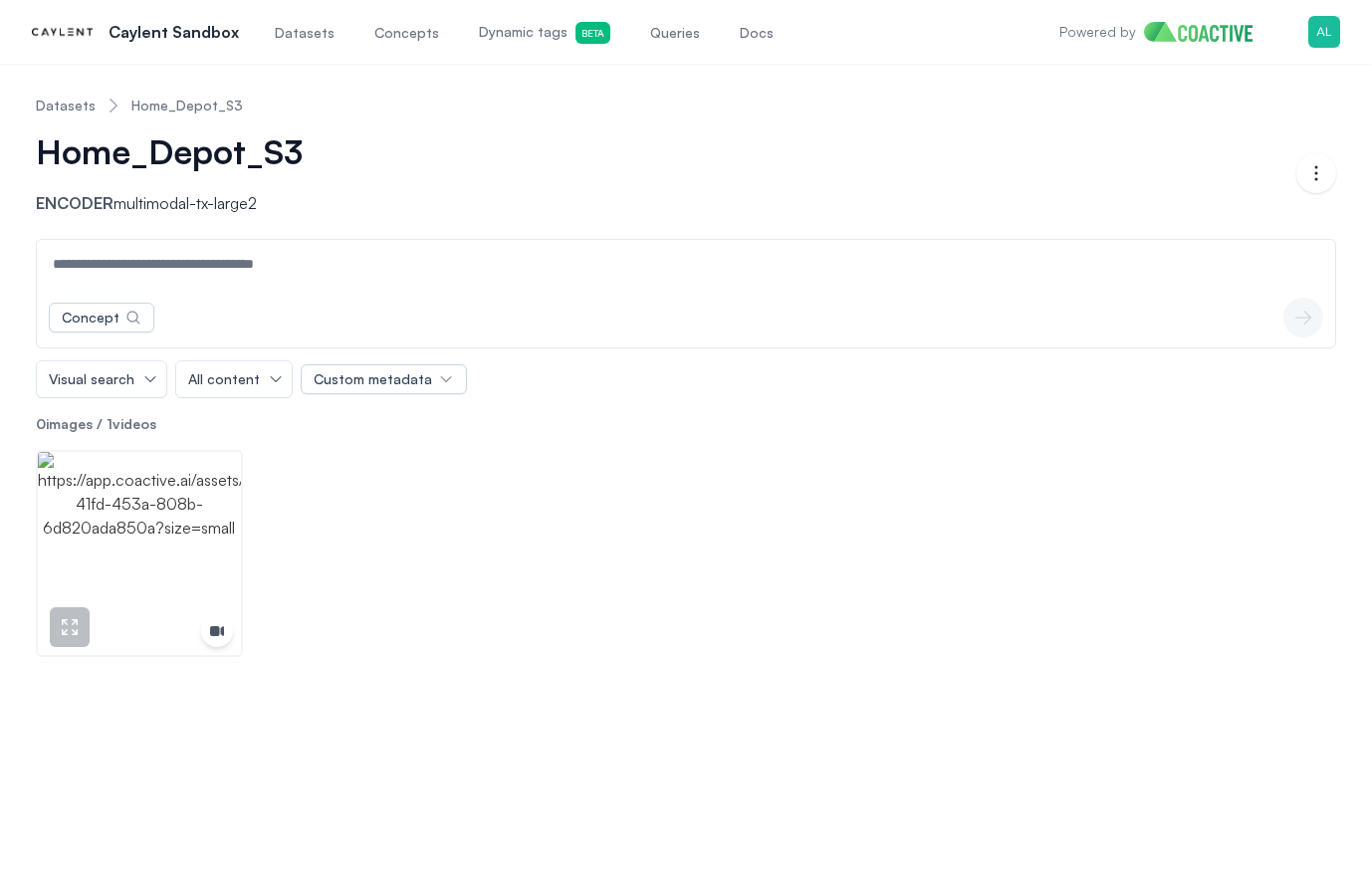 click at bounding box center (139, 553) 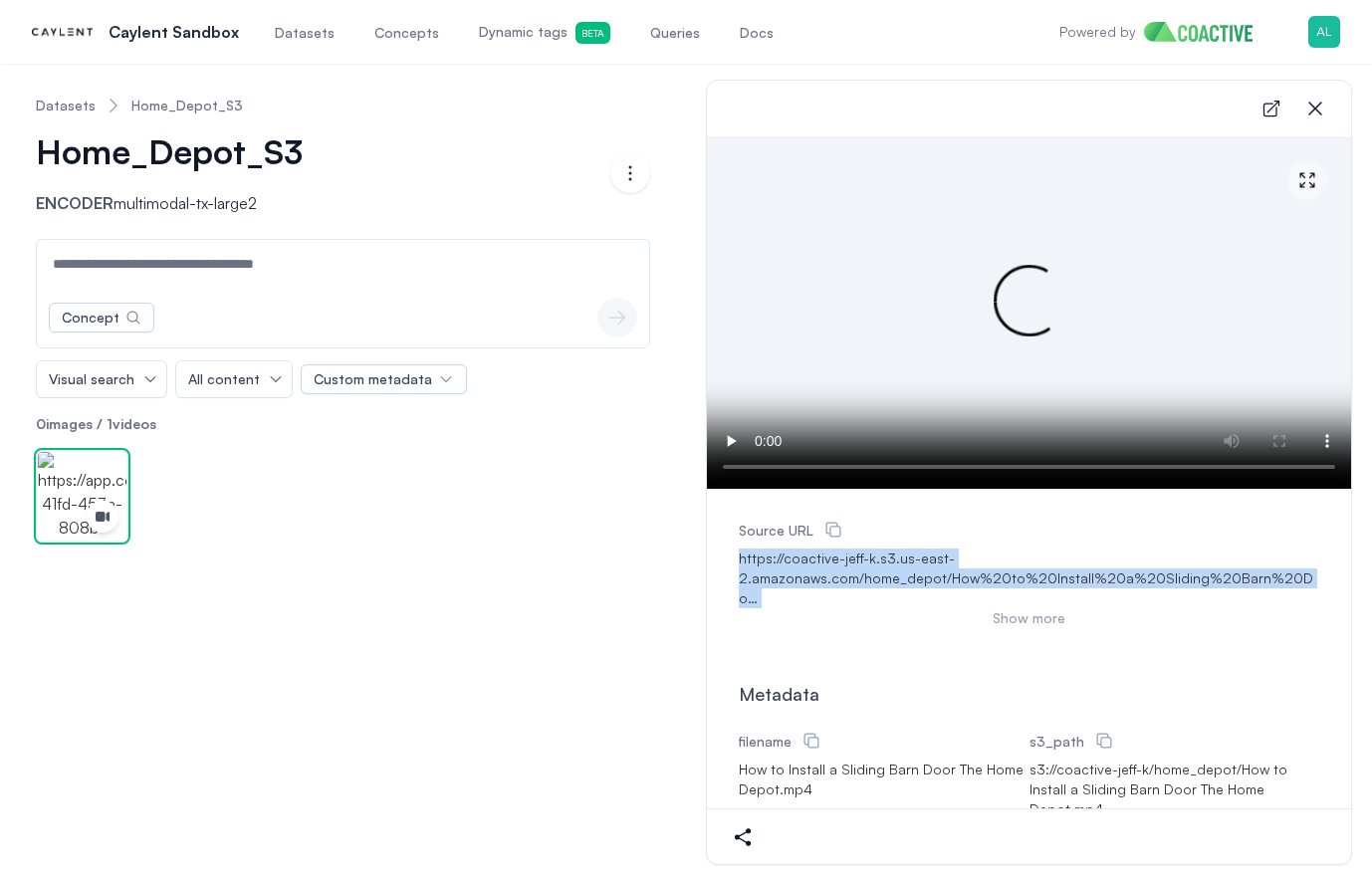 drag, startPoint x: 740, startPoint y: 558, endPoint x: 857, endPoint y: 595, distance: 122.71104 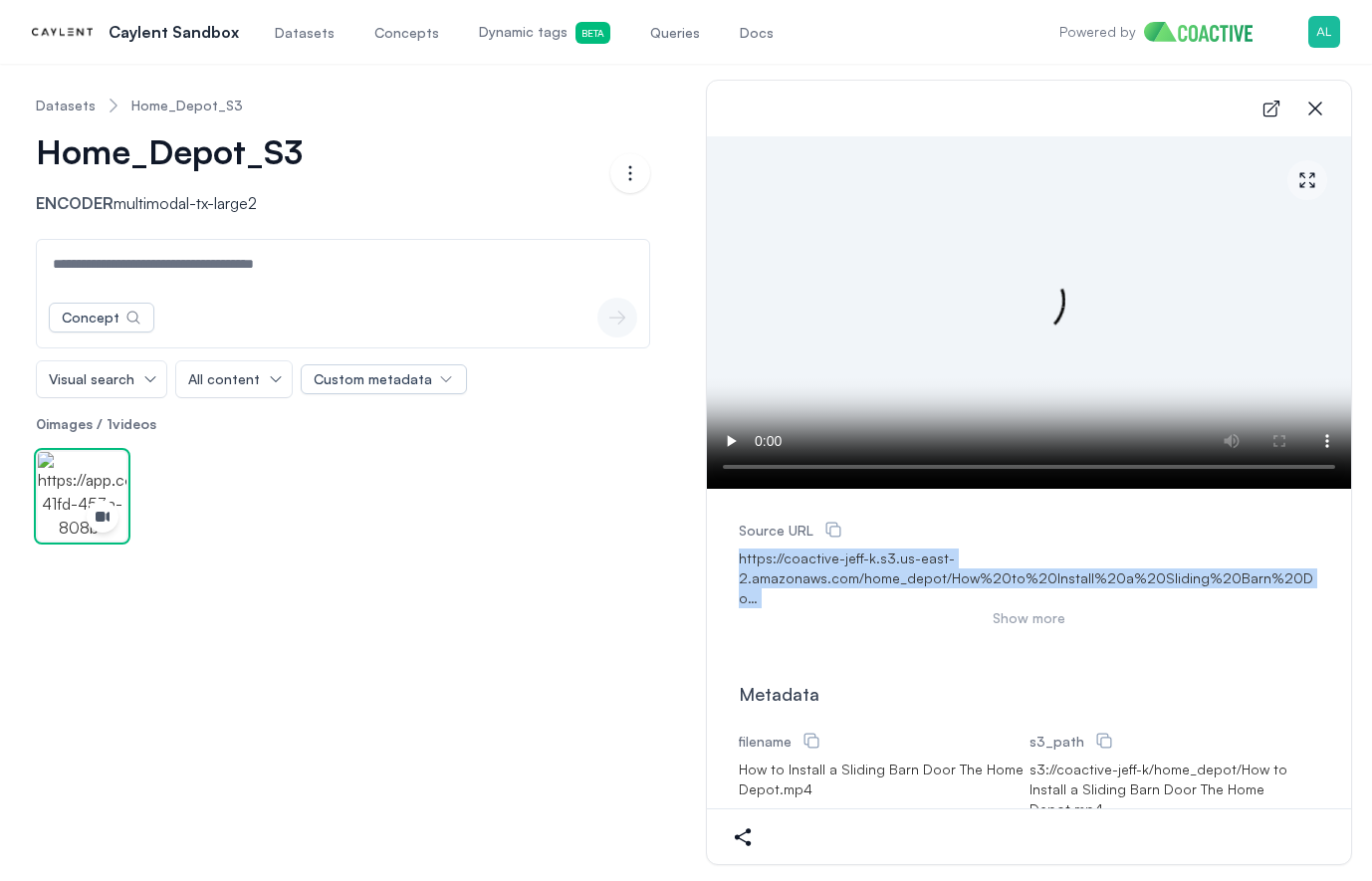 click on "Source URL https://coactive-jeff-k.s3.us-east-2.amazonaws.com/home_depot/How%20to%20Install%20a%20Sliding%20Barn%20Do … Show more" at bounding box center (1029, 554) 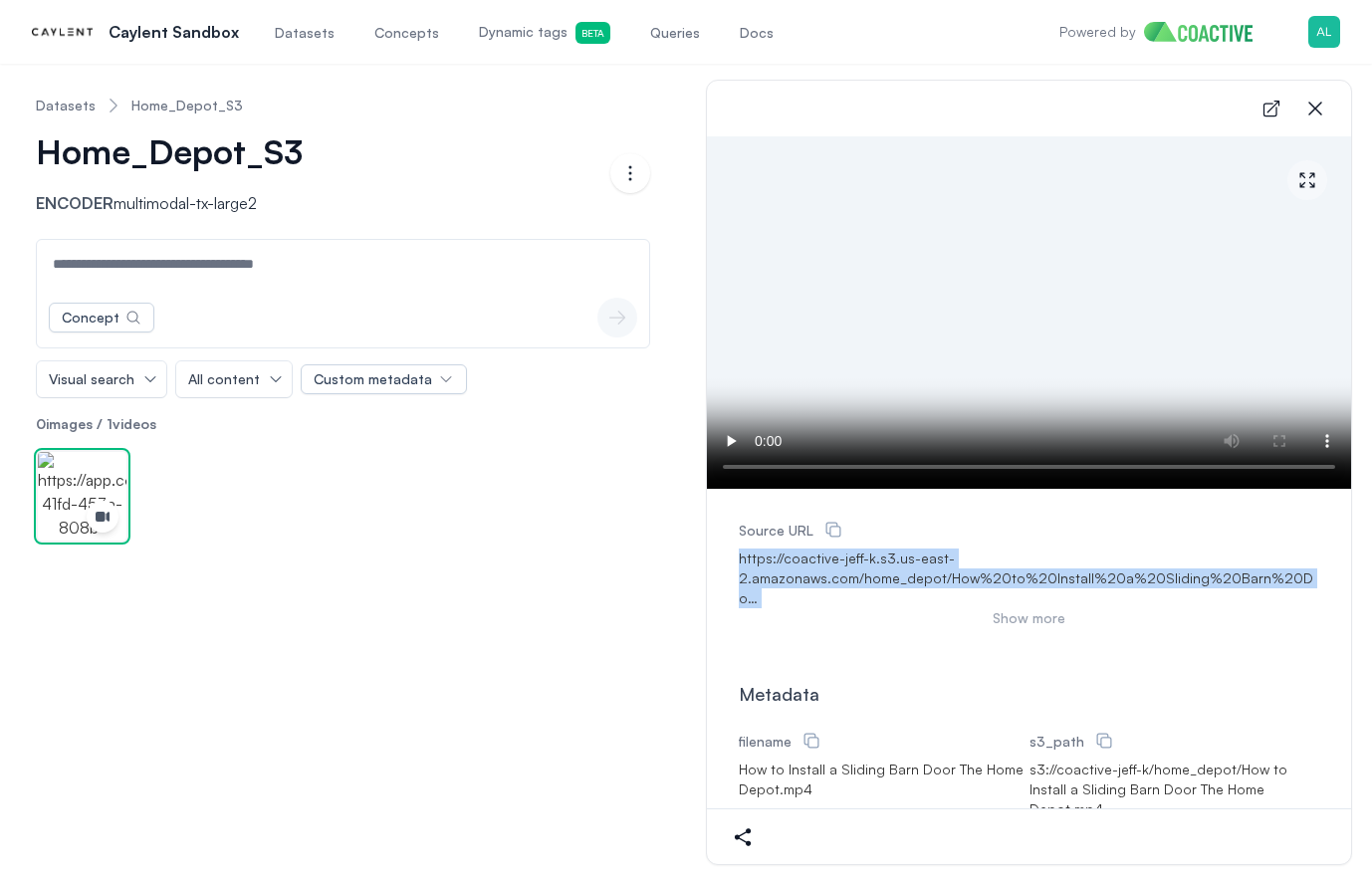 click on "Show more" at bounding box center (1029, 578) 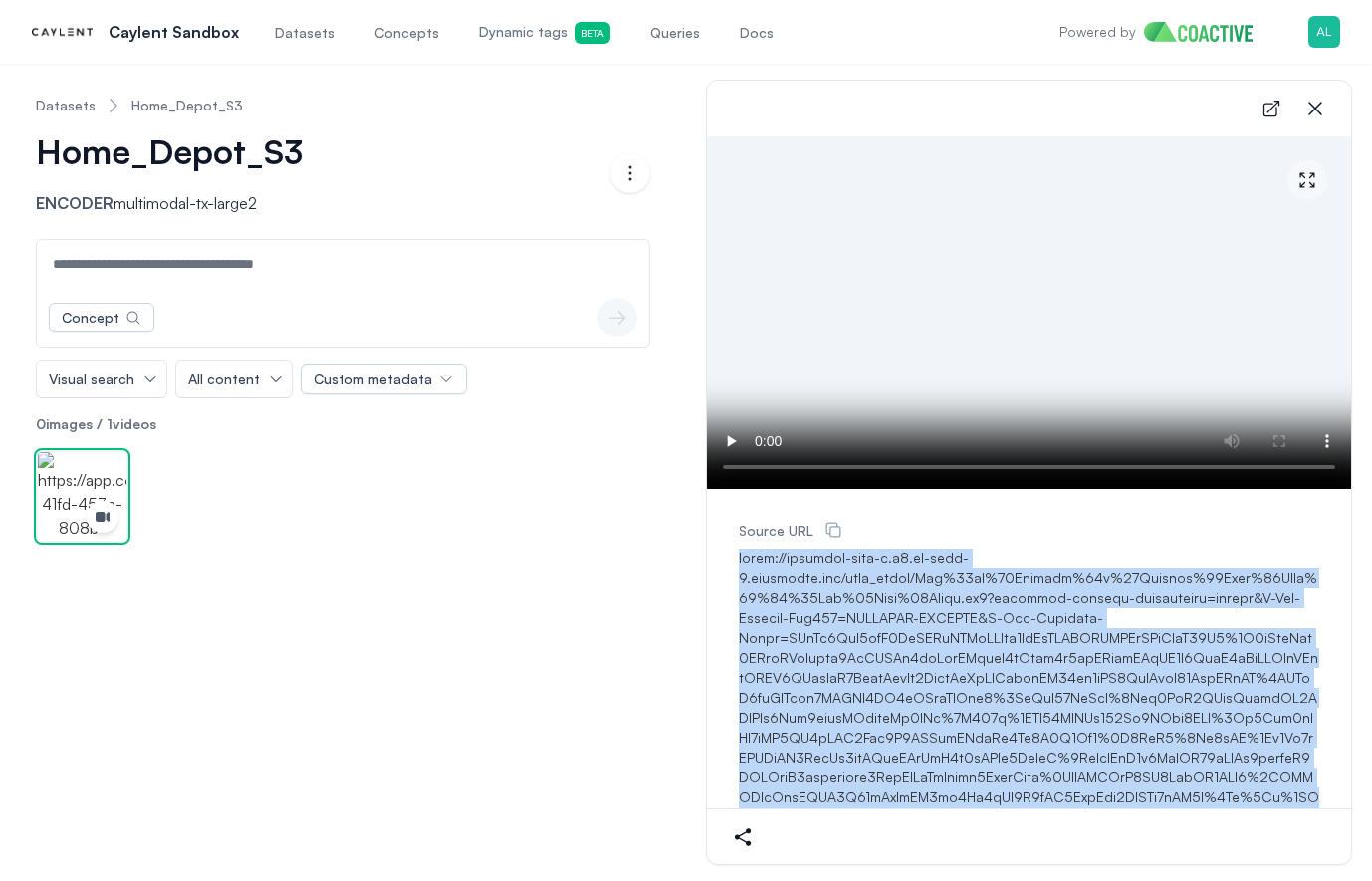 copy on "https://coactive-jeff-k.s3.us-east-2.amazonaws.com/home_depot/How%20to%20Install%20a%20Sliding%20Barn%20Do … or%20%20%20The%20Home%20Depot.mp4?response-content-disposition=inline&X-Amz-Content-Sha256=UNSIGNED-PAYLOAD&X-Amz-Security-Token=IQoJb3JpZ2luX2VjEBIaCXVzLWVhc3QtMiJFMEMCIGIUcLKdGKhR25D3%2F6eIpwJcw7KMrmTQspbgya8BhUNUAh9scYvtWPekyj4bLusg6g6ttGWtmeLKqDT2H9DgvQ4fKsMECBsQAhoMODA5OTgzNzE5NzcyIgxVe1YnnsGyMqNOOpwqoAR87yc1wGZ8MoLTuzz05KjtGAgOQ%2BHMnJ0lvVIKstb3RYUVP5RN0tASrxRLLit0%2BmGiY57DvTkU%2Bgg7QzE5KYqzPozduDM7OBMUNc9Ous9fdklMSnlwyEp5PIl%2B714c%2FMW86TUEIf060Ua4NDve1GEB%2Bc4Ofg2yGKD5rLO2PT0qCWC7Mkq1V0NCVpyLBfnFd6Xy8T2Y6Yr7%2B3HfR7%2Fs2fXL%2Bm7Mb5oMEUHkAB9AdnXz3lgHLoxNKkZpN6p7cJUHj4OalxQ%2BsQtPLmN2w2HoNAK65xFCLb9zufmdI8YCEVfcI7mvmuatfhh5DwdJtZvXhMfumf8TjagJjvm%2BigIYZNqY3RI0EdaRY6PYS2%2FSZTUHWiDgrBBTP2T98vFfSrLR3zr2Tn3lKD1A9rQS6TwqWvv0XDJSe4oPU4w%2Bg%2Bu%2BAtoKUkwq%2BQmDV%2BbZruXn54lMOAFM%2BKCpXVLb52IWWrvGCdXmrjjdezNTXYEVftjU6wmzHpE%2F992dxZT41LTGegkHhIh4a8IB49IhvoGaIs8awRPk7AHCKkYNxzznZftMj1FYZ6MjFySvRHL..." 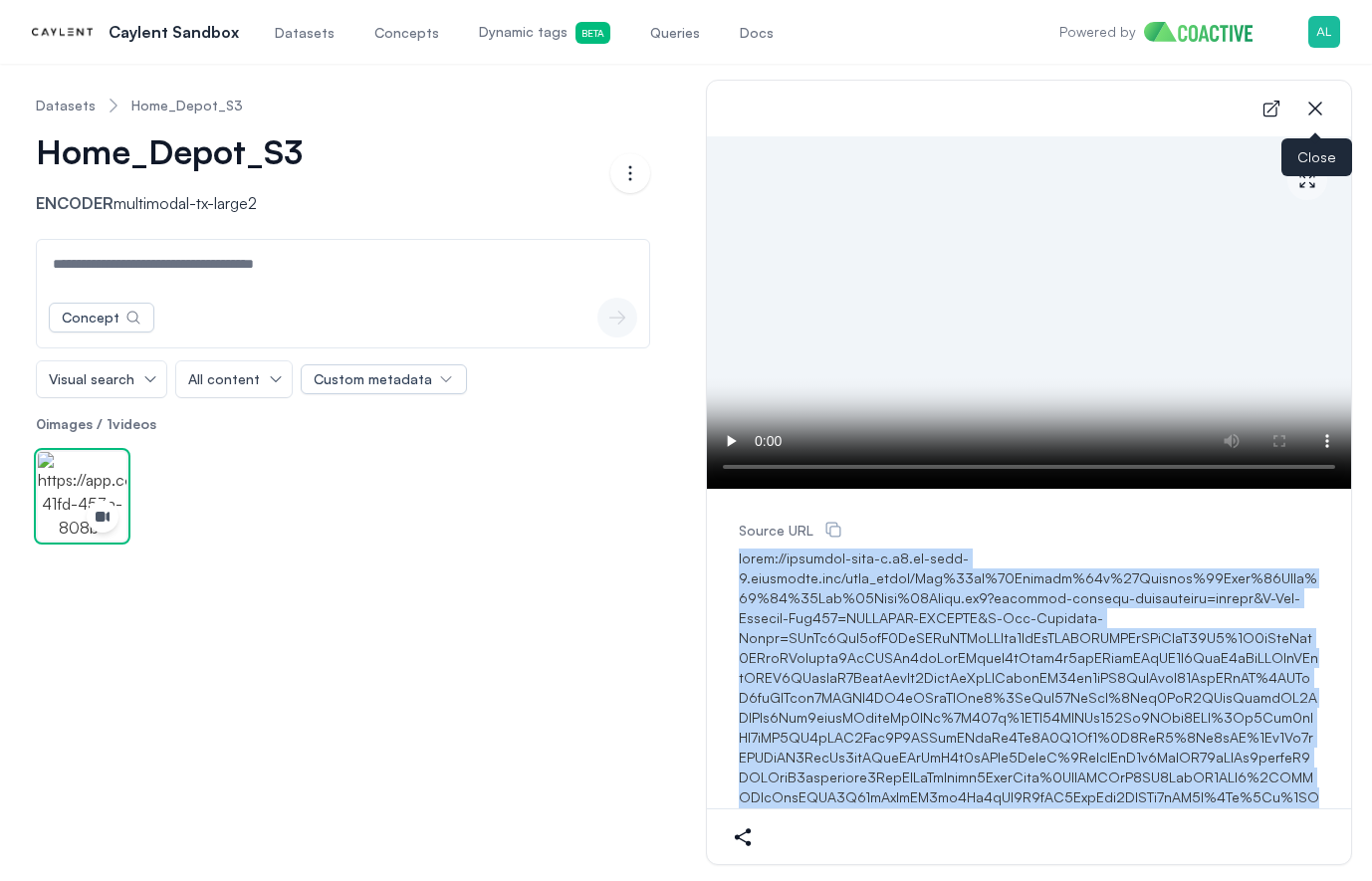 click at bounding box center [1315, 109] 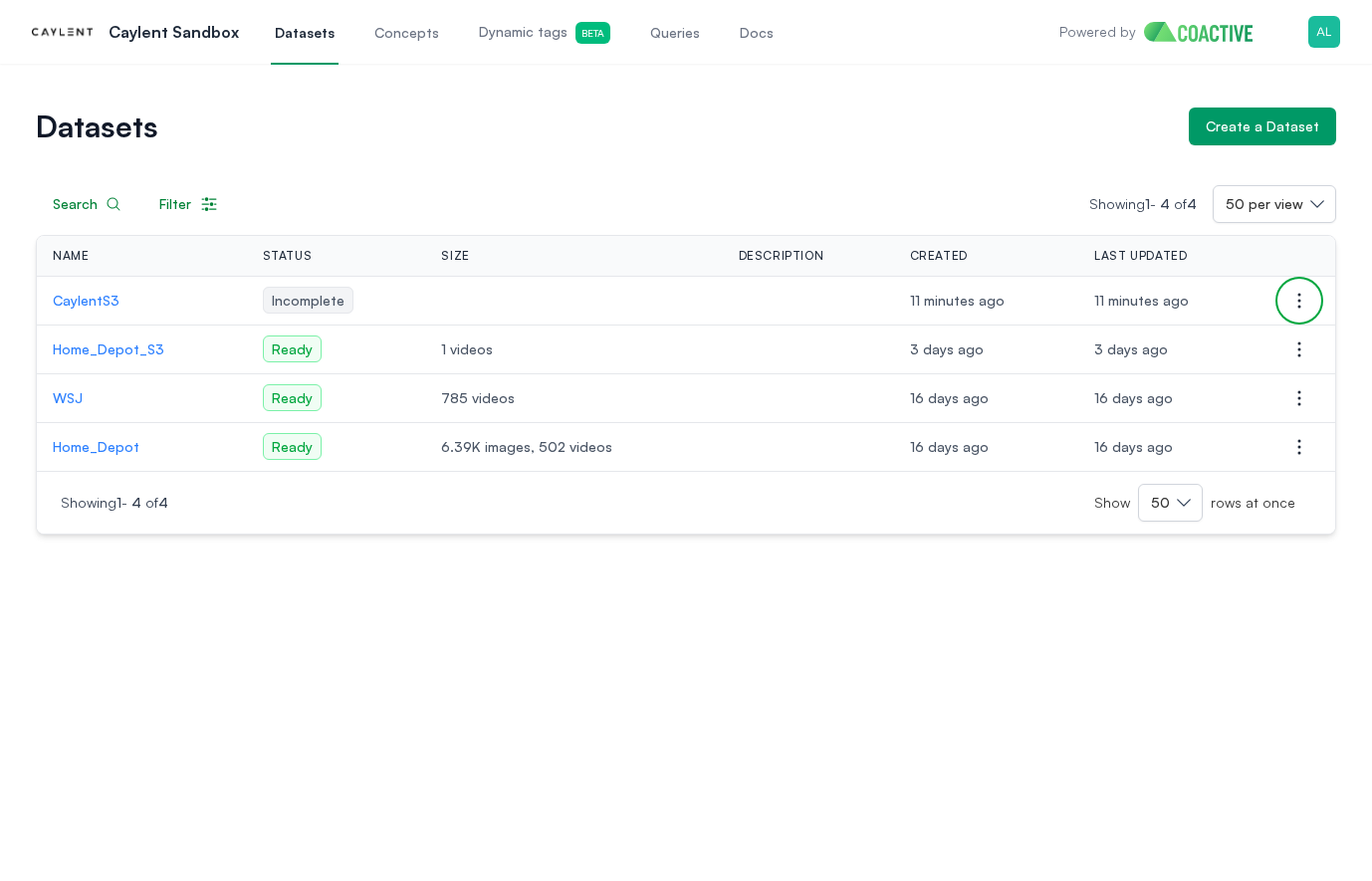 click at bounding box center (1299, 301) 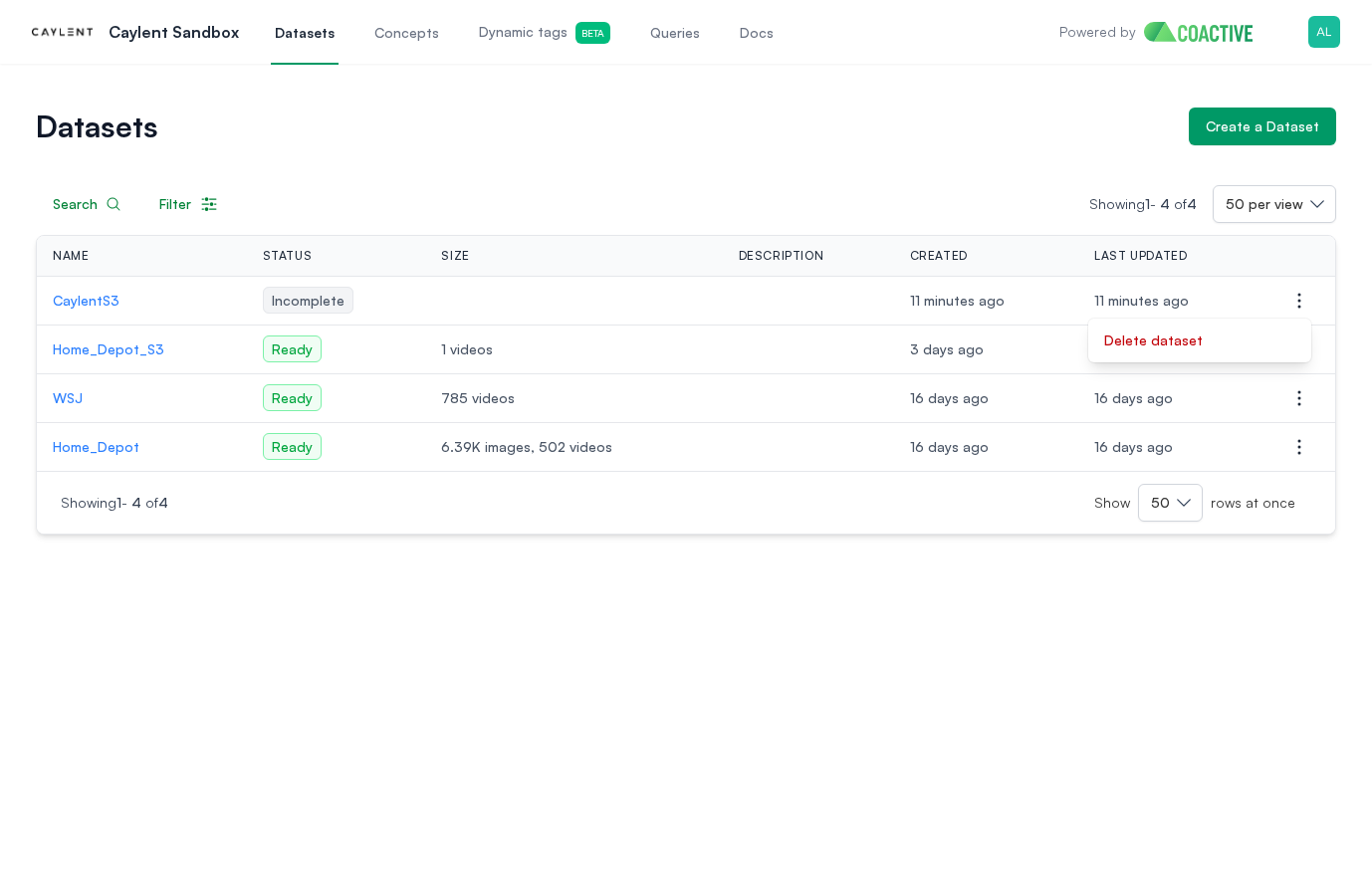 click on "11 minutes ago" at bounding box center (1170, 301) 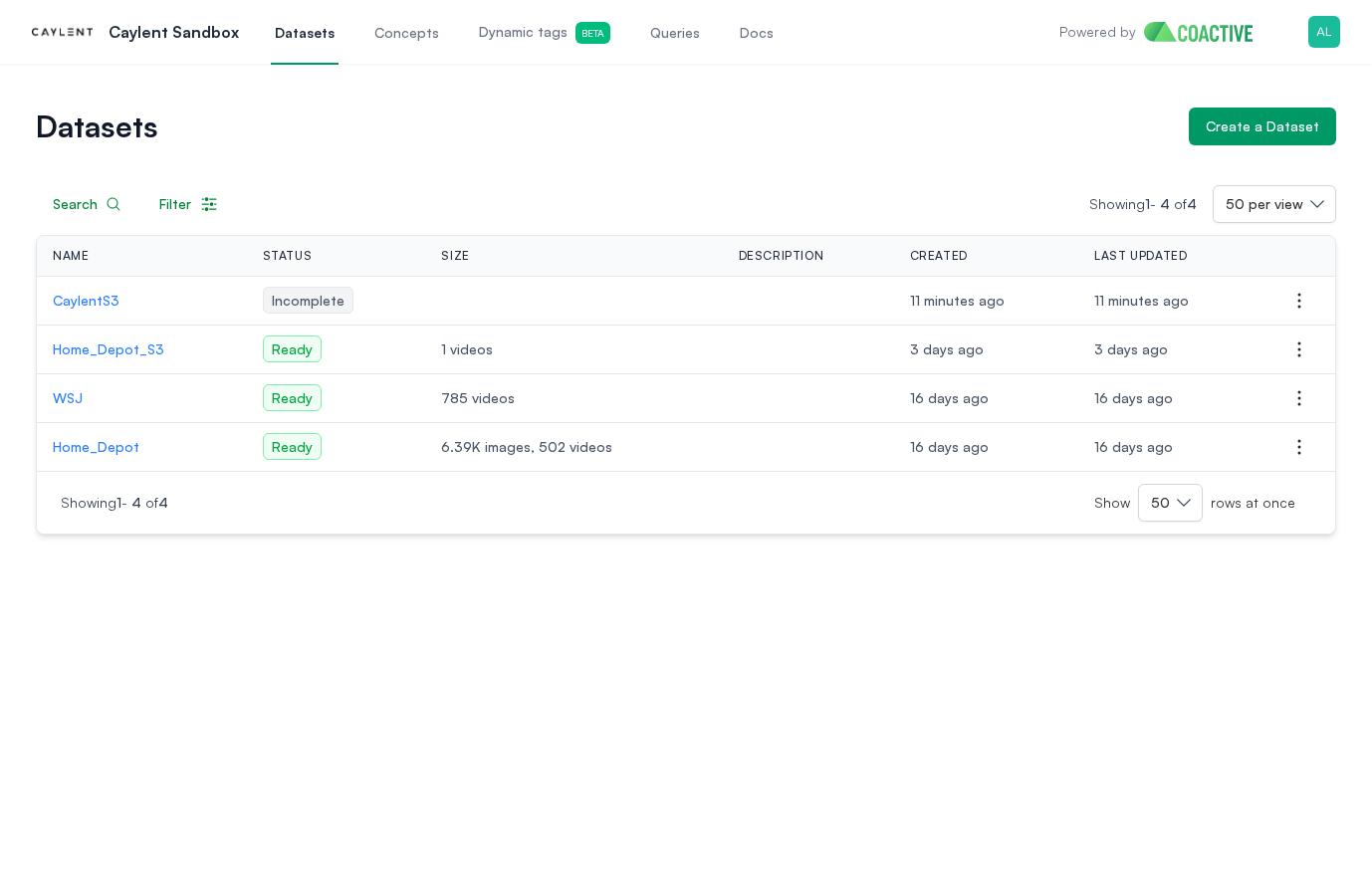 click on "CaylentS3" at bounding box center (145, 301) 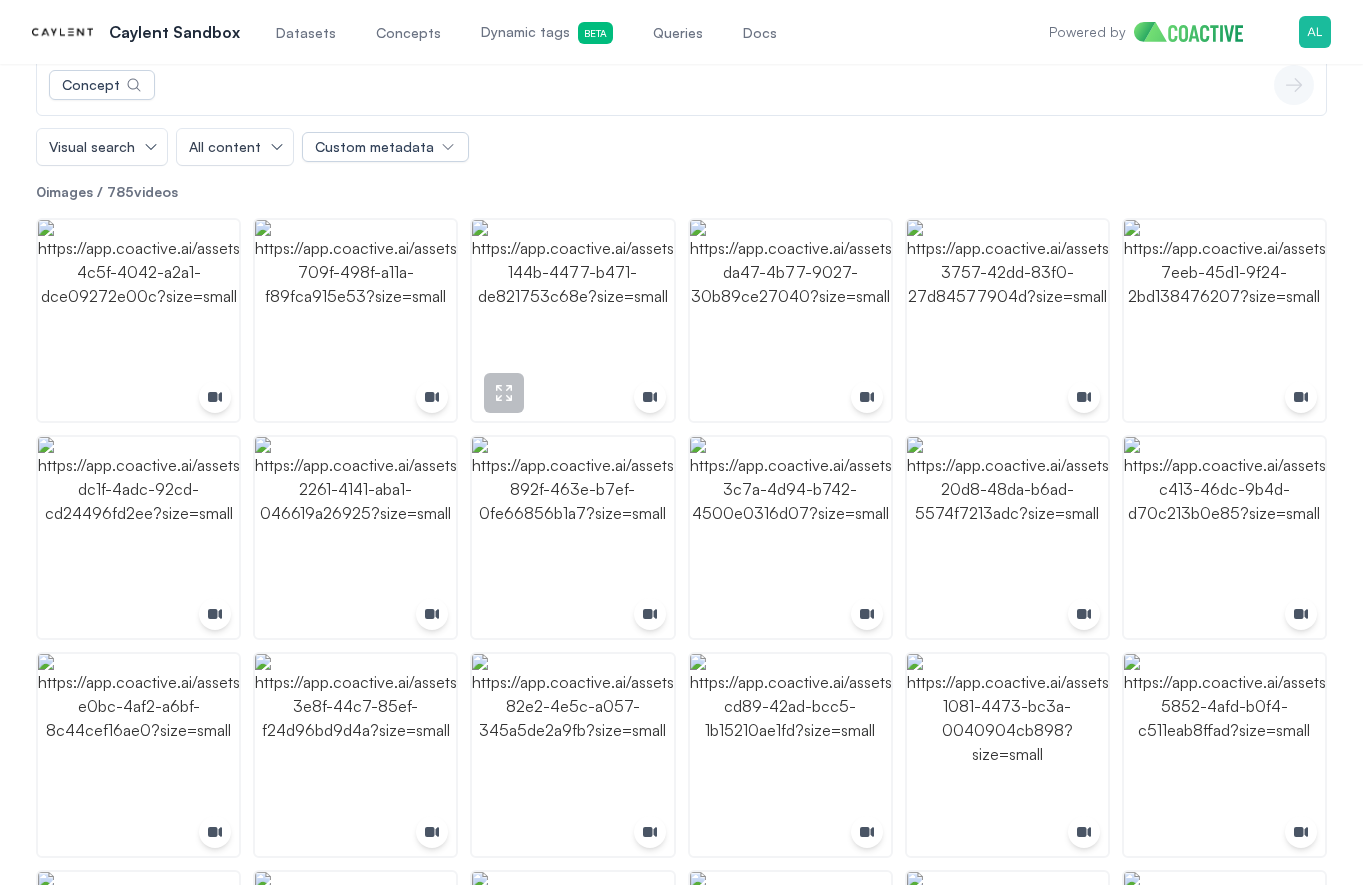 scroll, scrollTop: 240, scrollLeft: 0, axis: vertical 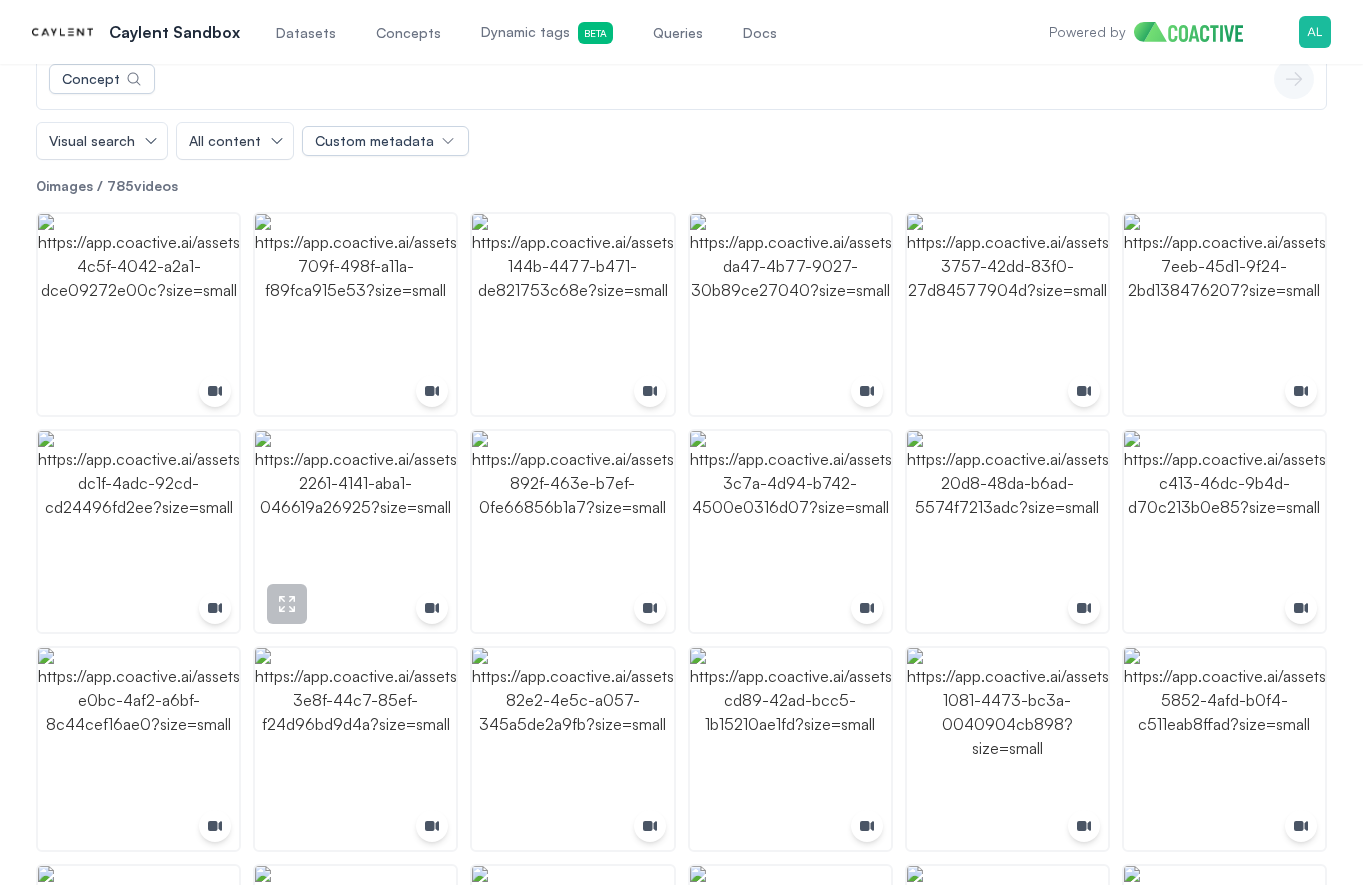 click at bounding box center [138, 314] 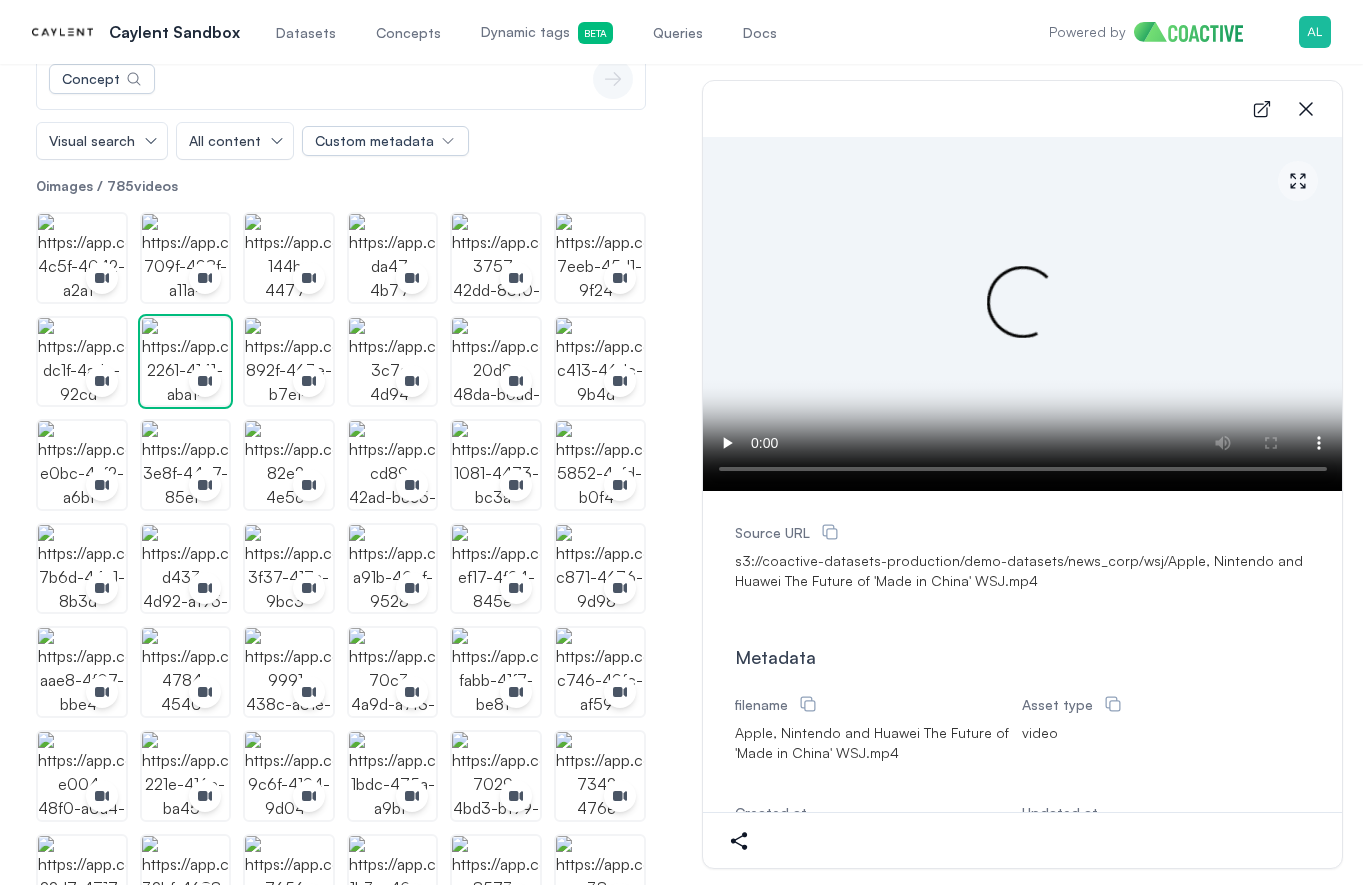 click on "s3://coactive-datasets-production/demo-datasets/news_corp/wsj/Apple,  Nintendo and Huawei The Future of 'Made in China'   WSJ.mp4" at bounding box center (1023, 571) 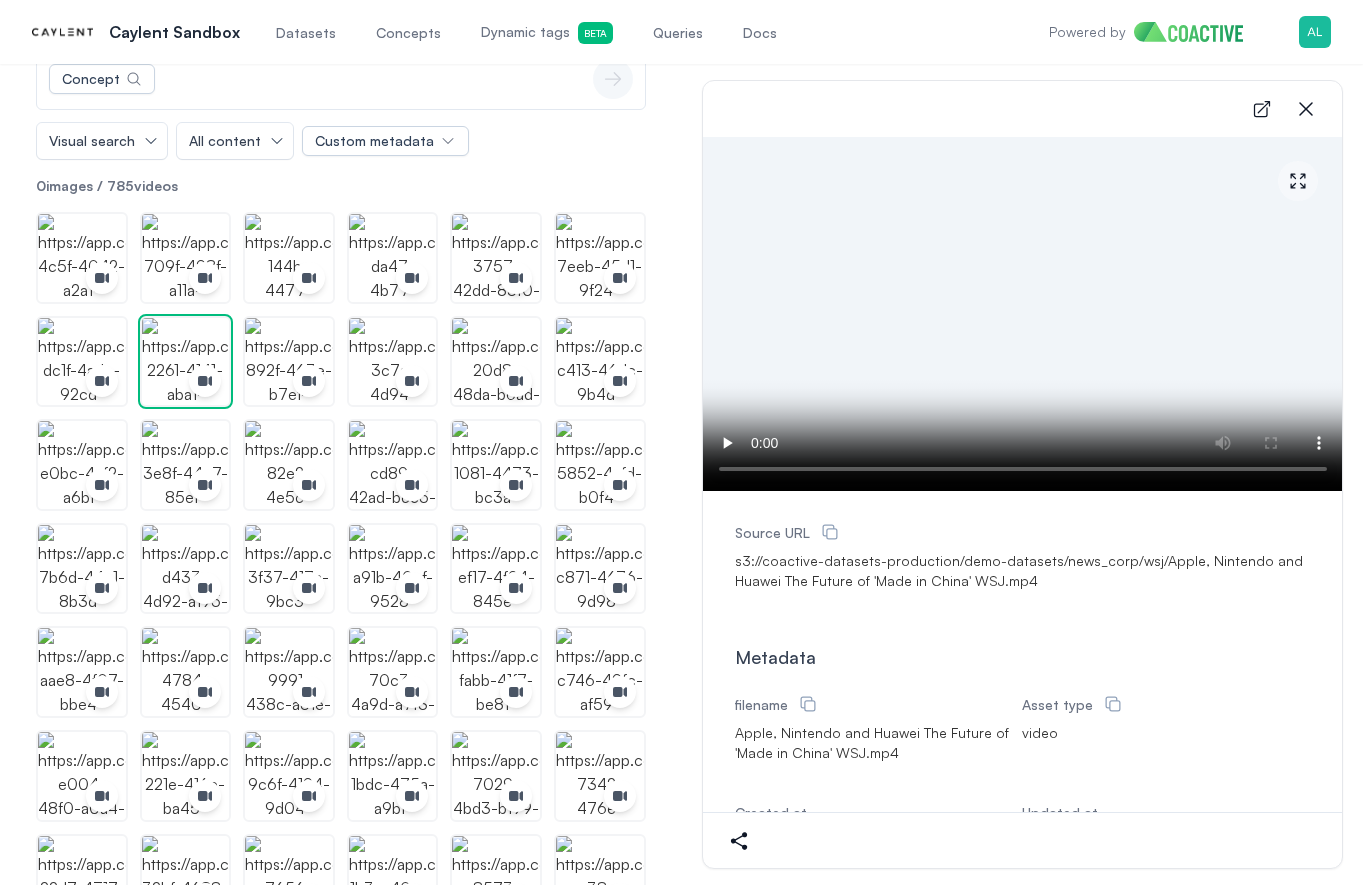 drag, startPoint x: 729, startPoint y: 563, endPoint x: 1026, endPoint y: 584, distance: 297.7415 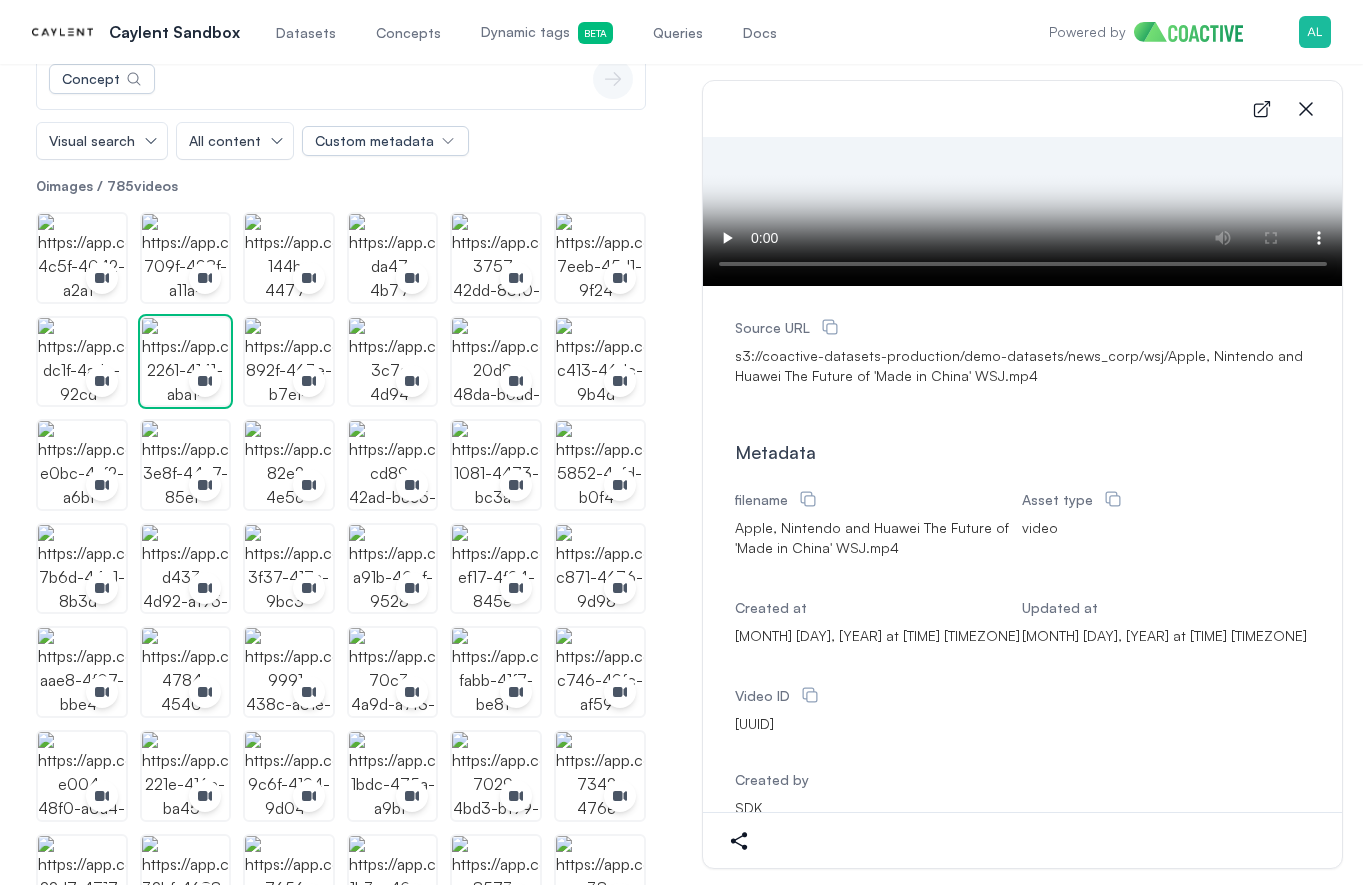 scroll, scrollTop: 243, scrollLeft: 0, axis: vertical 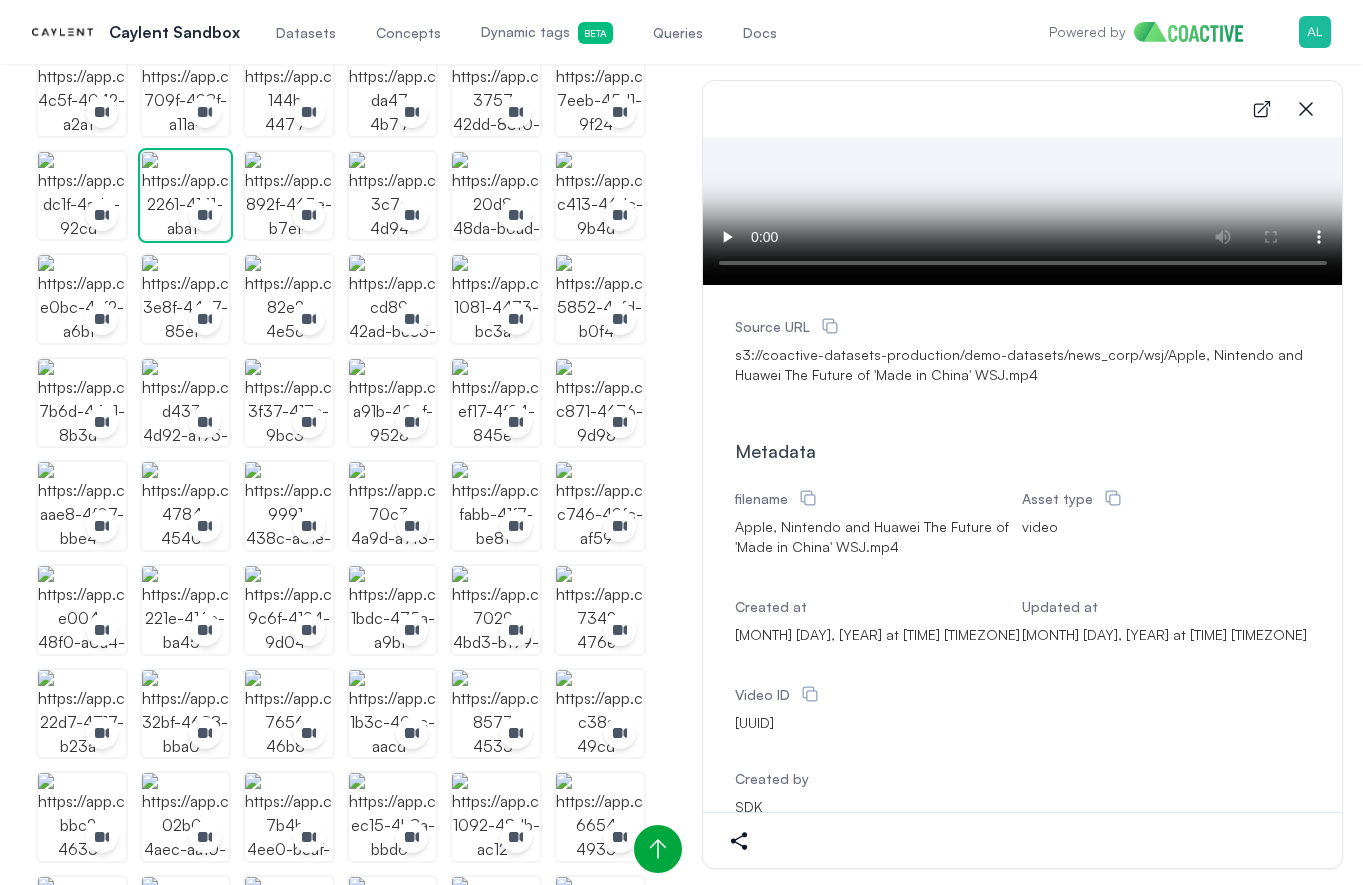 copy on "s3://coactive-datasets-production/demo-datasets/news_corp/wsj/Apple,  Nintendo and Huawei The Future of 'Made in China'   WSJ.mp4" 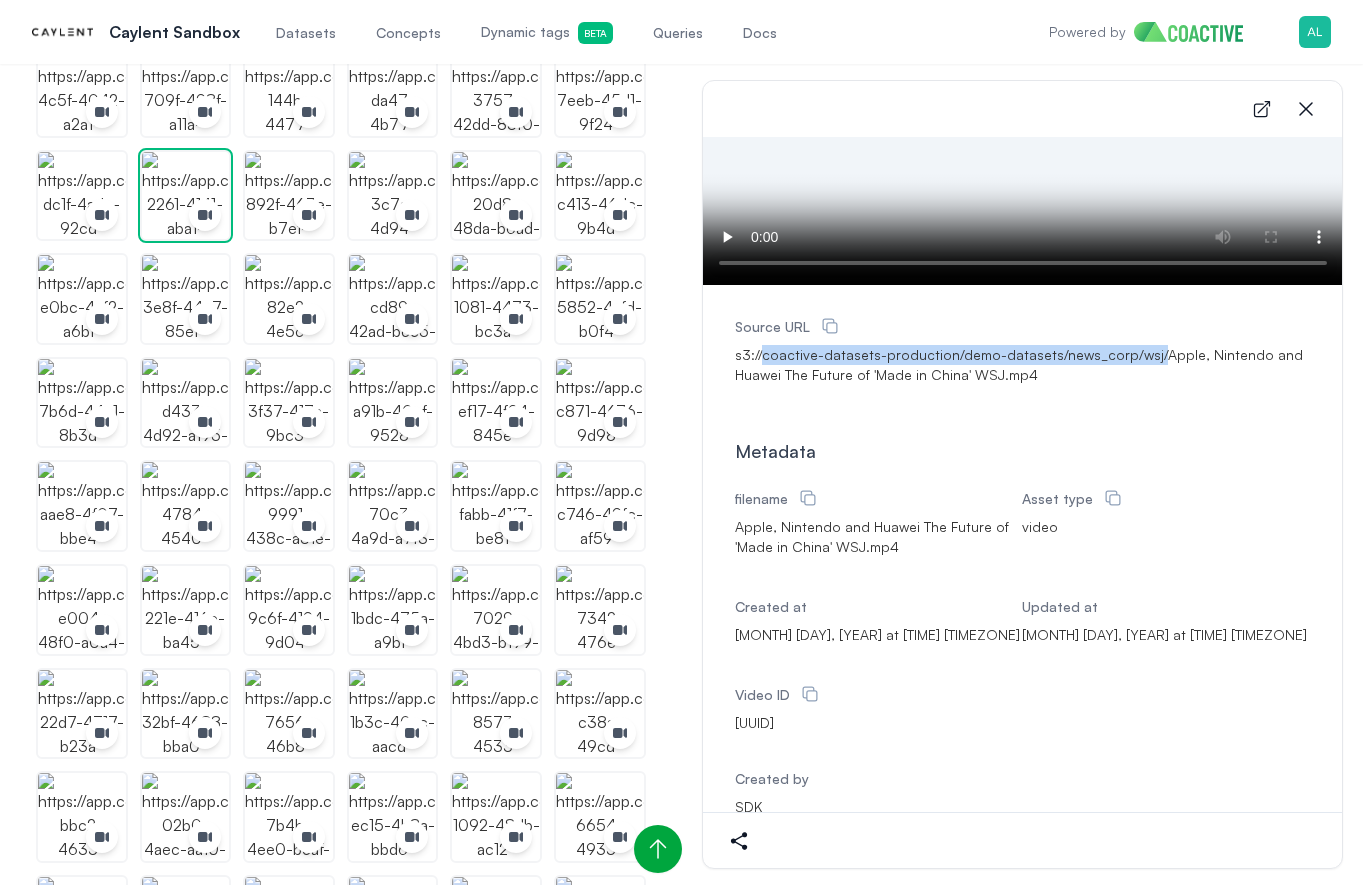 drag, startPoint x: 752, startPoint y: 357, endPoint x: 1127, endPoint y: 357, distance: 375 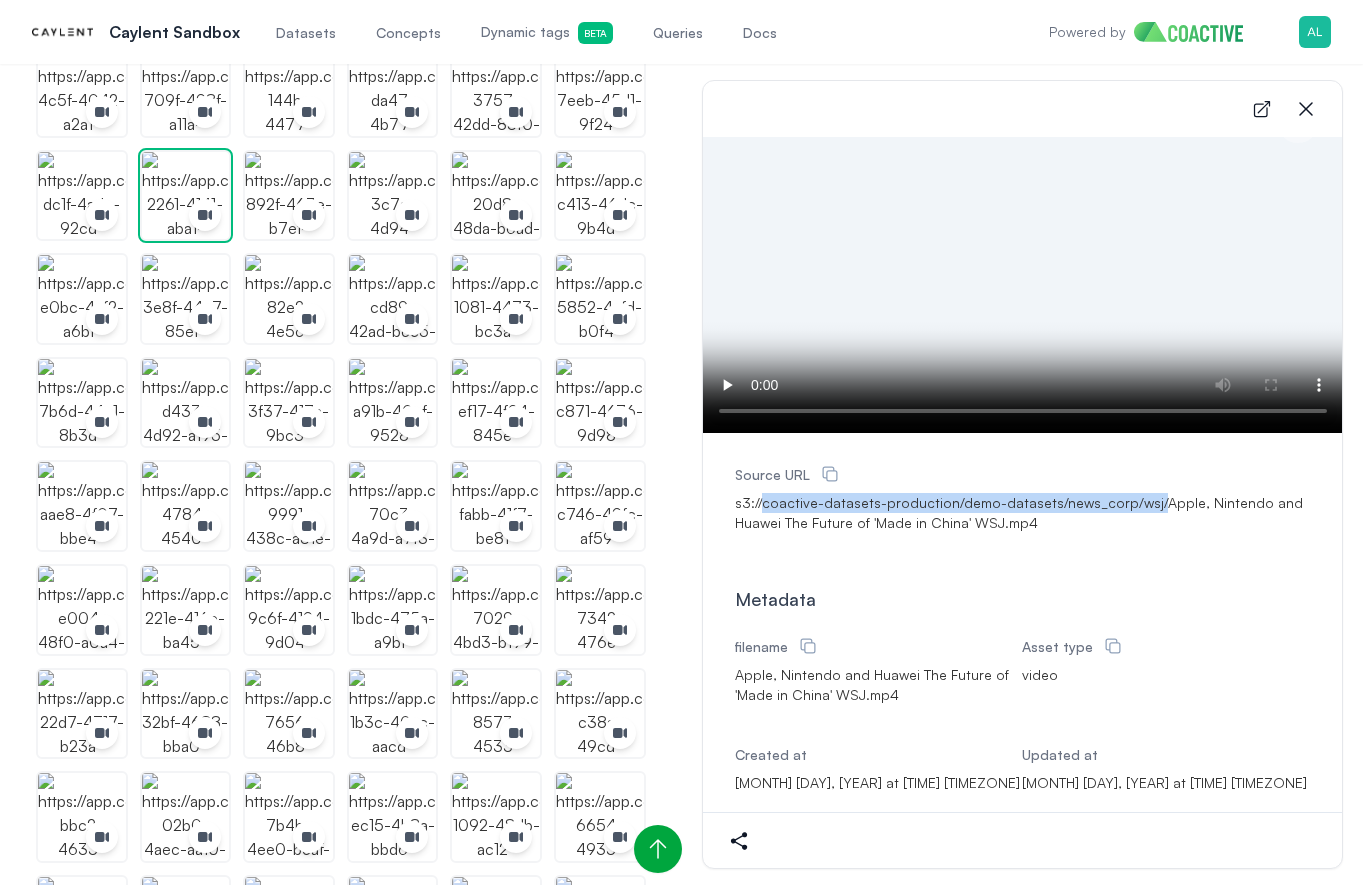 scroll, scrollTop: 0, scrollLeft: 0, axis: both 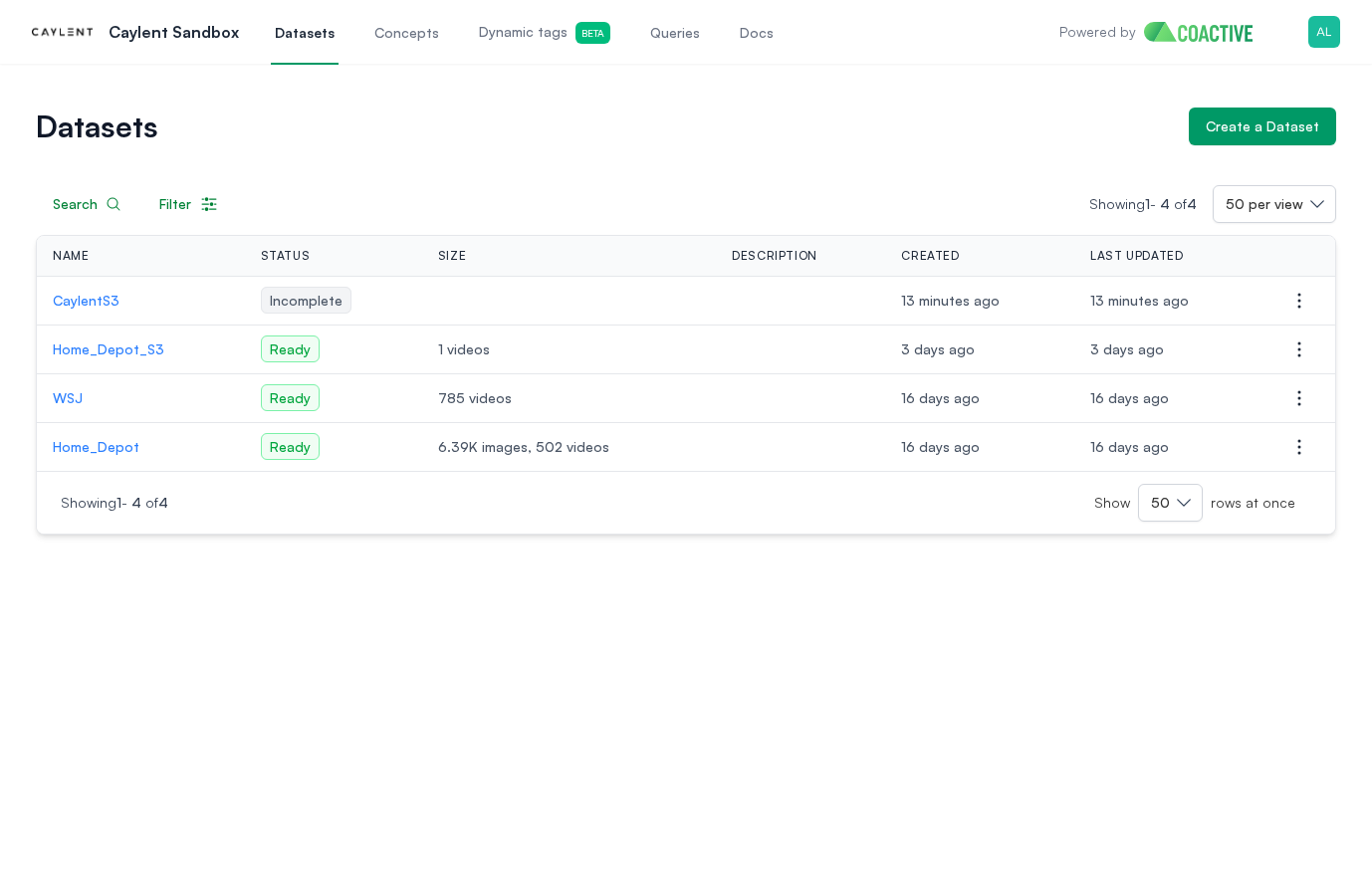 click on "Home_Depot_S3" at bounding box center (145, 349) 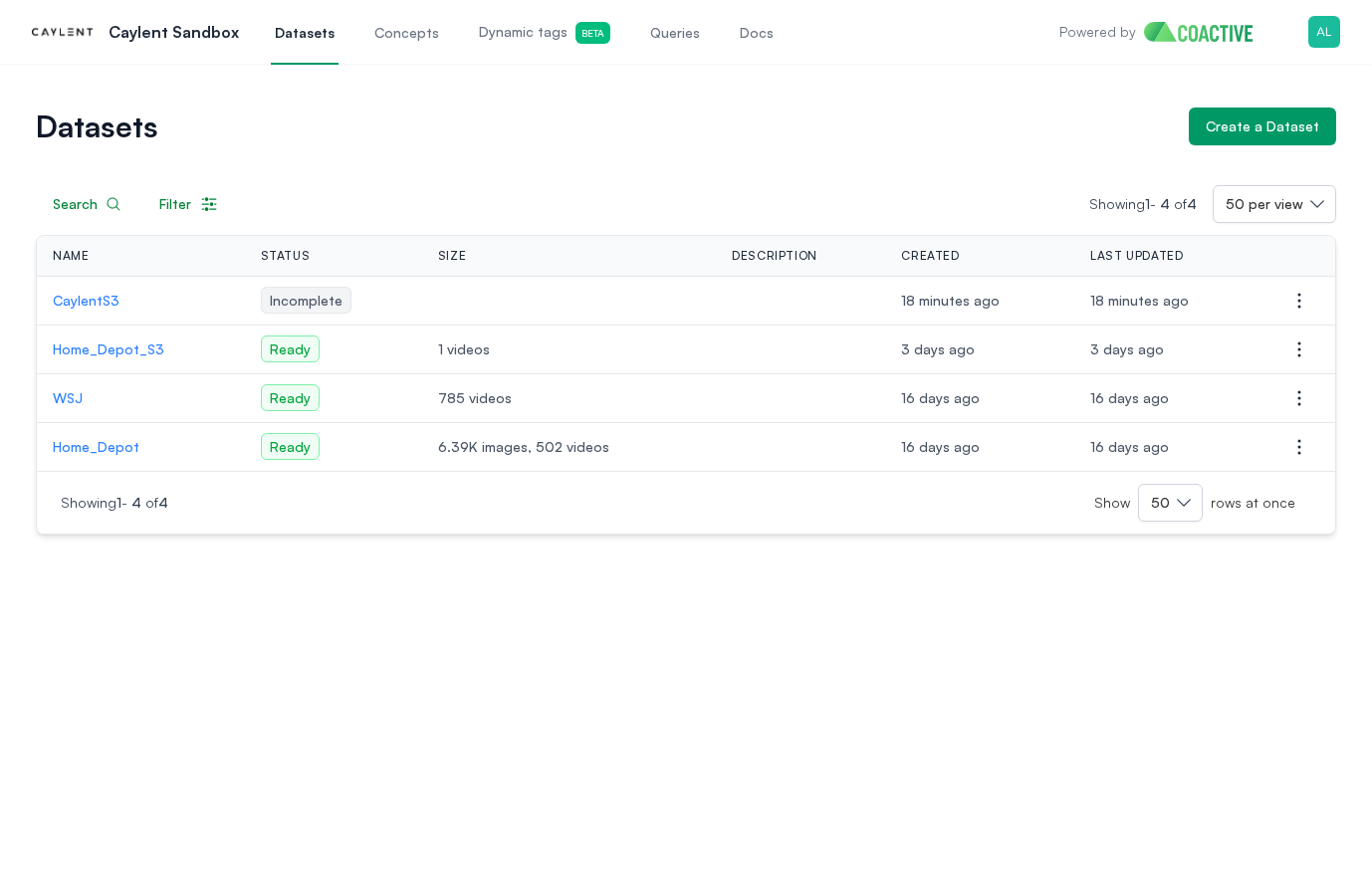 click on "Incomplete" at bounding box center [316, 300] 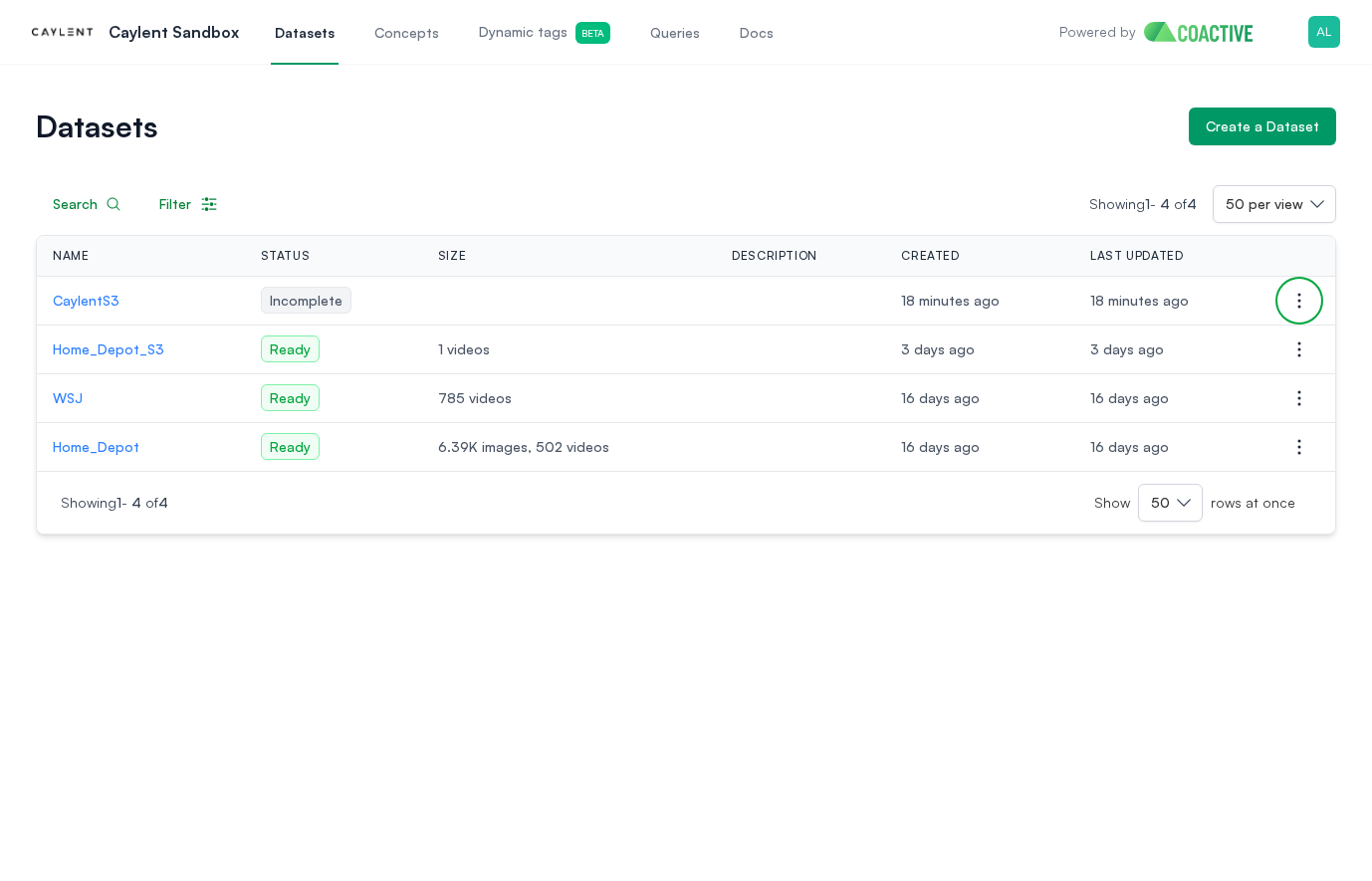 click at bounding box center (1299, 301) 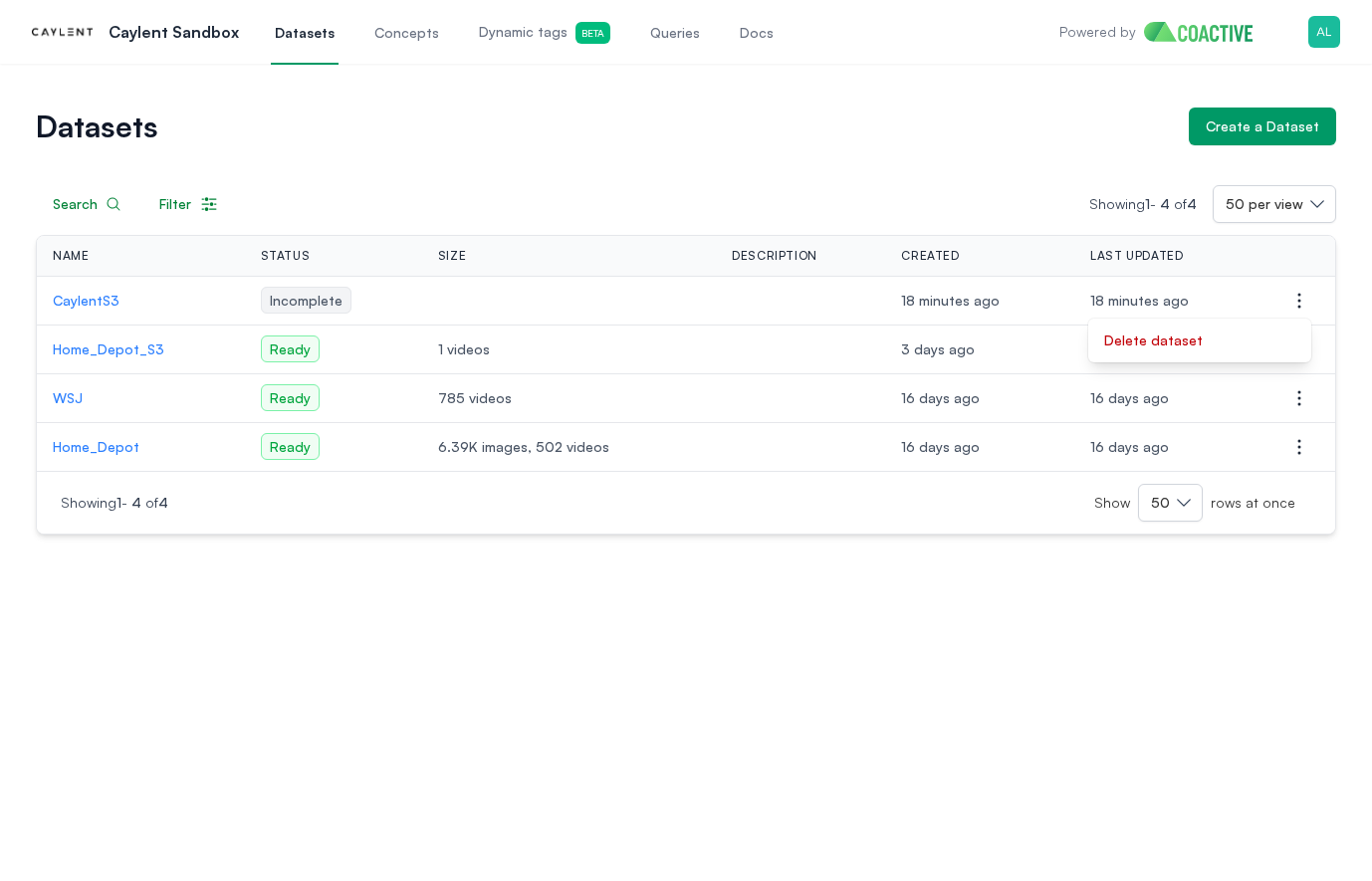 click on "CaylentS3" at bounding box center (145, 301) 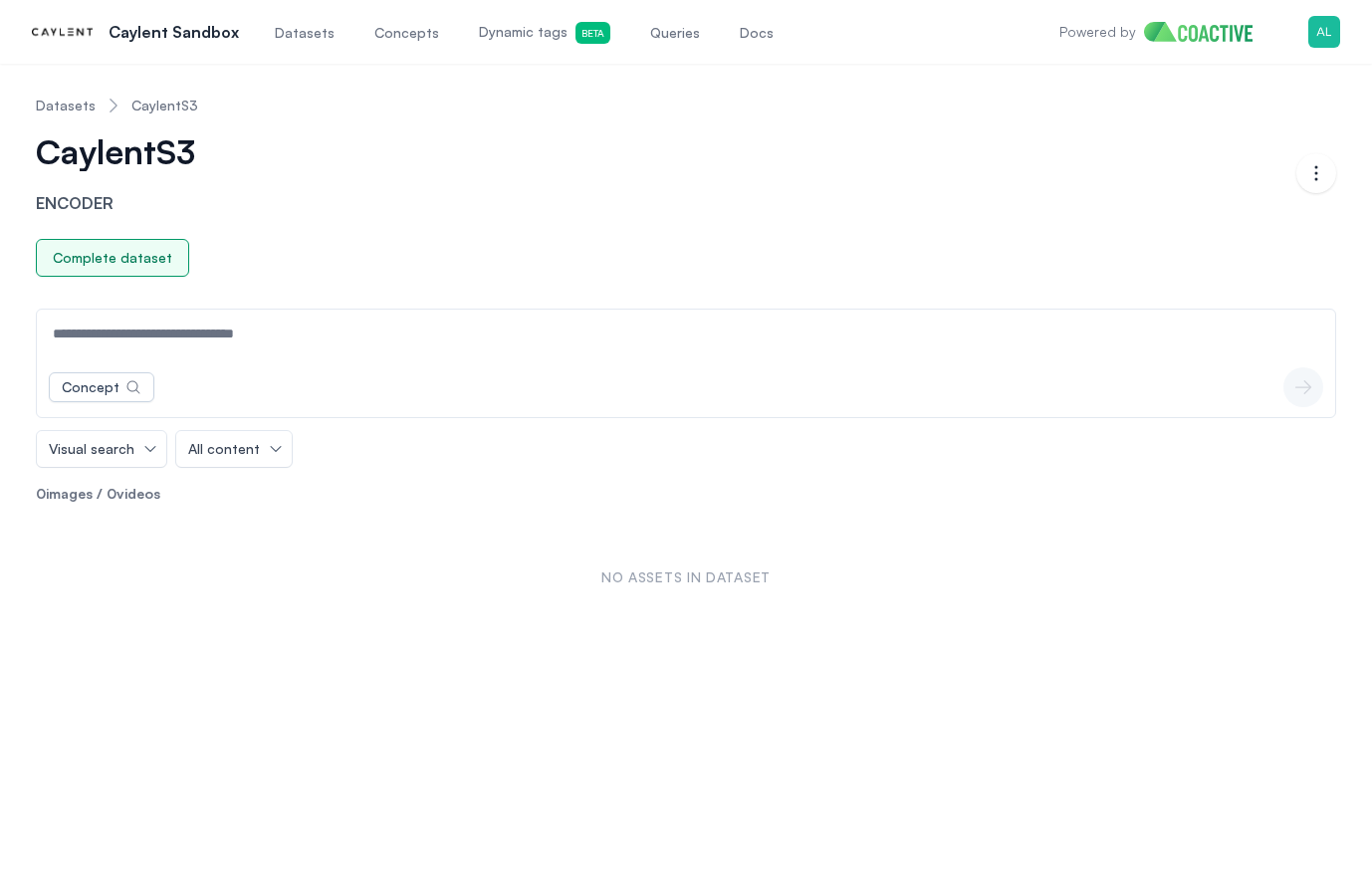 click on "Complete dataset" at bounding box center (113, 258) 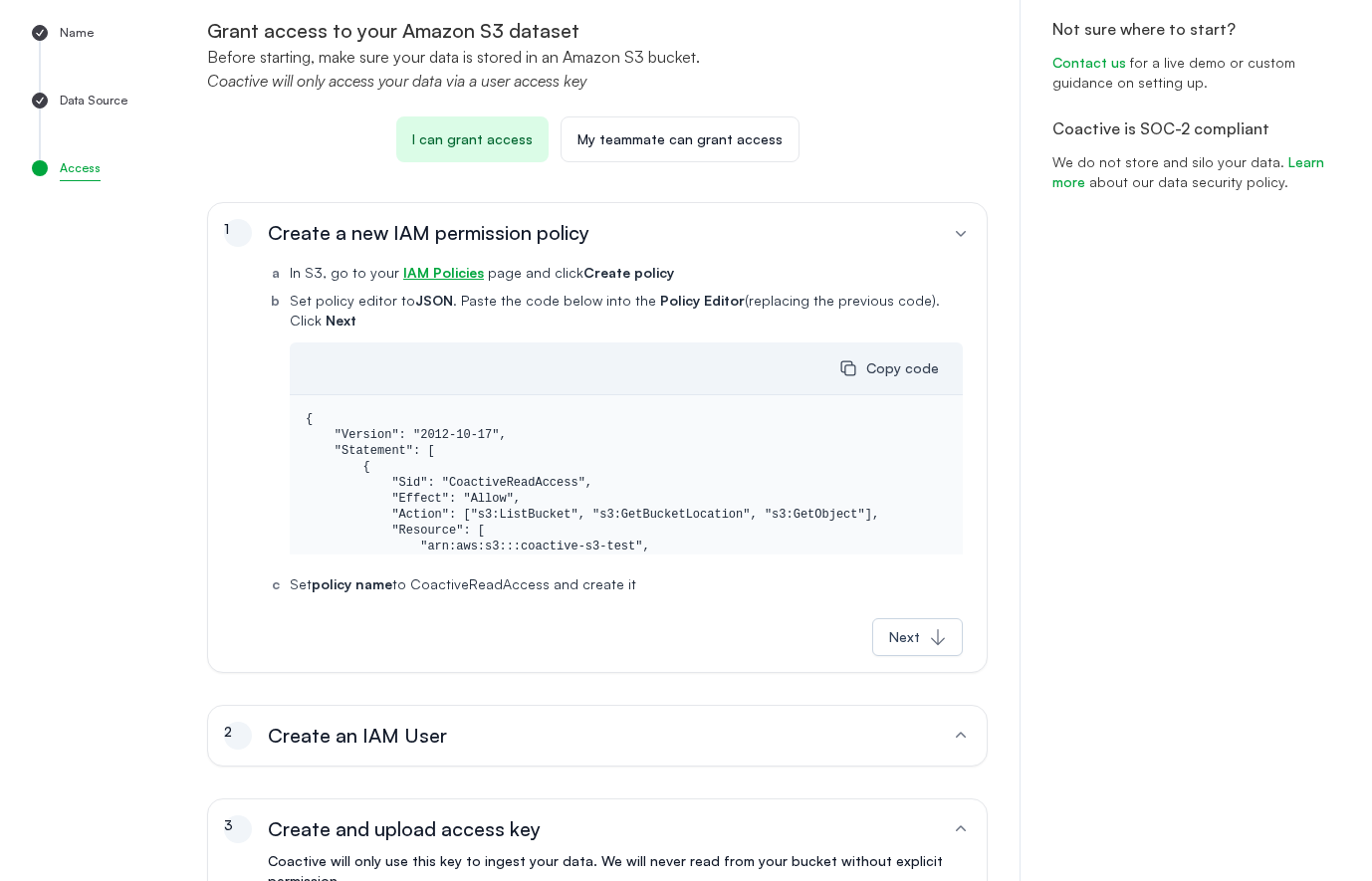 scroll, scrollTop: 297, scrollLeft: 0, axis: vertical 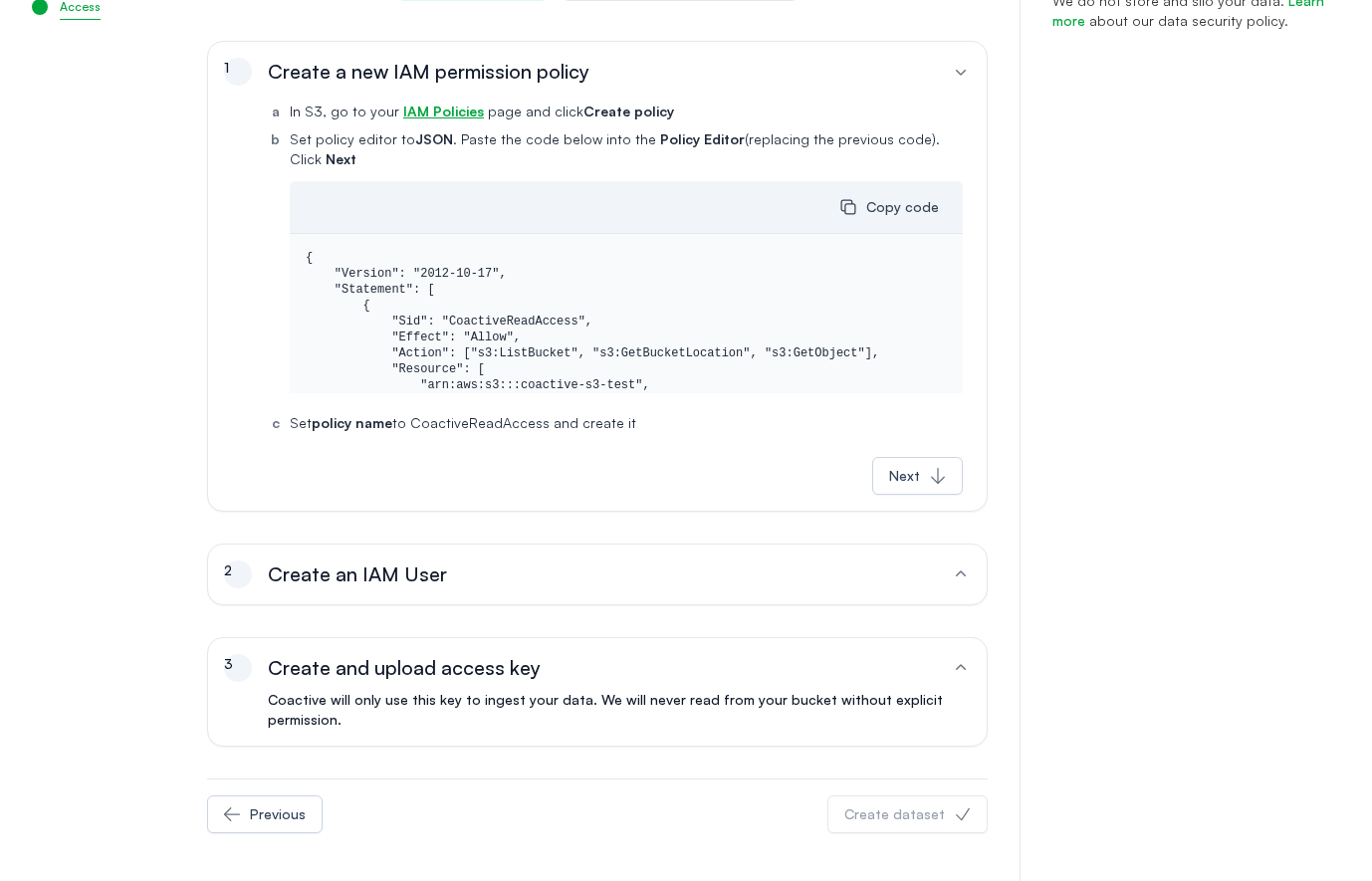 click on "Coactive will only use this key to ingest your data. We will never read from your bucket without explicit permission." at bounding box center (597, 706) 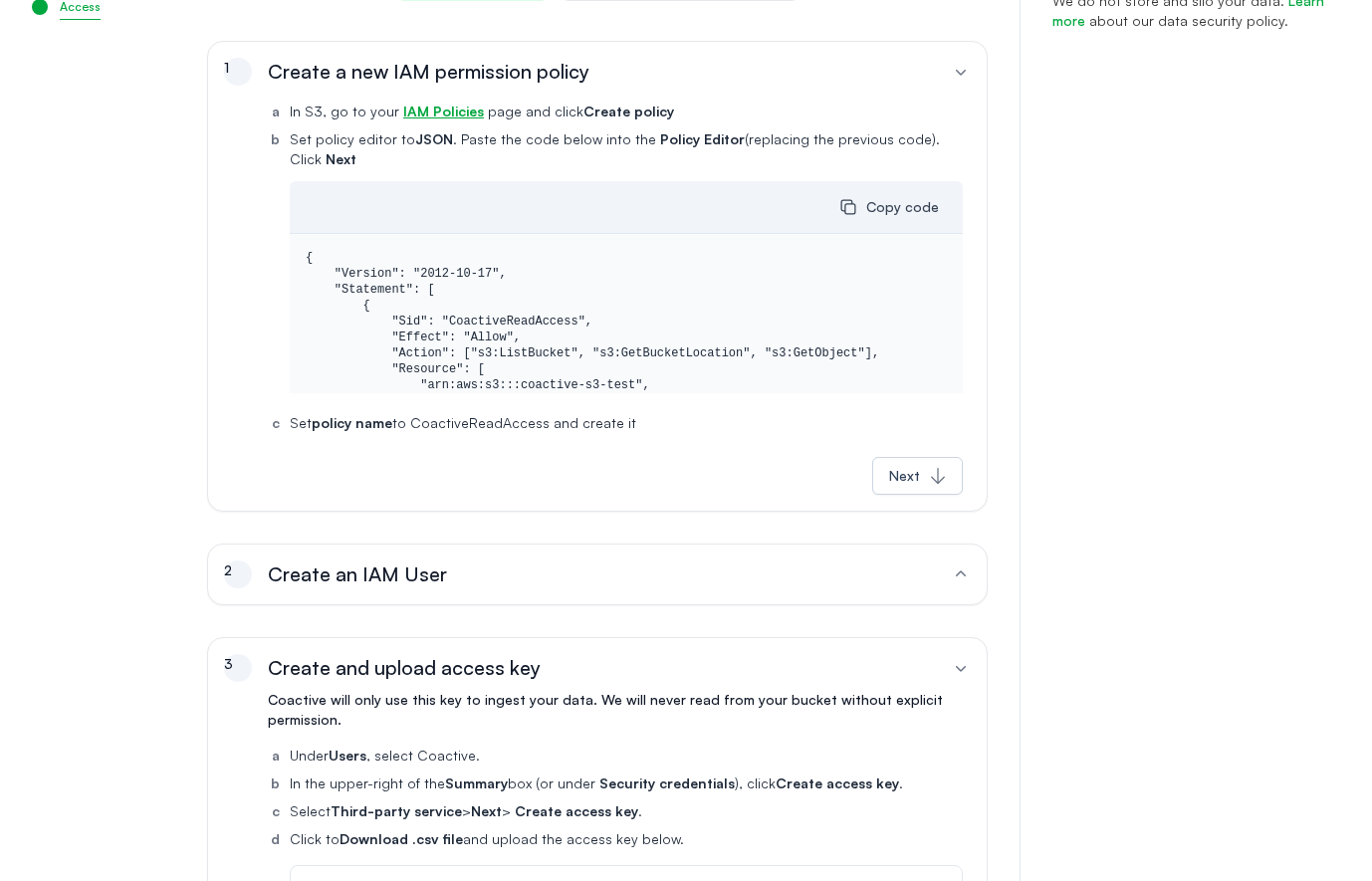 scroll, scrollTop: 811, scrollLeft: 0, axis: vertical 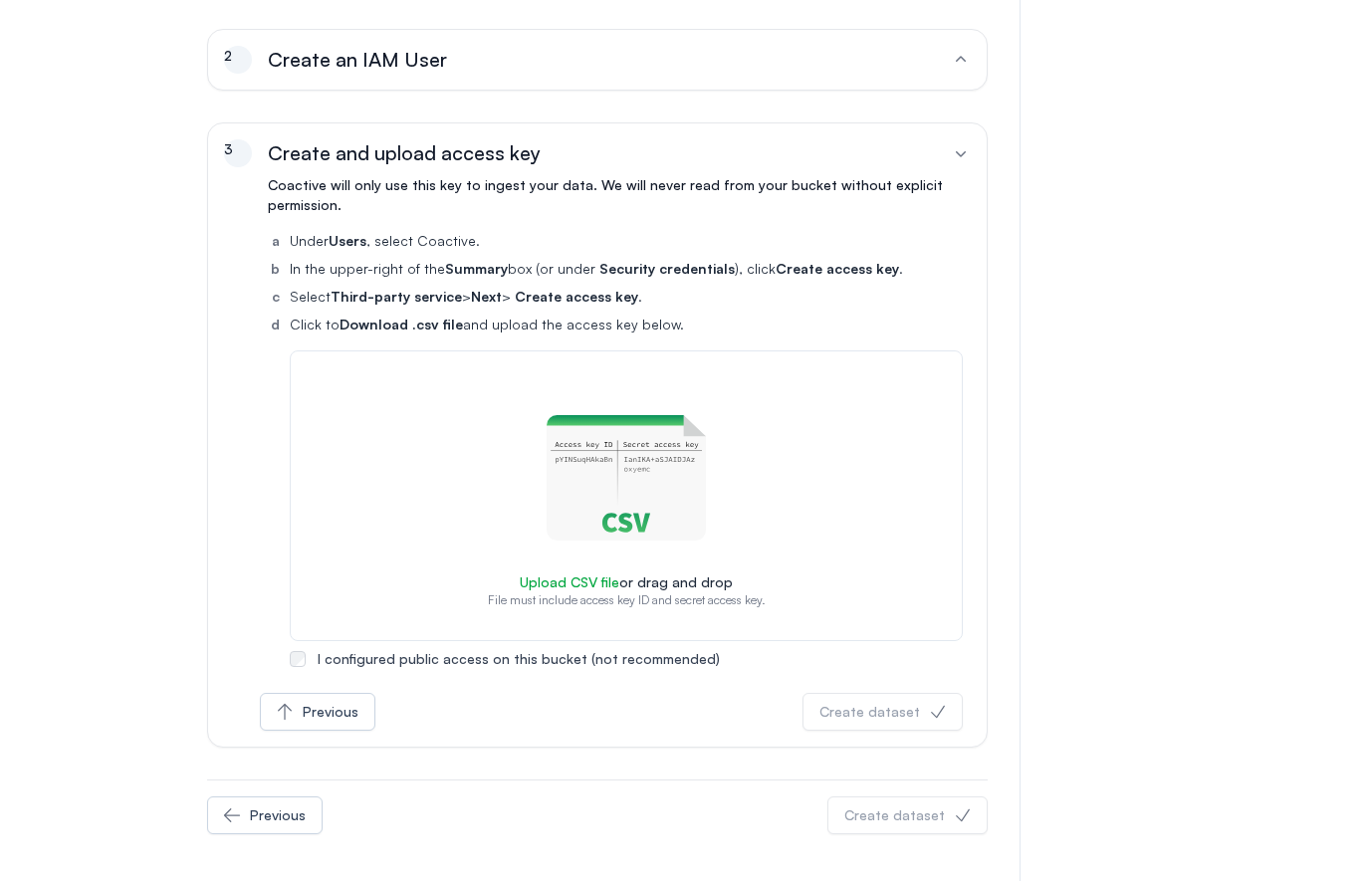 click on "Upload CSV file  or drag and drop File must include access key ID and secret access key." at bounding box center (626, 496) 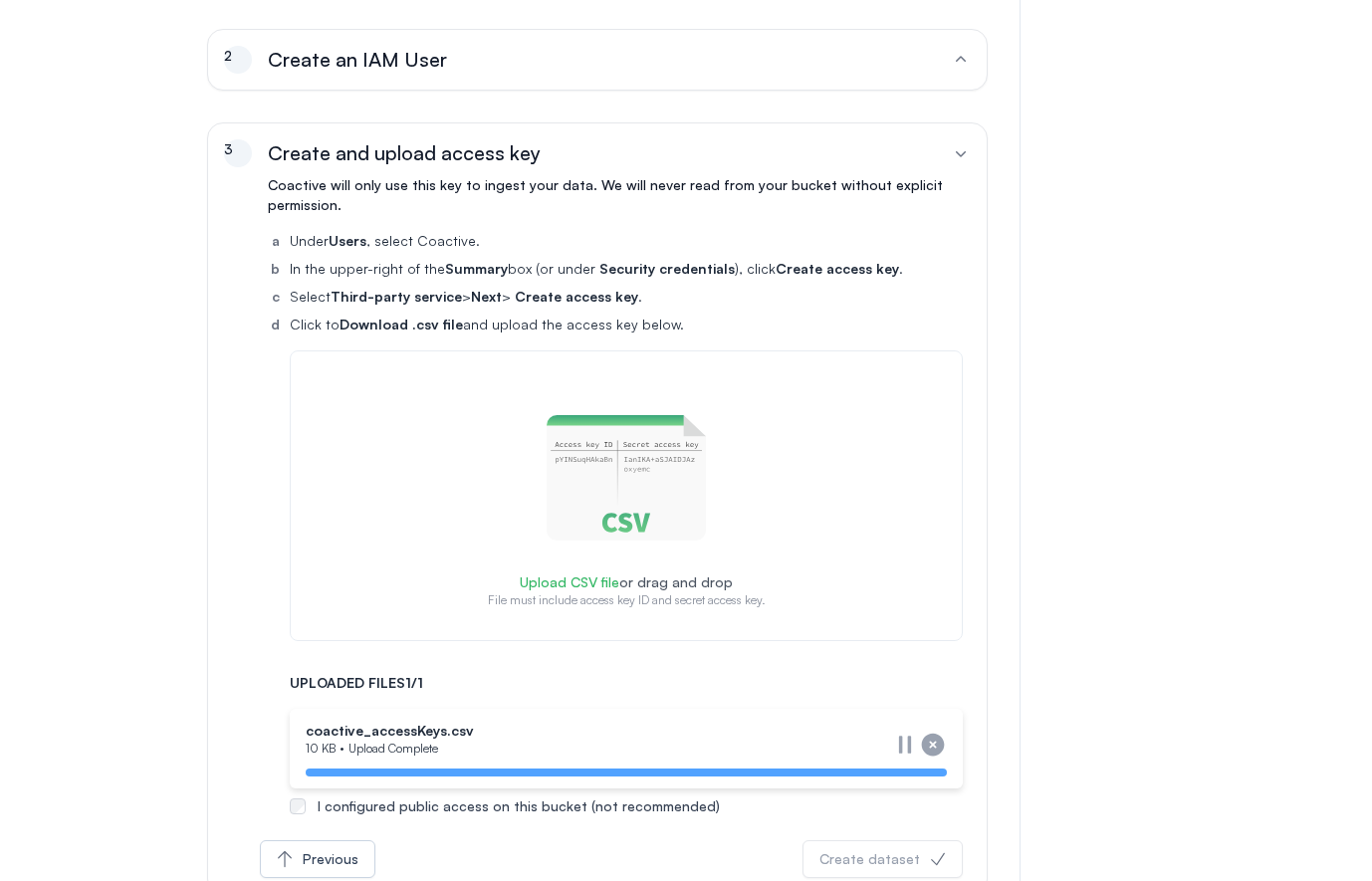 scroll, scrollTop: 959, scrollLeft: 0, axis: vertical 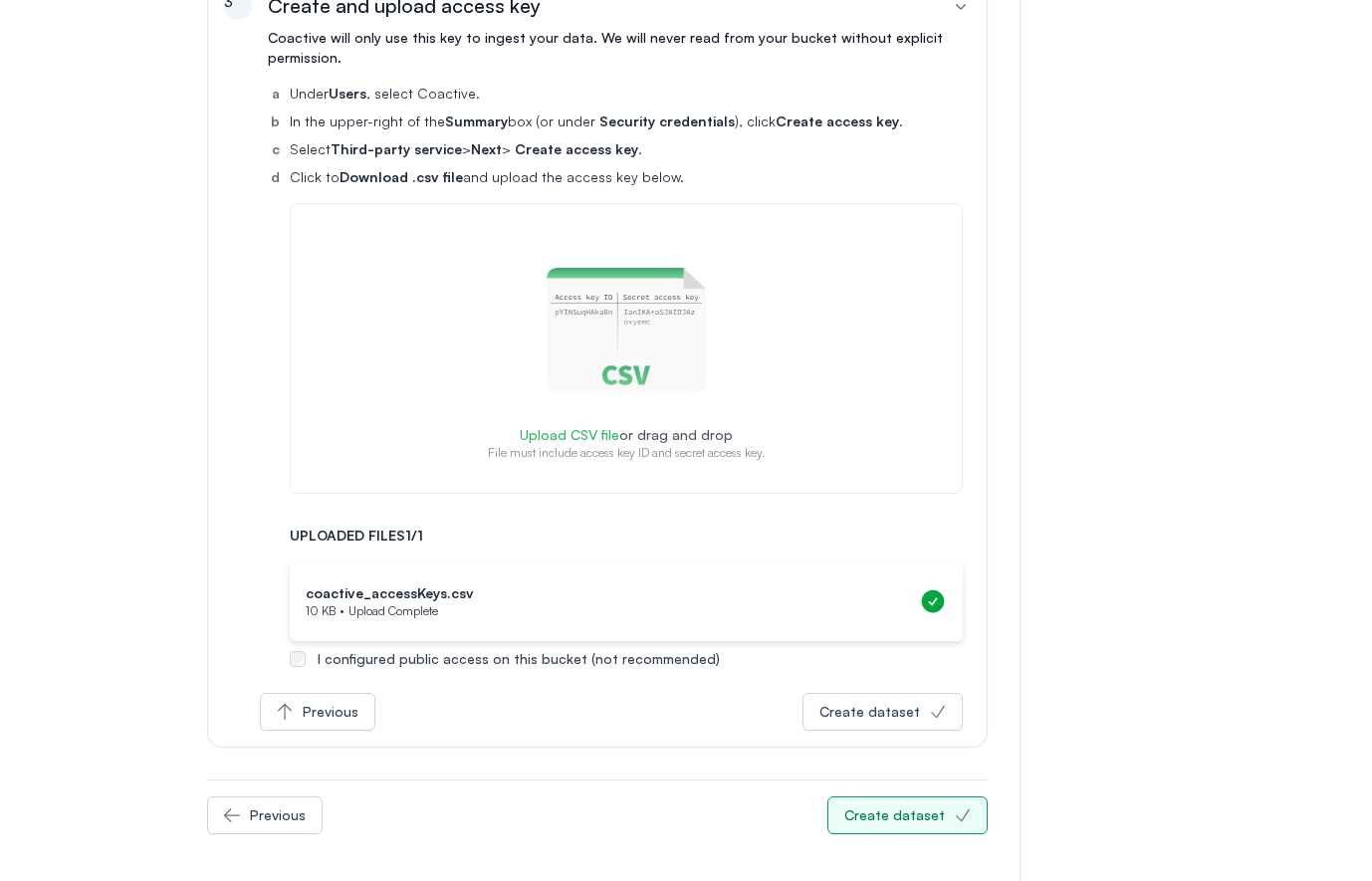 click on "Create dataset" at bounding box center (894, 815) 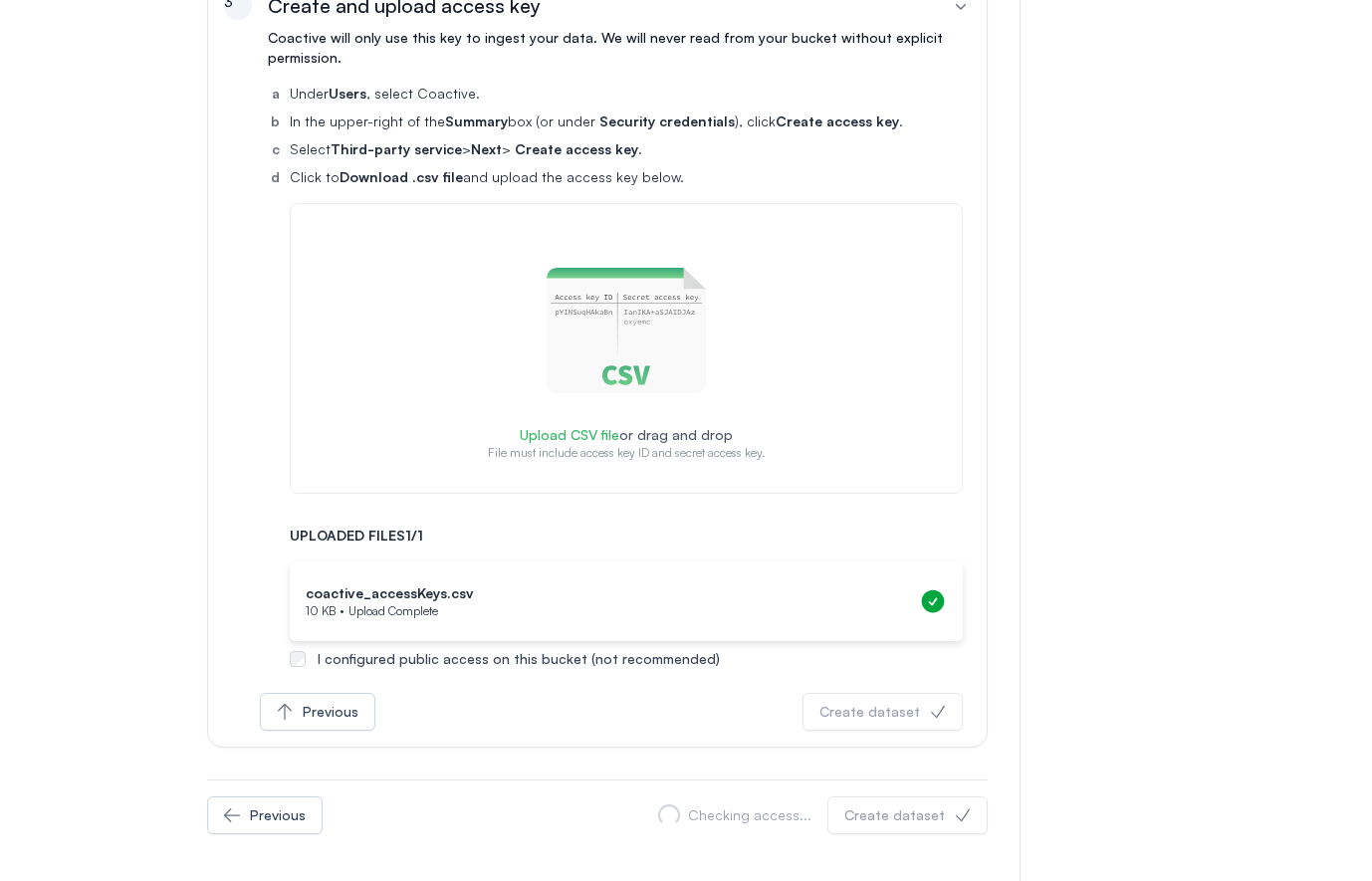 scroll, scrollTop: 0, scrollLeft: 0, axis: both 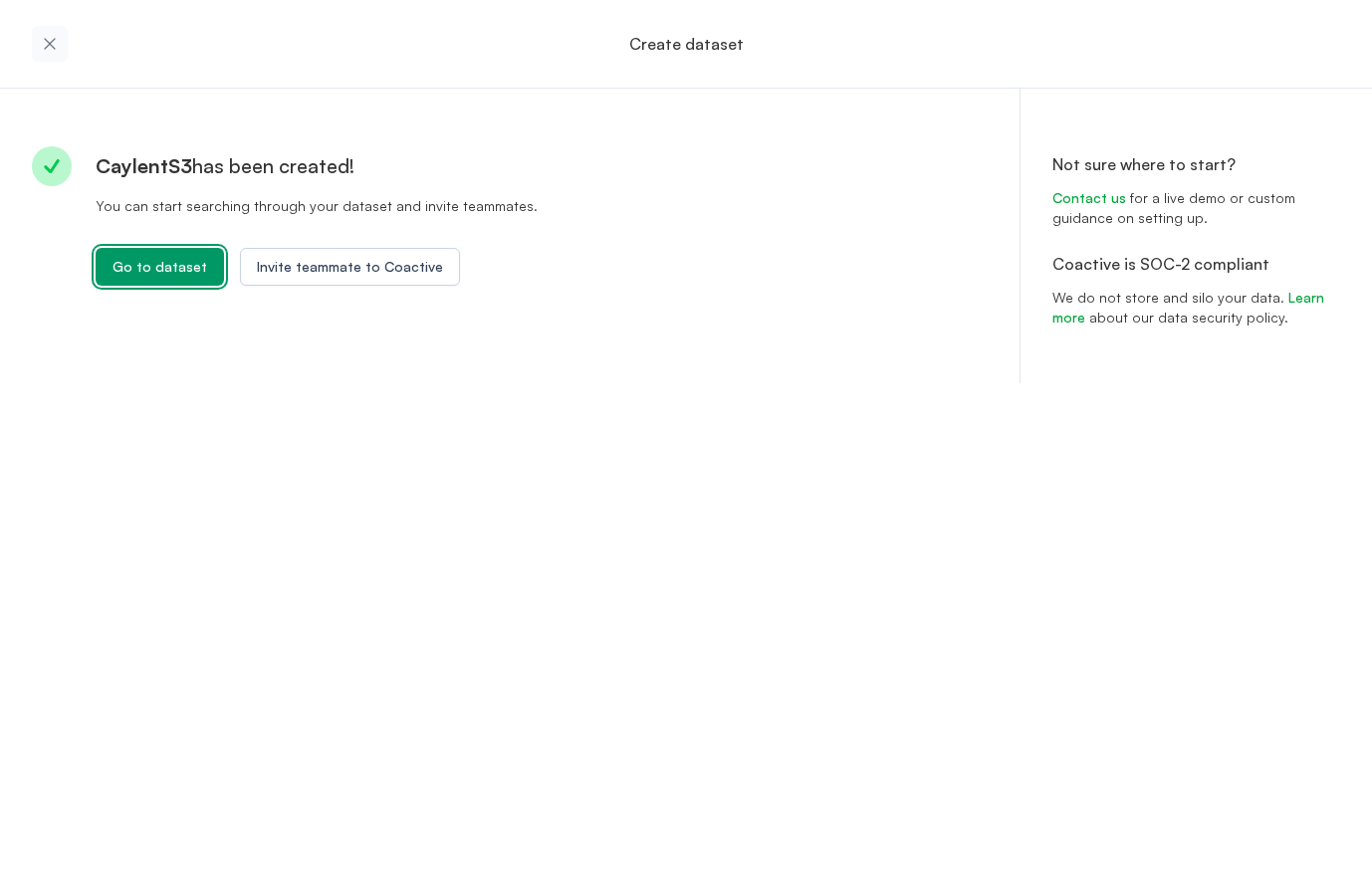 click on "Go to dataset" at bounding box center (159, 267) 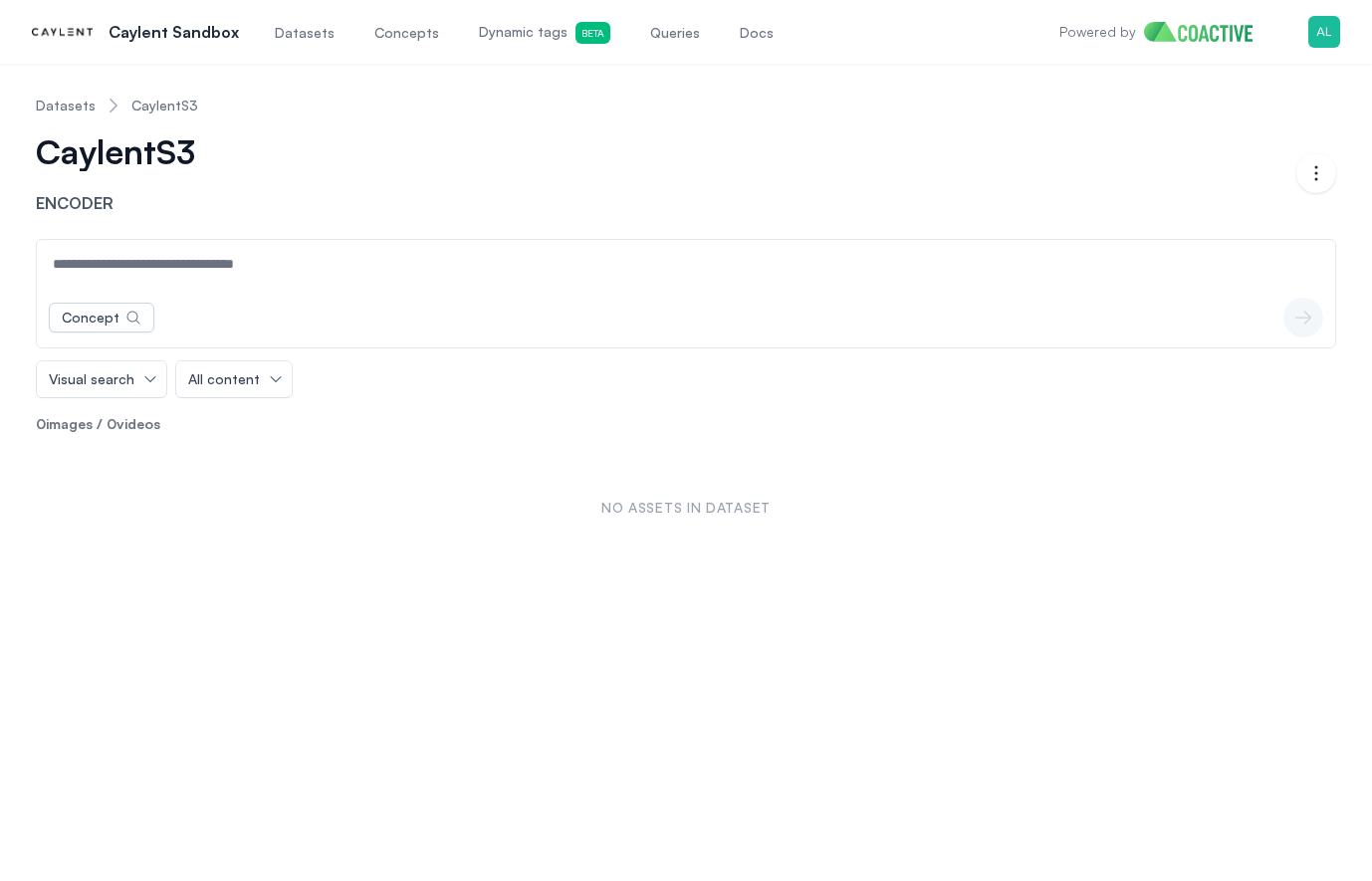 click on "Concept icon-button Visual search All content 0  images /   0  videos No assets in dataset" at bounding box center [686, 402] 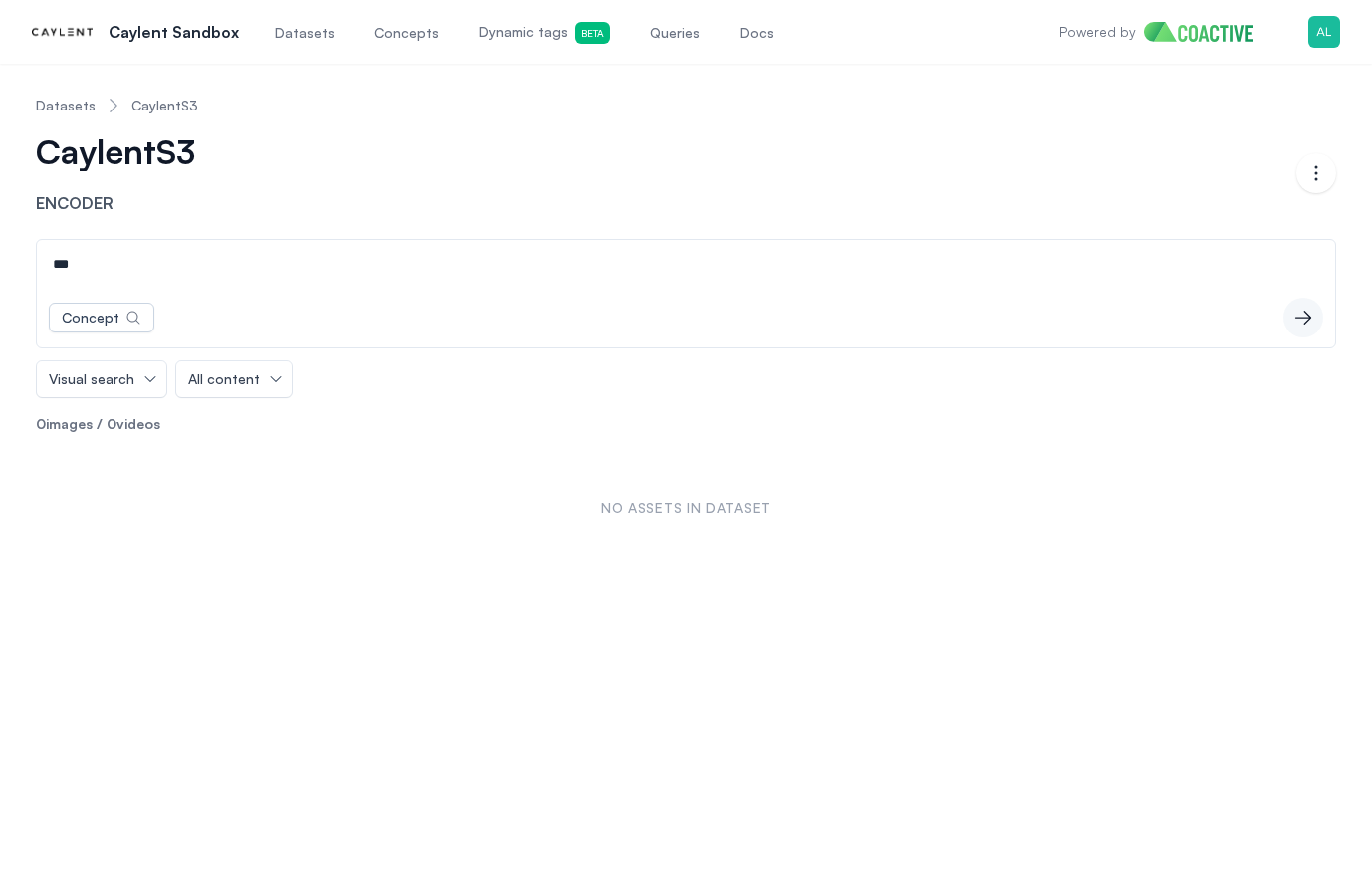 type on "***" 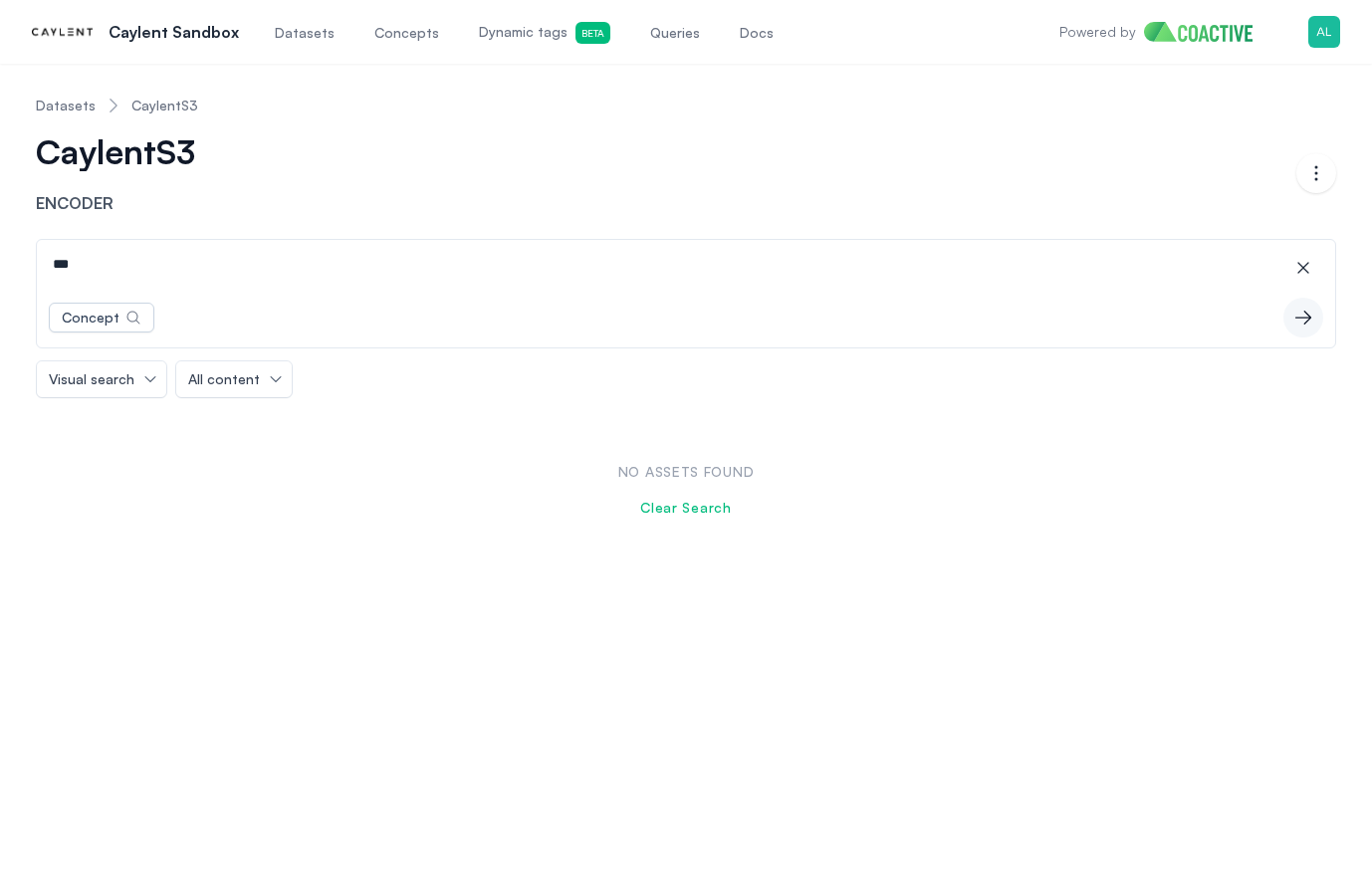 click on "CaylentS3" at bounding box center (171, 106) 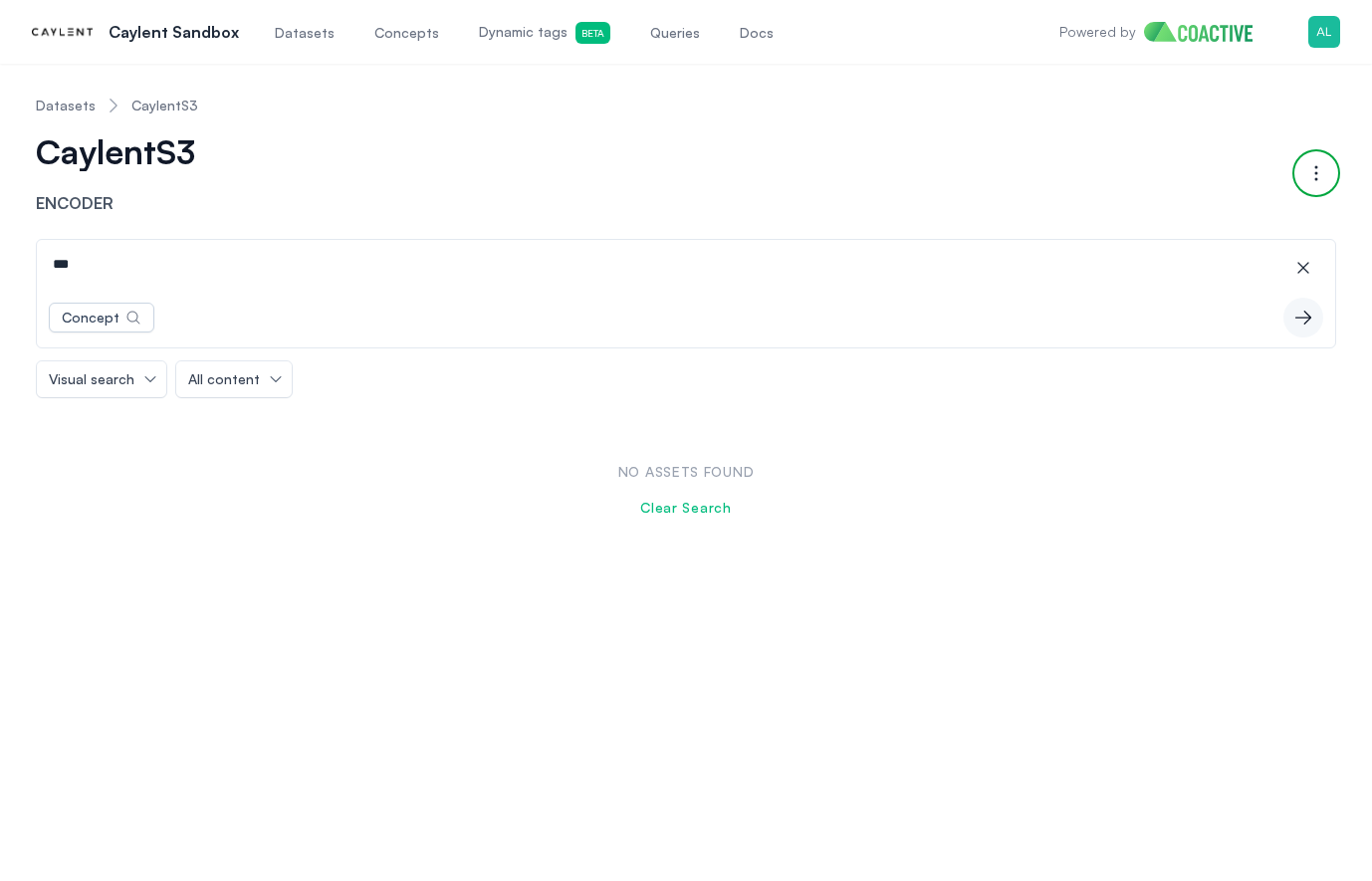 click at bounding box center [1316, 173] 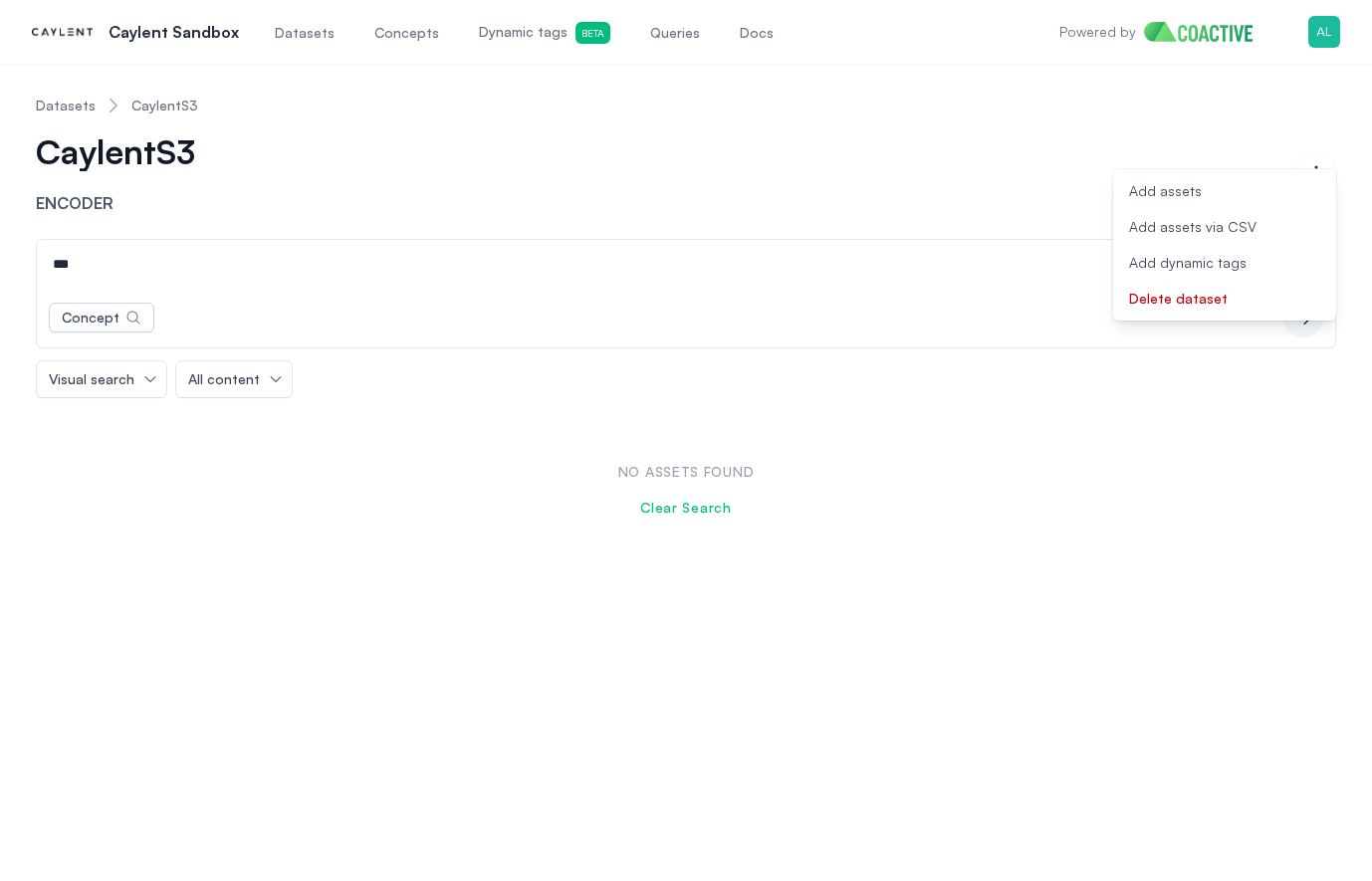 click on "No assets found Clear Search" at bounding box center [686, 490] 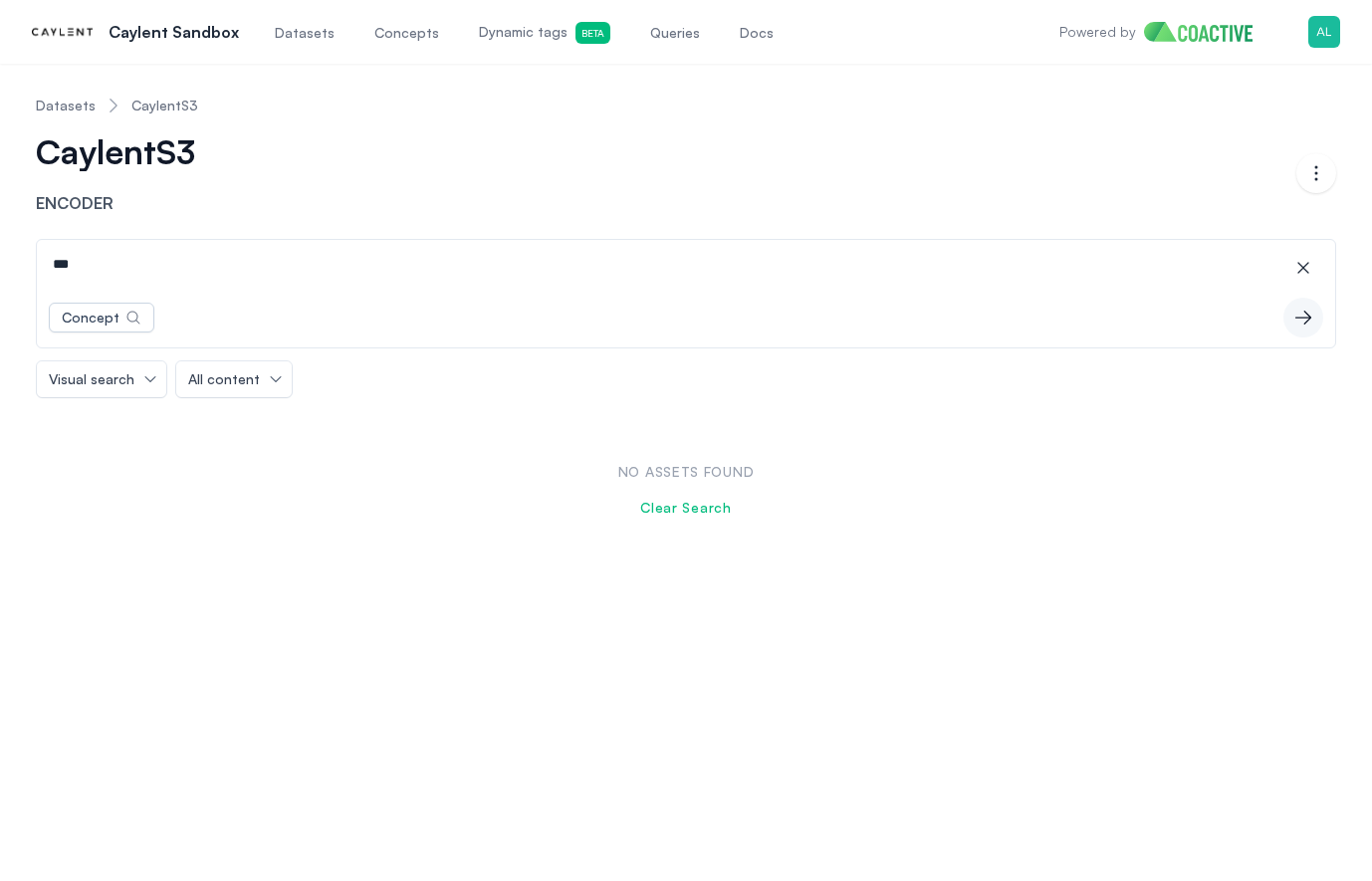 click on "CaylentS3" at bounding box center (171, 106) 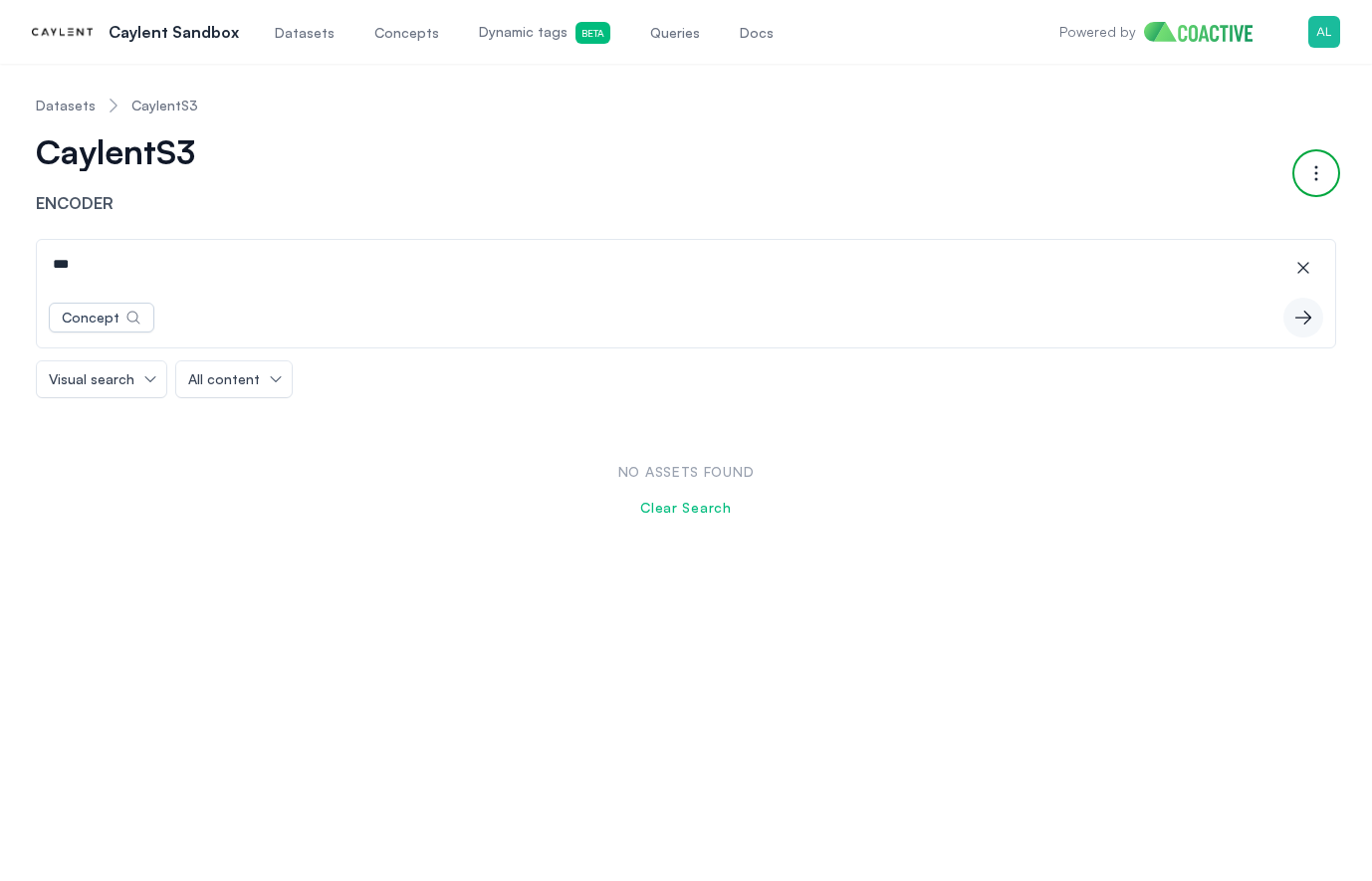 click at bounding box center (1316, 173) 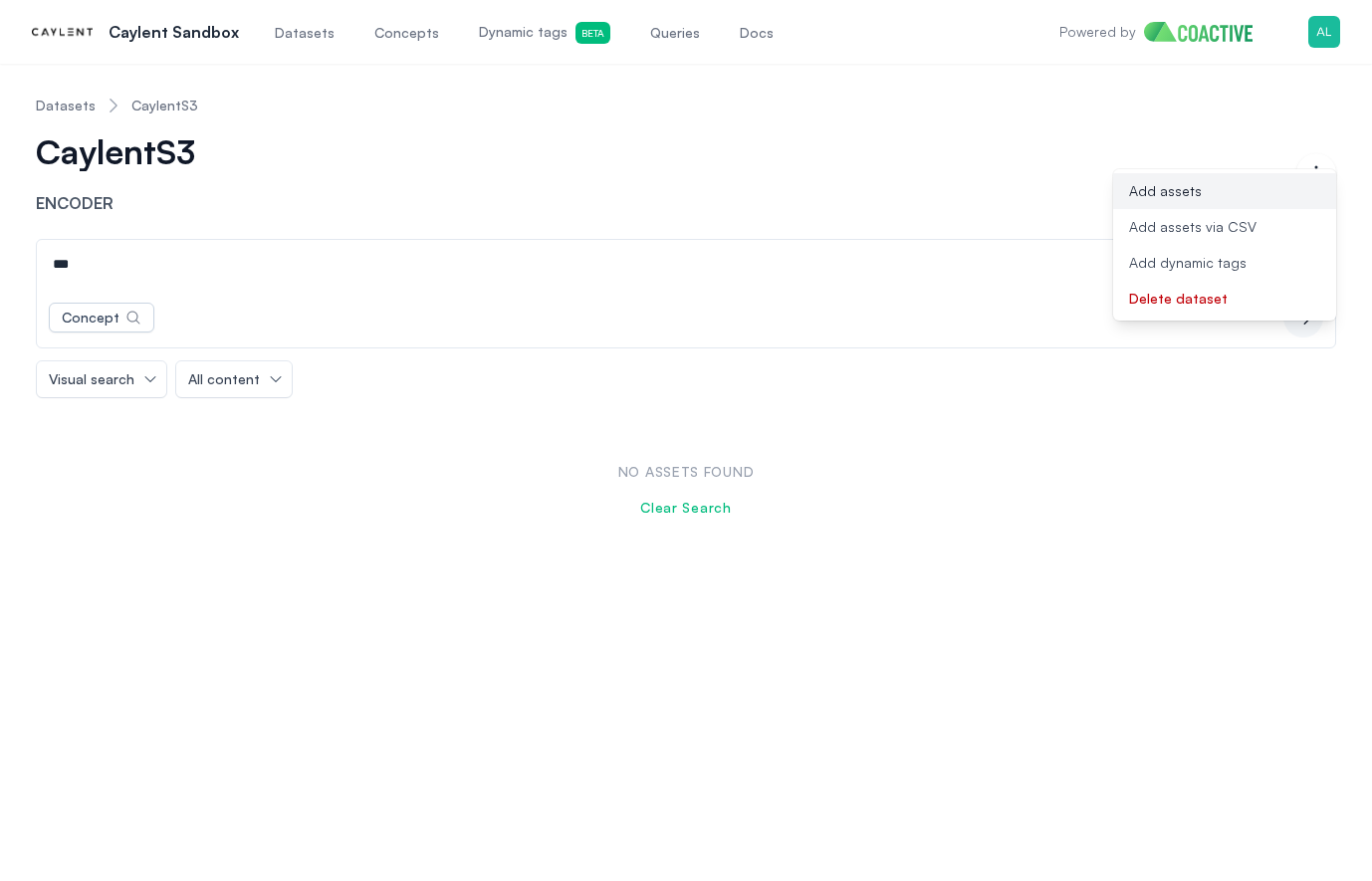 click on "Add assets" at bounding box center (1225, 191) 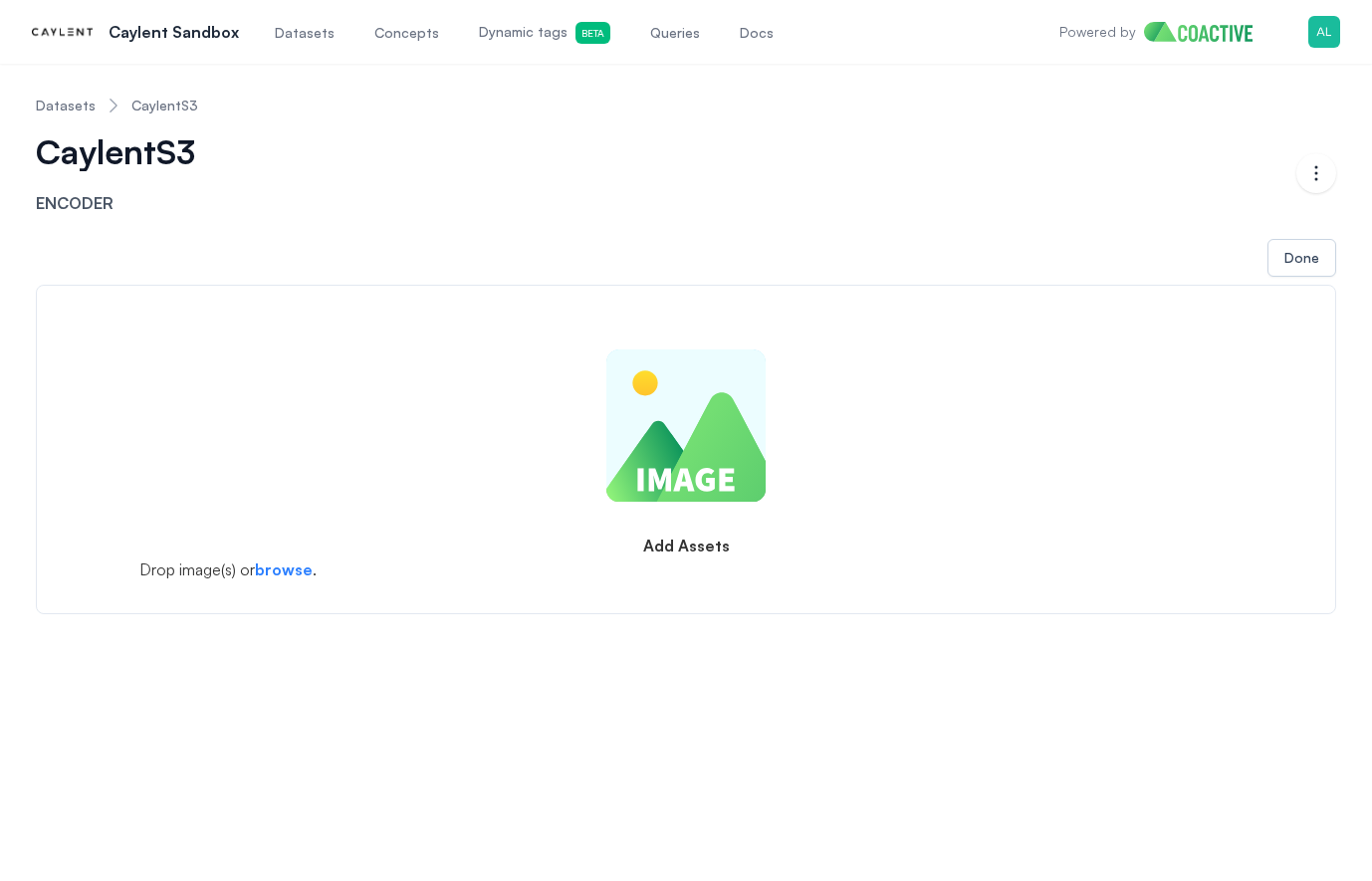 click on "Add Assets Drop image(s) or  browse ." at bounding box center (686, 449) 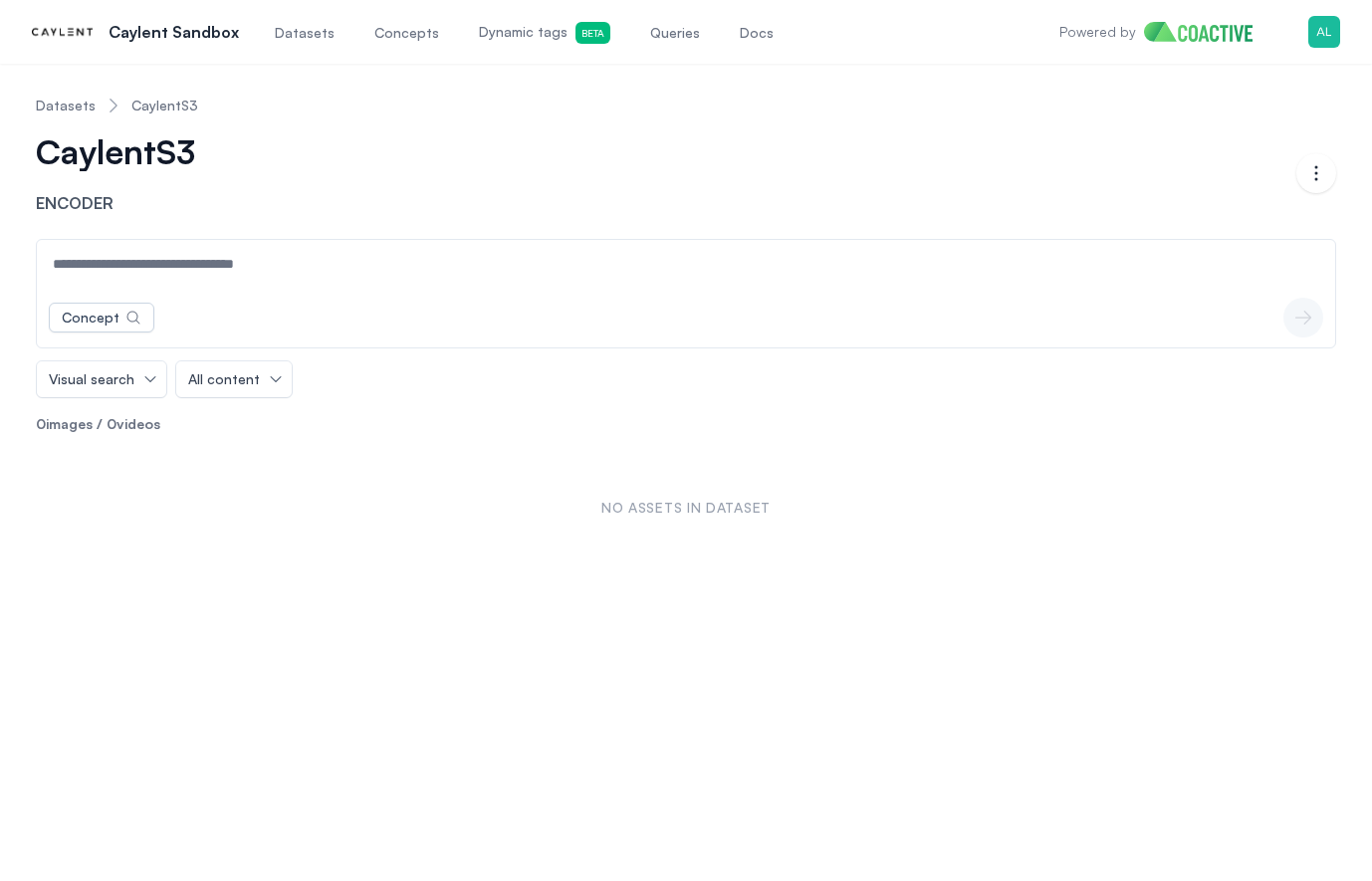 click on "CaylentS3" at bounding box center (171, 106) 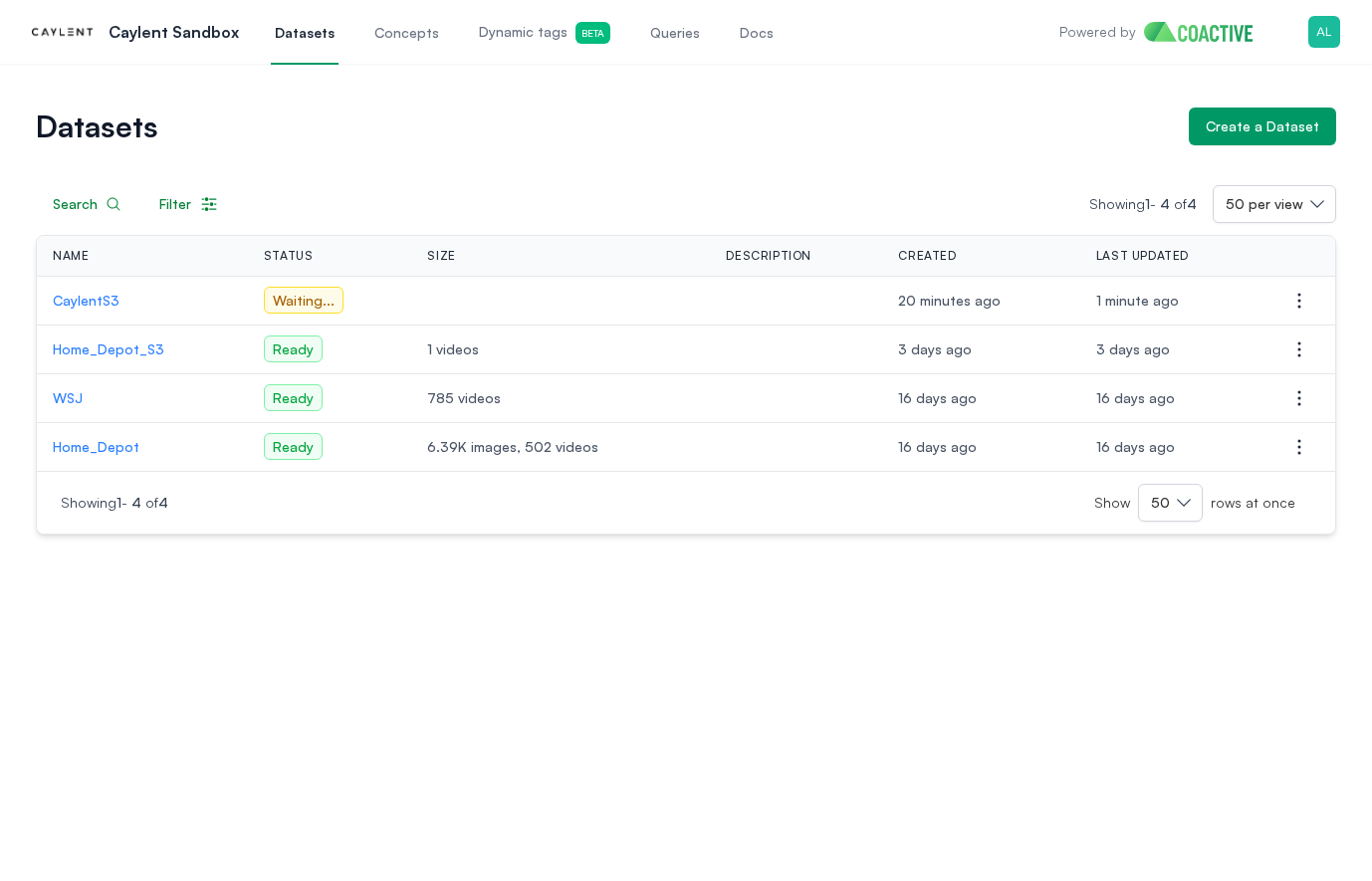 click on "Waiting ..." at bounding box center (306, 300) 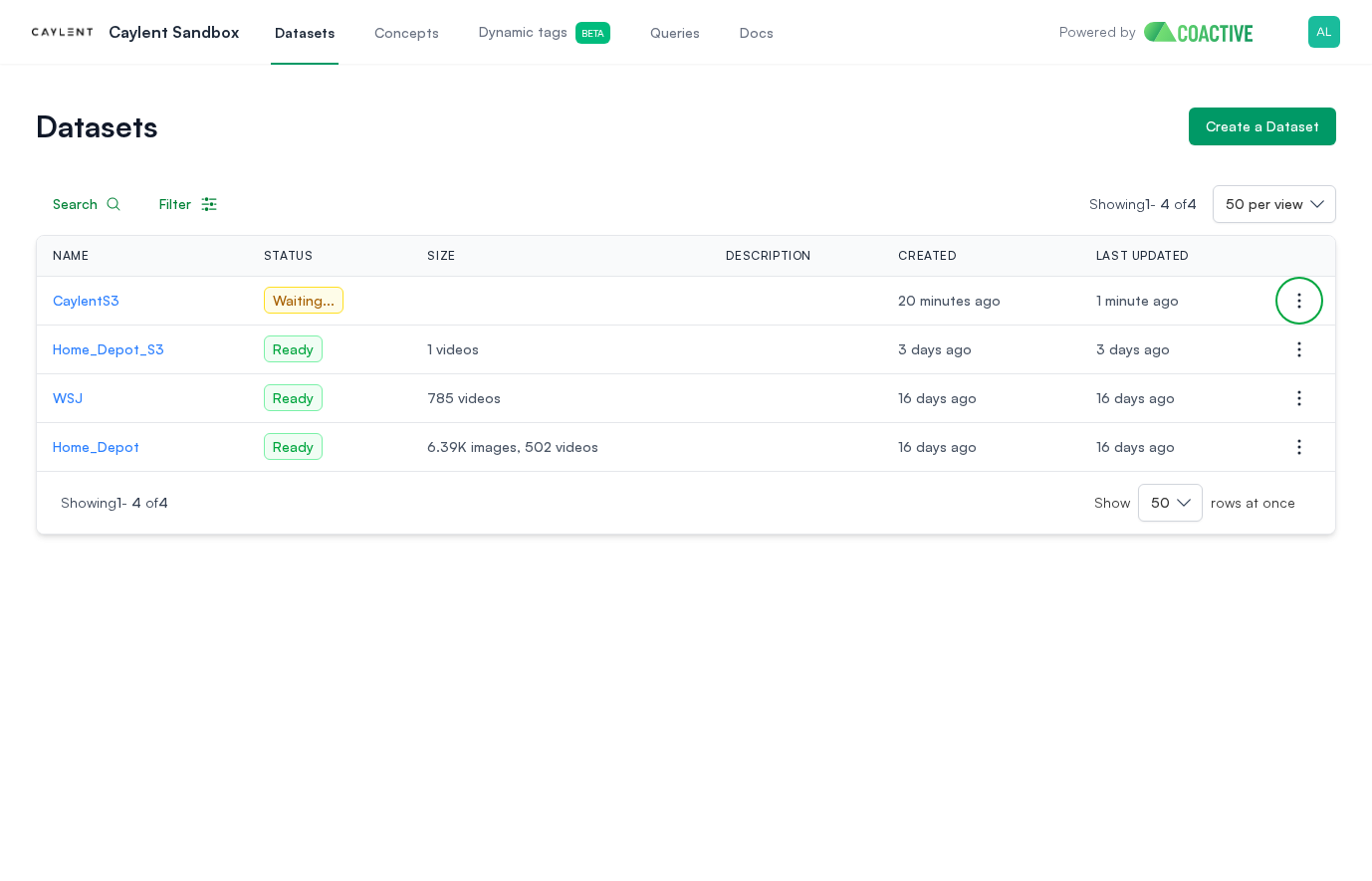 click on "Open options" at bounding box center (1299, 301) 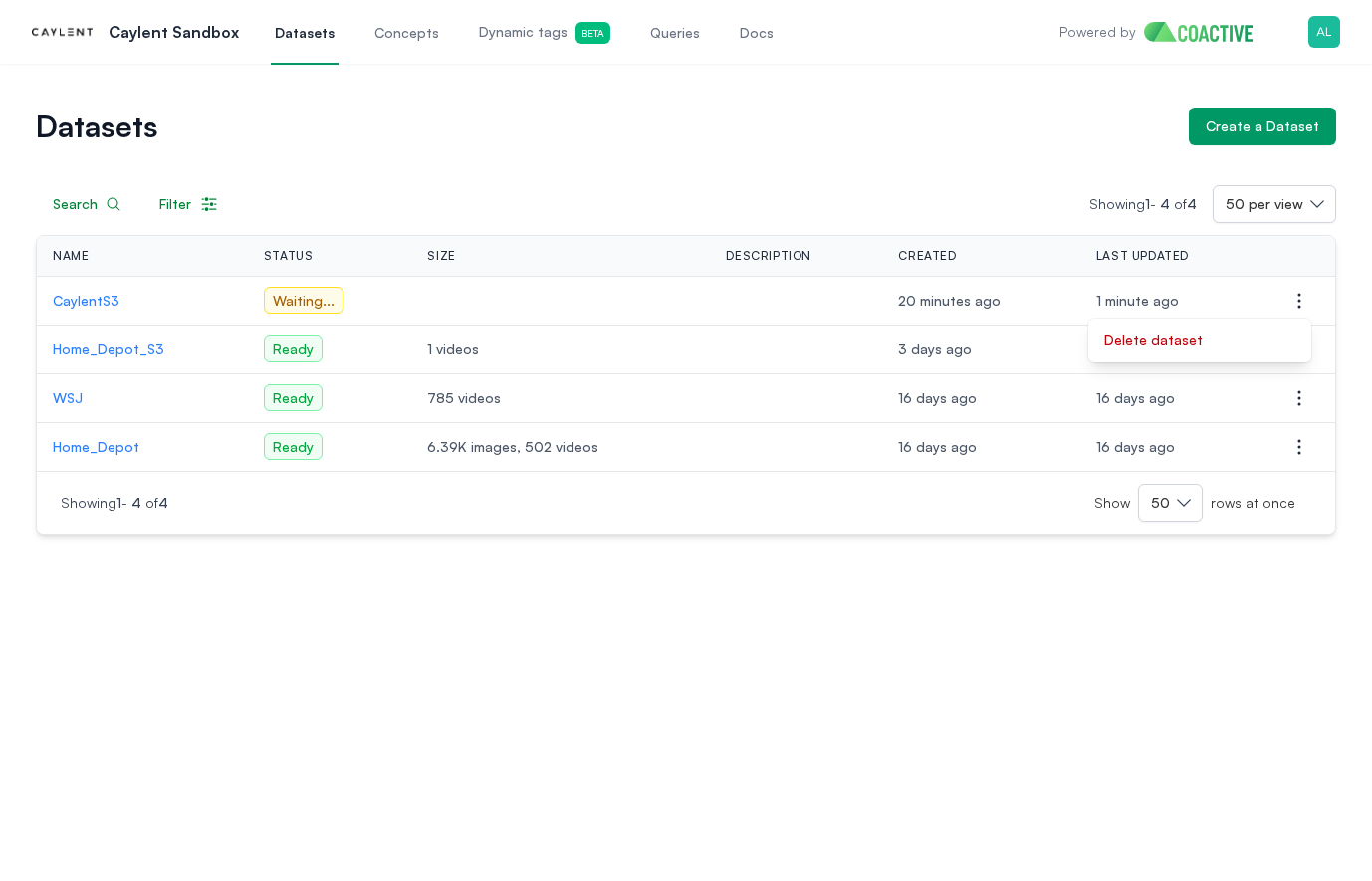 click on "Datasets Create a Dataset Search  Filter  Showing  1  -   4   of  4 50 per view Name Status Size Description Created Last Updated Actions CaylentS3 Waiting ... 20 minutes ago 1 minute ago Open options Delete dataset Home_Depot_S3 Ready 1 videos 3 days ago 3 days ago Open options WSJ Ready 785 videos 16 days ago 16 days ago Open options Home_Depot Ready 6.39K images, 502 videos 16 days ago 16 days ago Open options Showing  1  -   4   of  4 Show 50 rows at once" at bounding box center [686, 472] 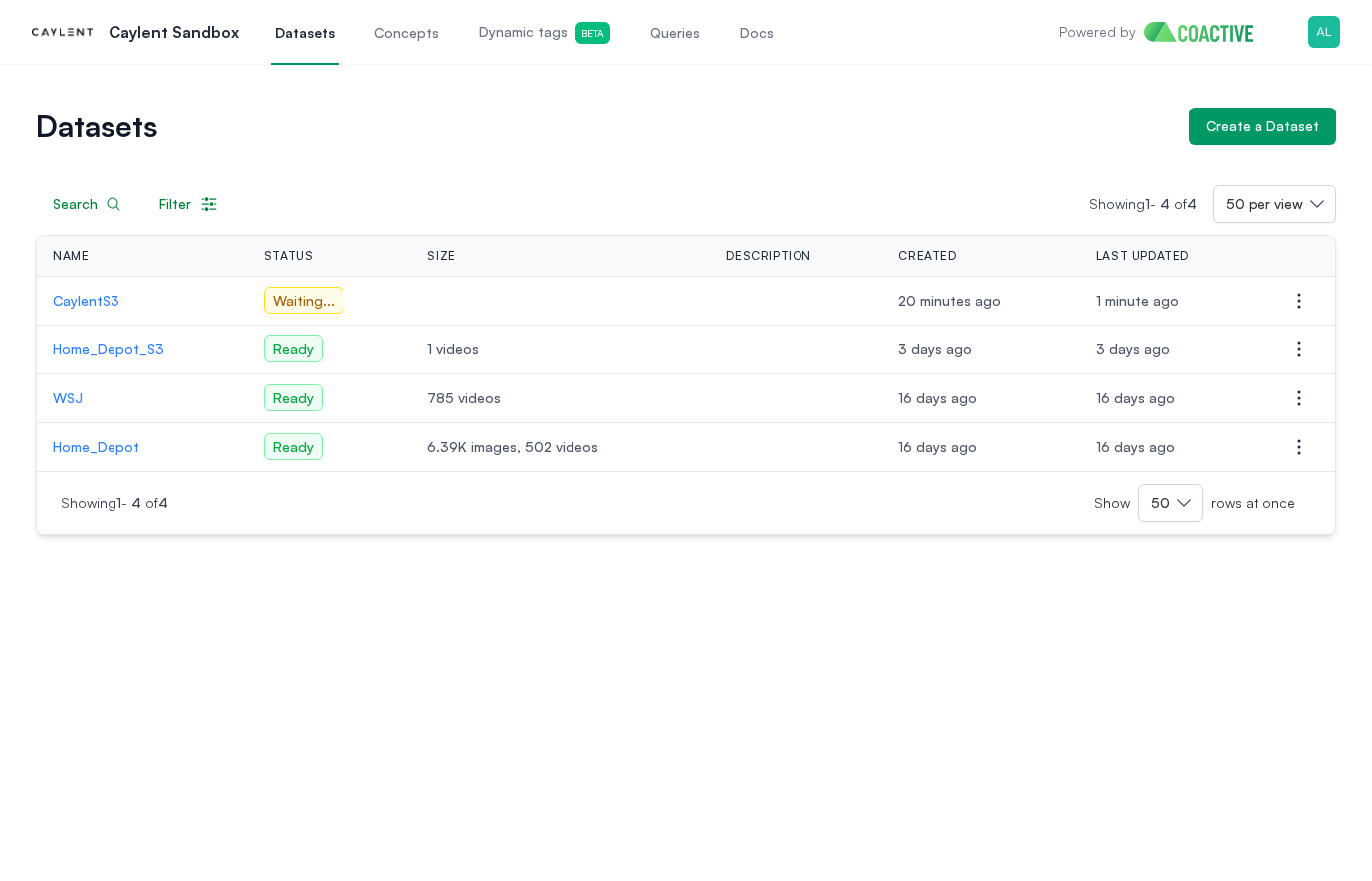 click on "CaylentS3" at bounding box center (143, 301) 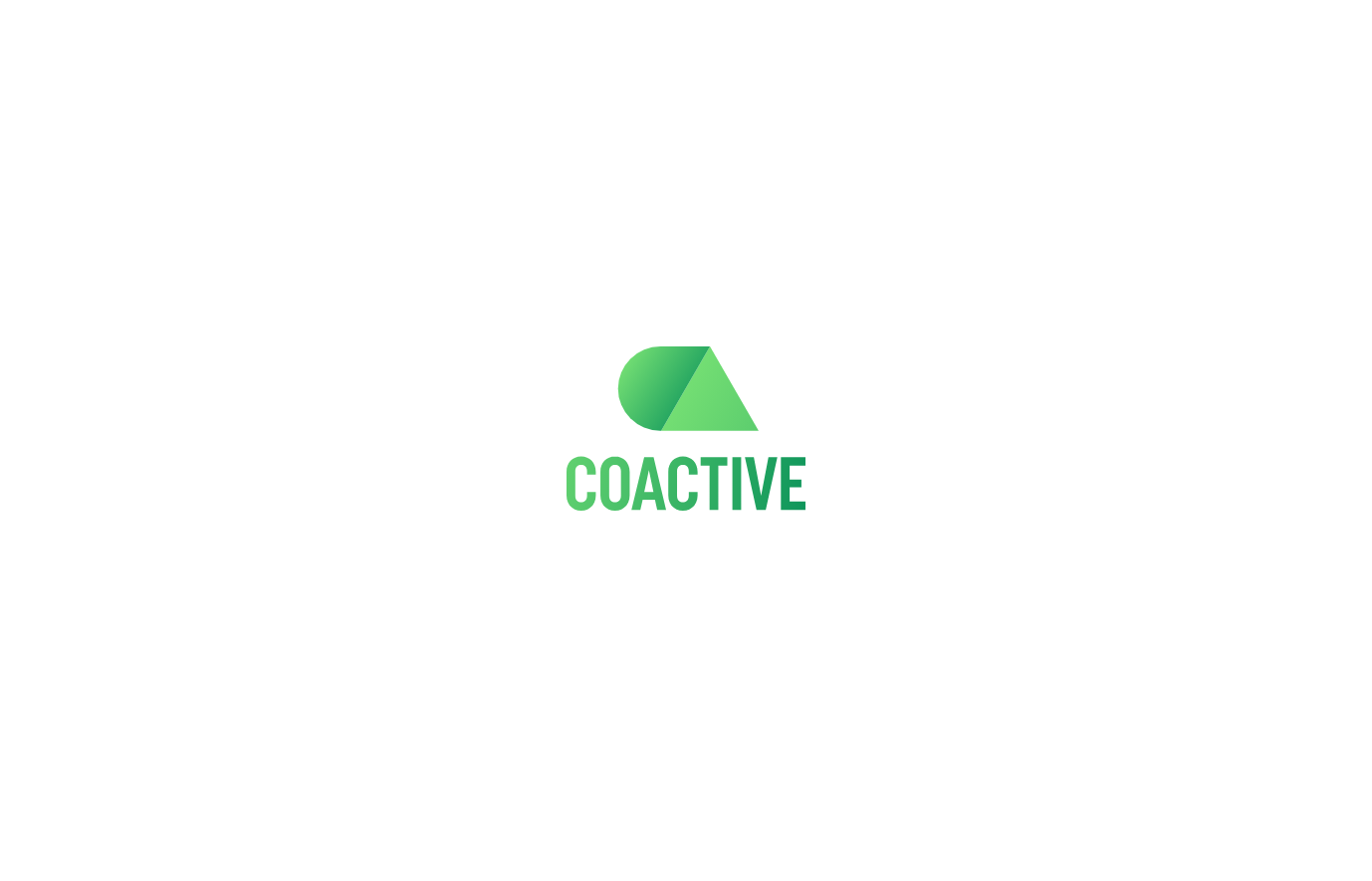 scroll, scrollTop: 0, scrollLeft: 0, axis: both 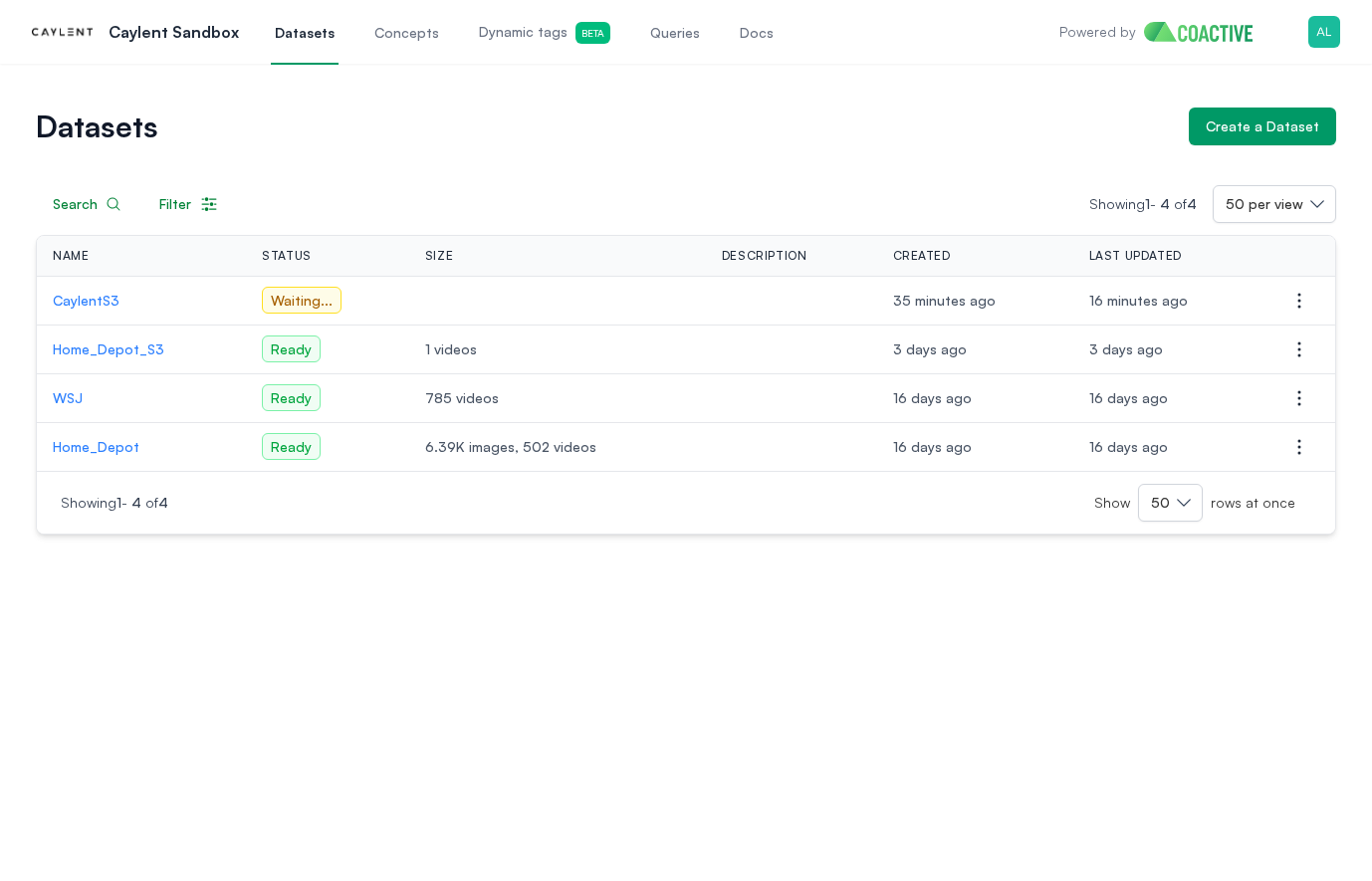 click on "[USERNAME]" at bounding box center (141, 301) 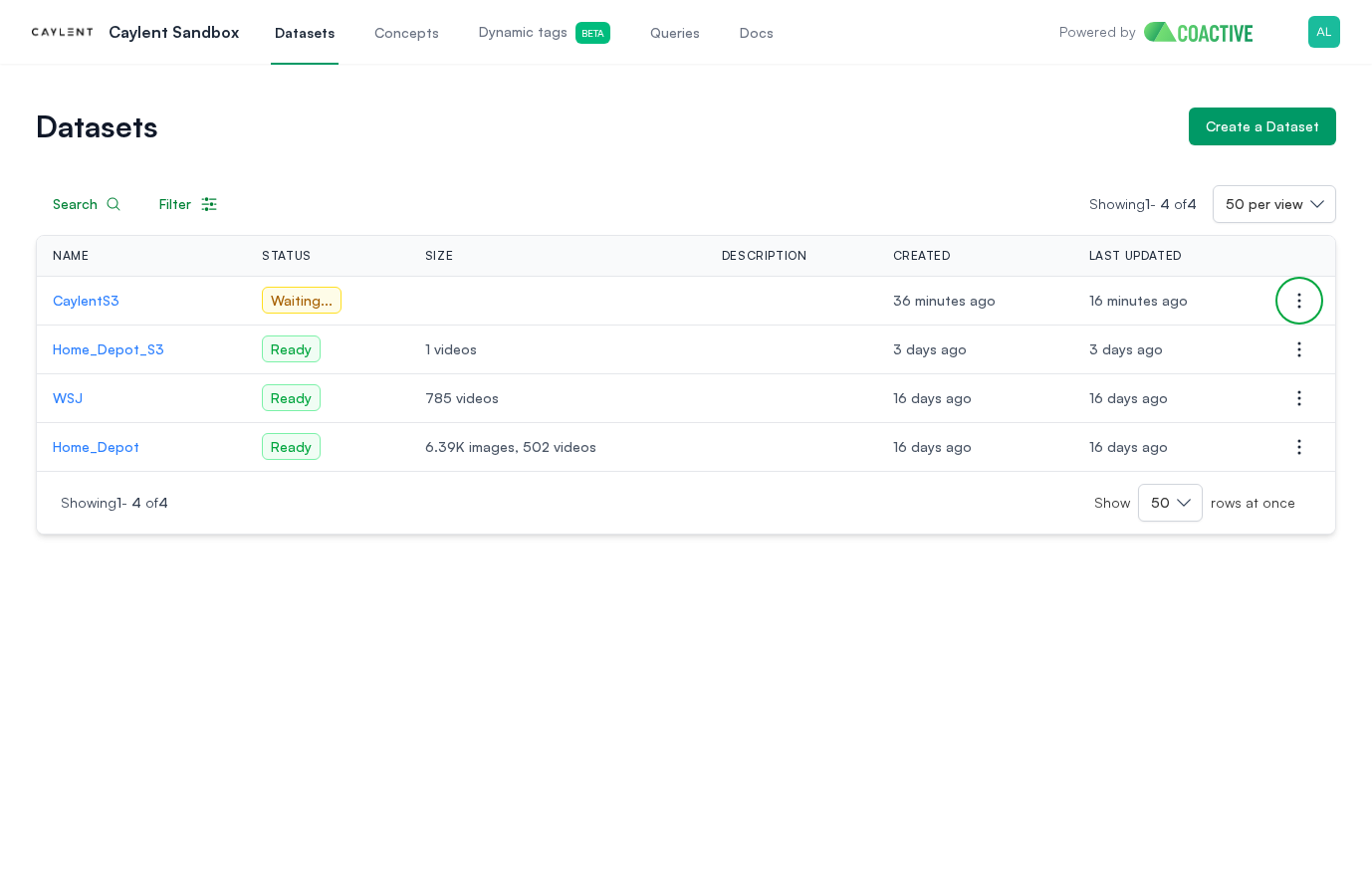 click at bounding box center [1299, 301] 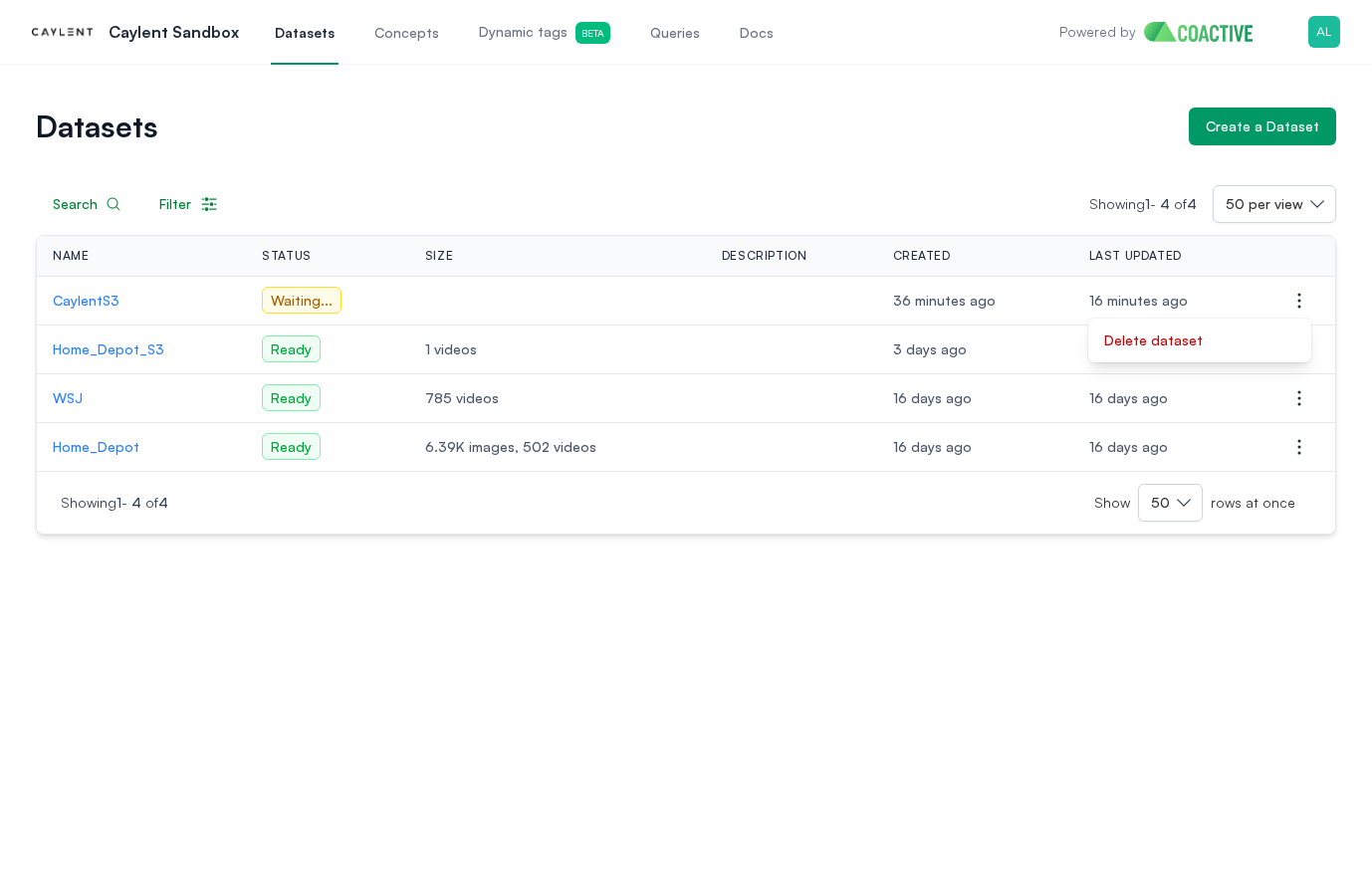 click on "Datasets Create a Dataset Search  Filter  Showing  1  -   4   of  4 50 per view Name Status Size Description Created Last Updated Actions CaylentS3 Waiting ... 36 minutes ago 16 minutes ago Open options Delete dataset Home_Depot_S3 Ready 1 videos 3 days ago 3 days ago Open options WSJ Ready 785 videos 16 days ago 16 days ago Open options Home_Depot Ready 6.39K images, 502 videos 16 days ago 16 days ago Open options Showing  1  -   4   of  4 Show 50 rows at once" at bounding box center [686, 472] 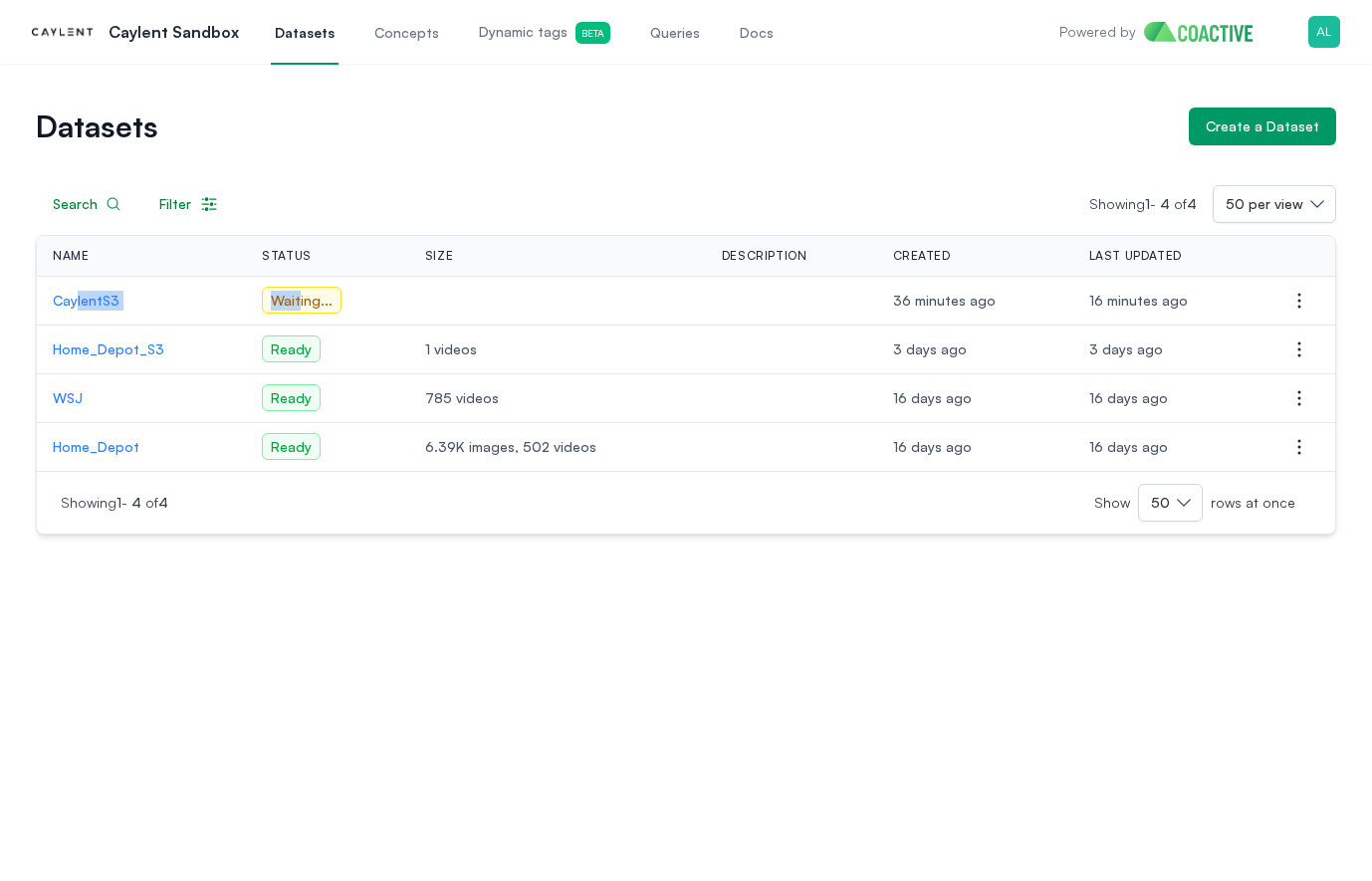 drag, startPoint x: 297, startPoint y: 301, endPoint x: 75, endPoint y: 302, distance: 222.00225 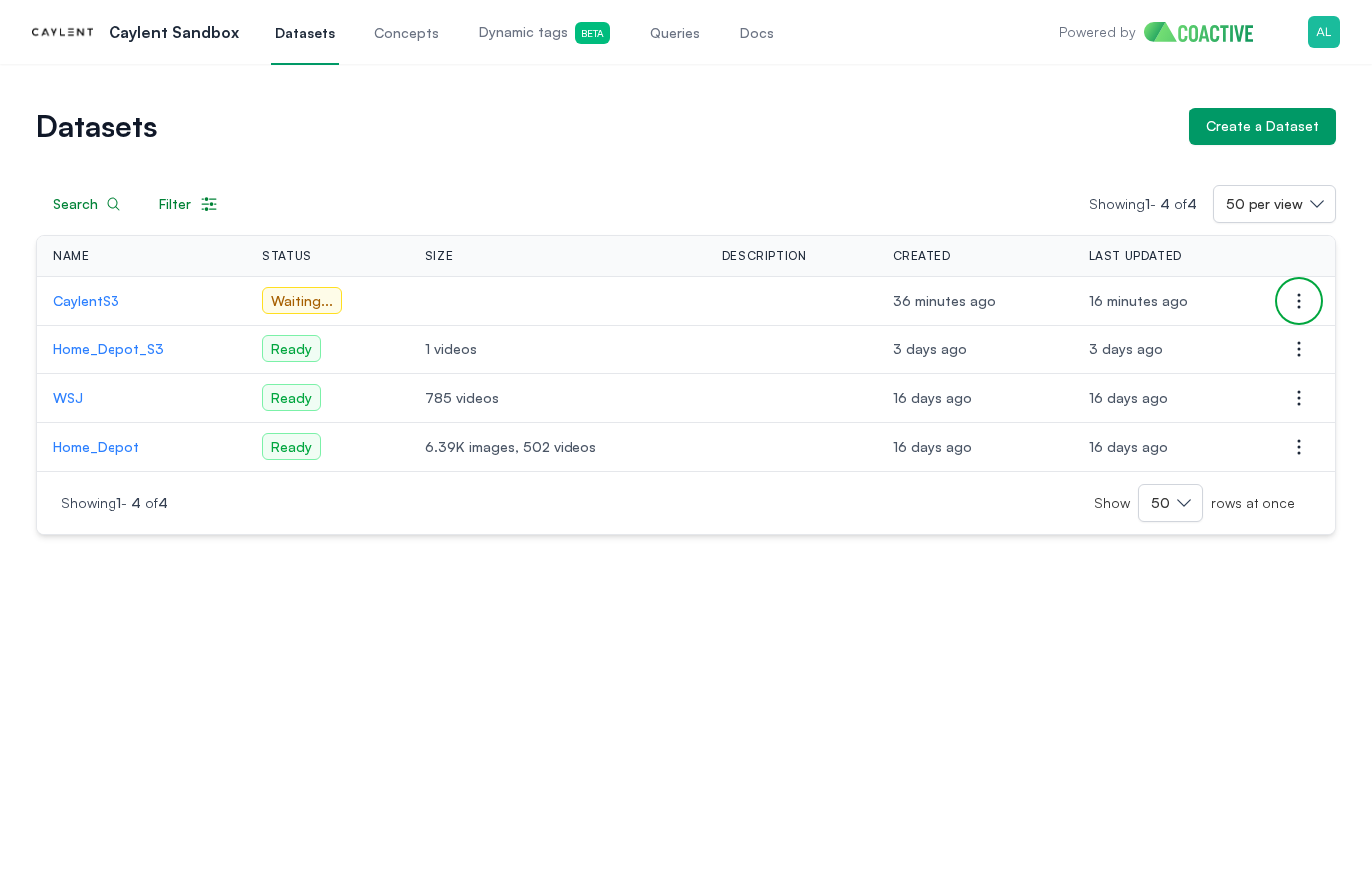 click at bounding box center [1299, 301] 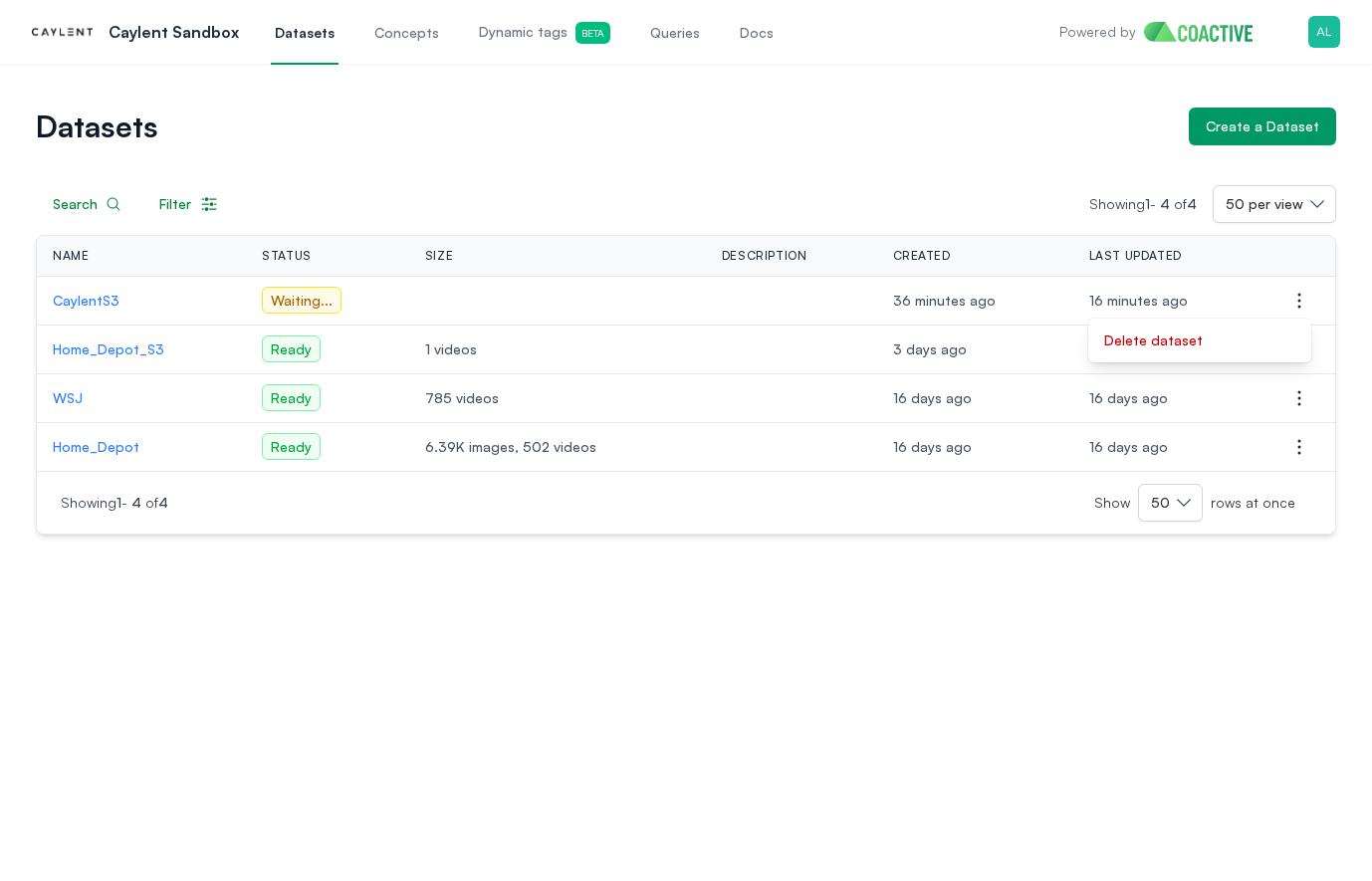 click on "36 minutes ago" at bounding box center [975, 301] 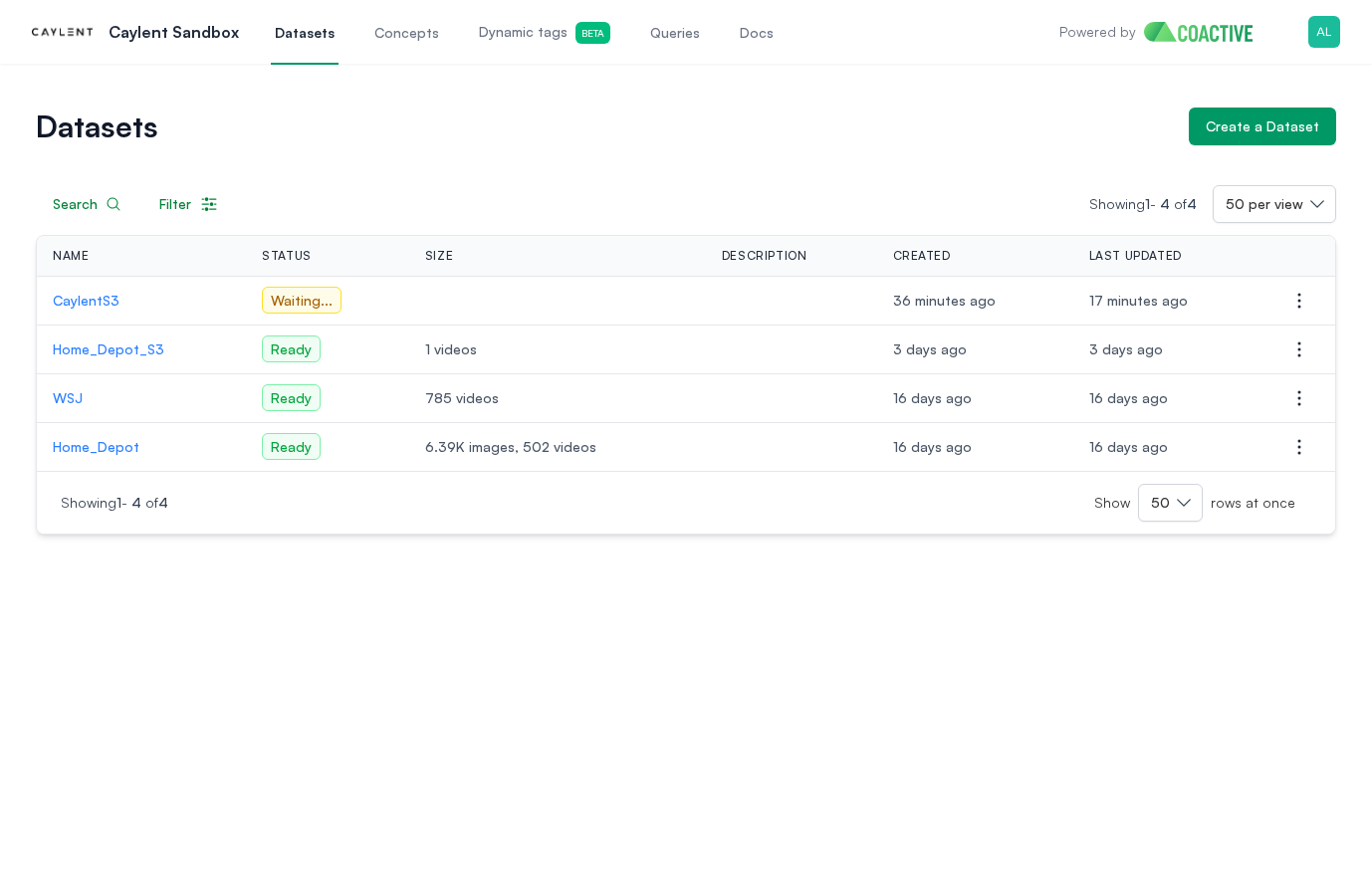 click on "CaylentS3" at bounding box center (141, 301) 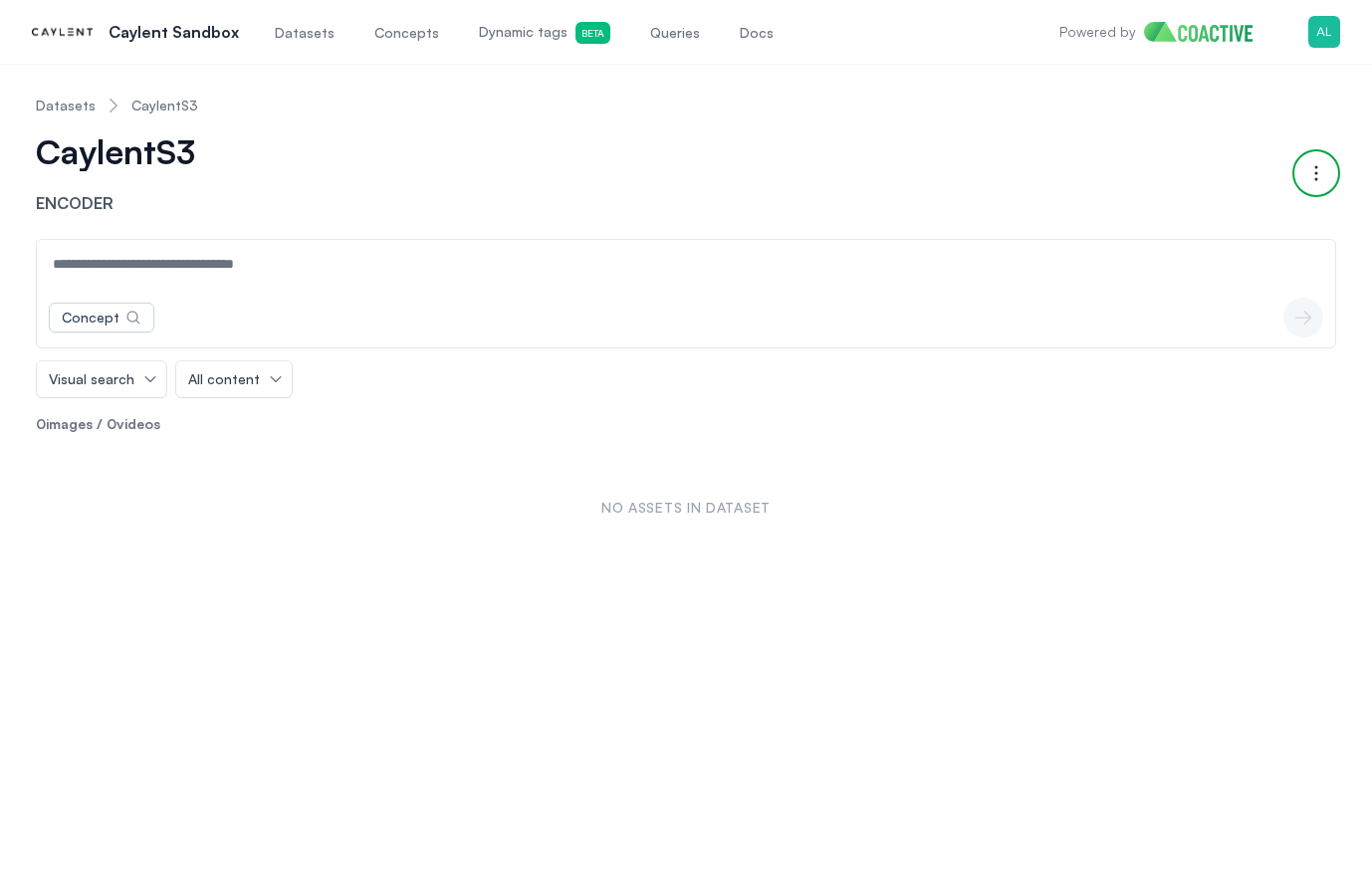 click at bounding box center [1316, 173] 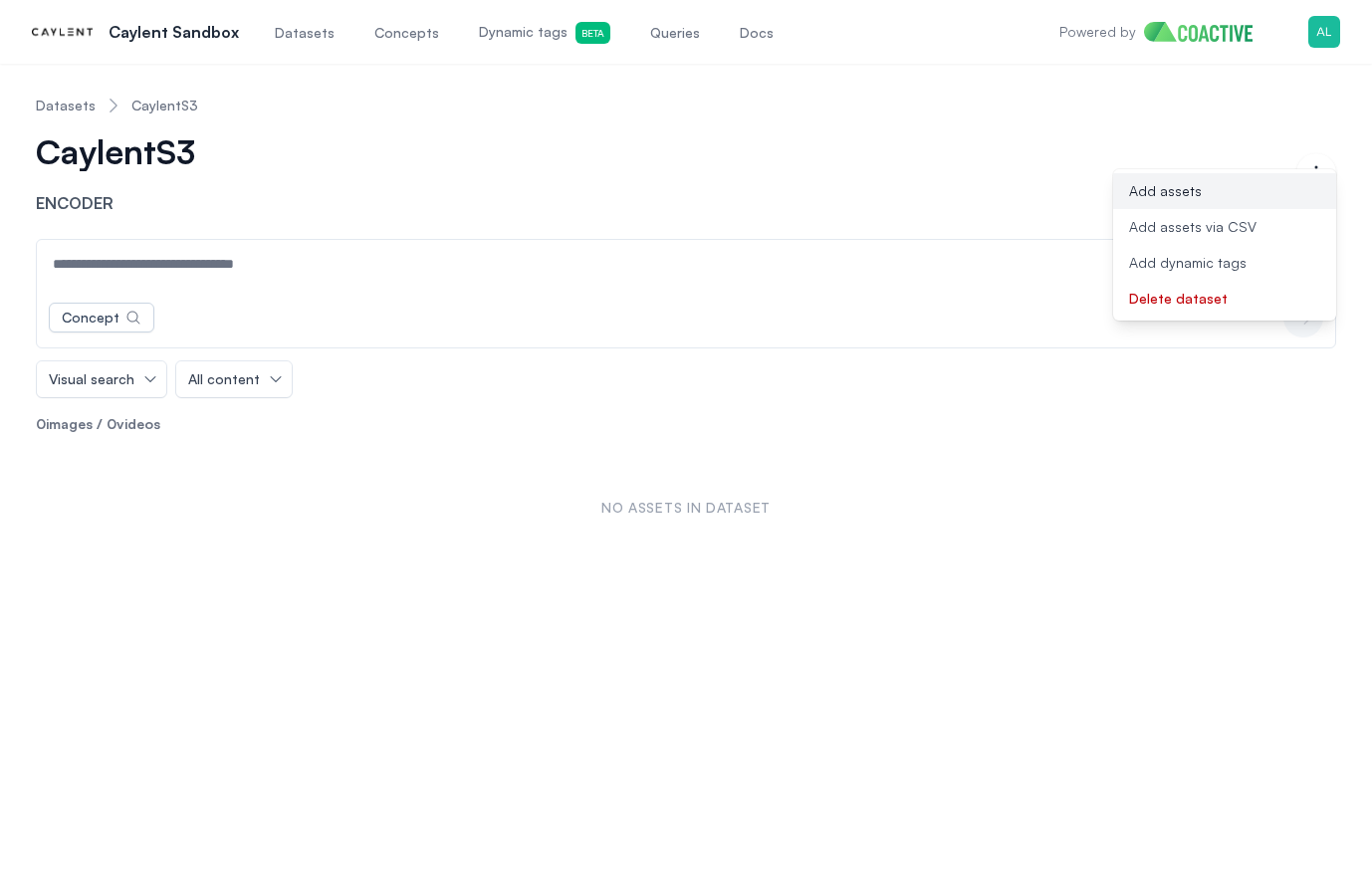 click on "Add assets" at bounding box center [1165, 191] 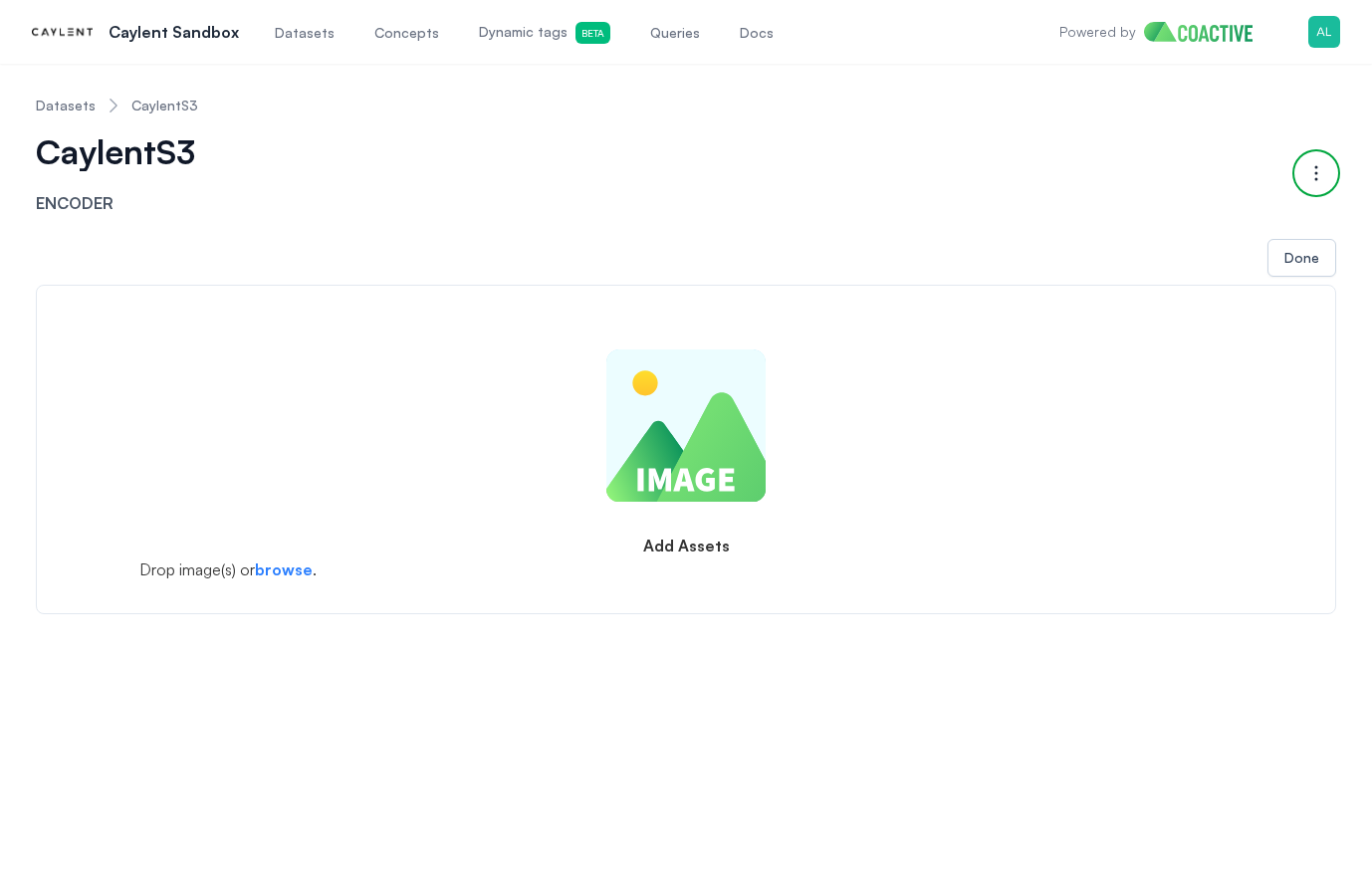 click on "Open options" at bounding box center [1316, 173] 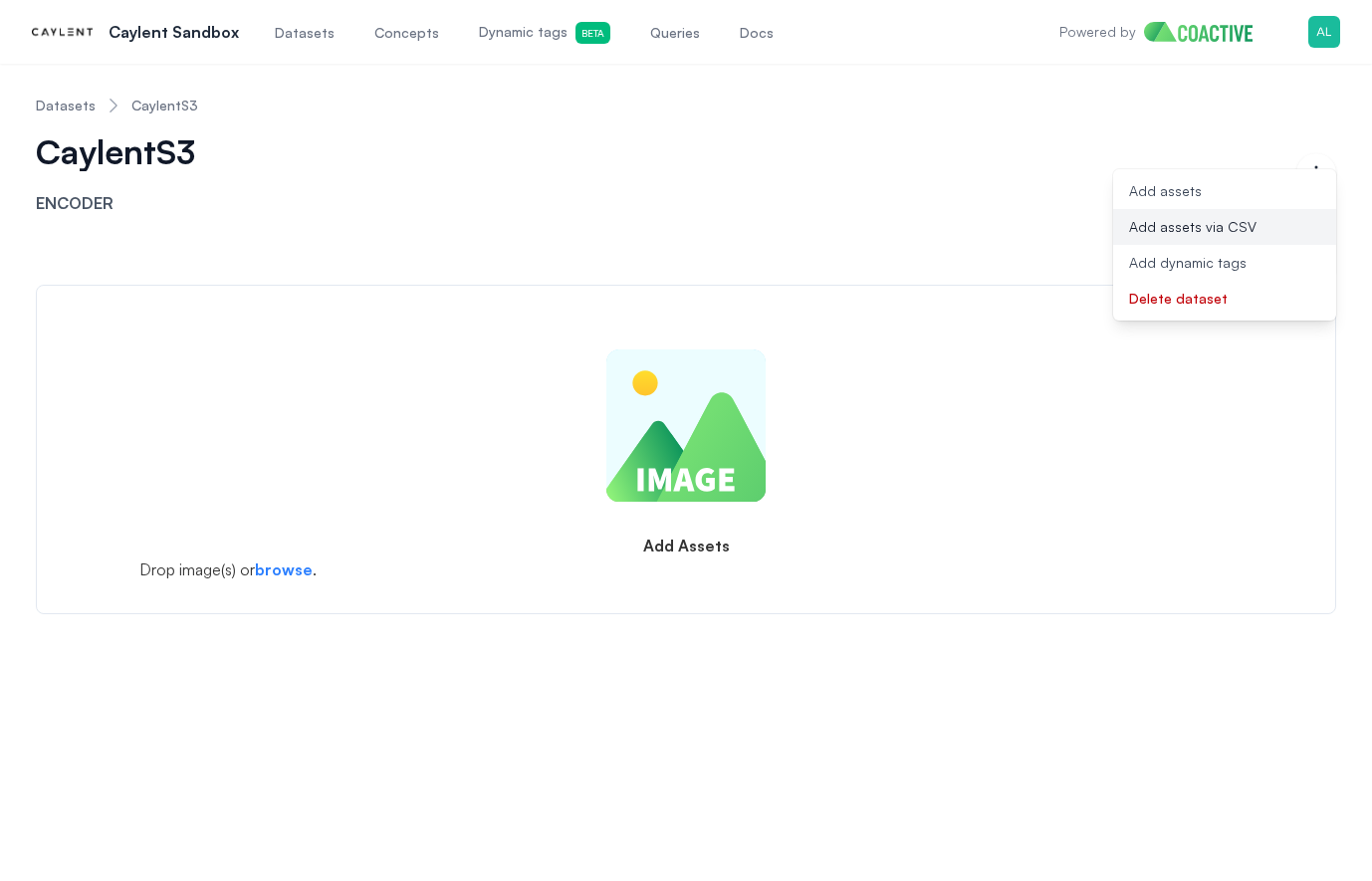 drag, startPoint x: 1238, startPoint y: 266, endPoint x: 1245, endPoint y: 237, distance: 29.832868 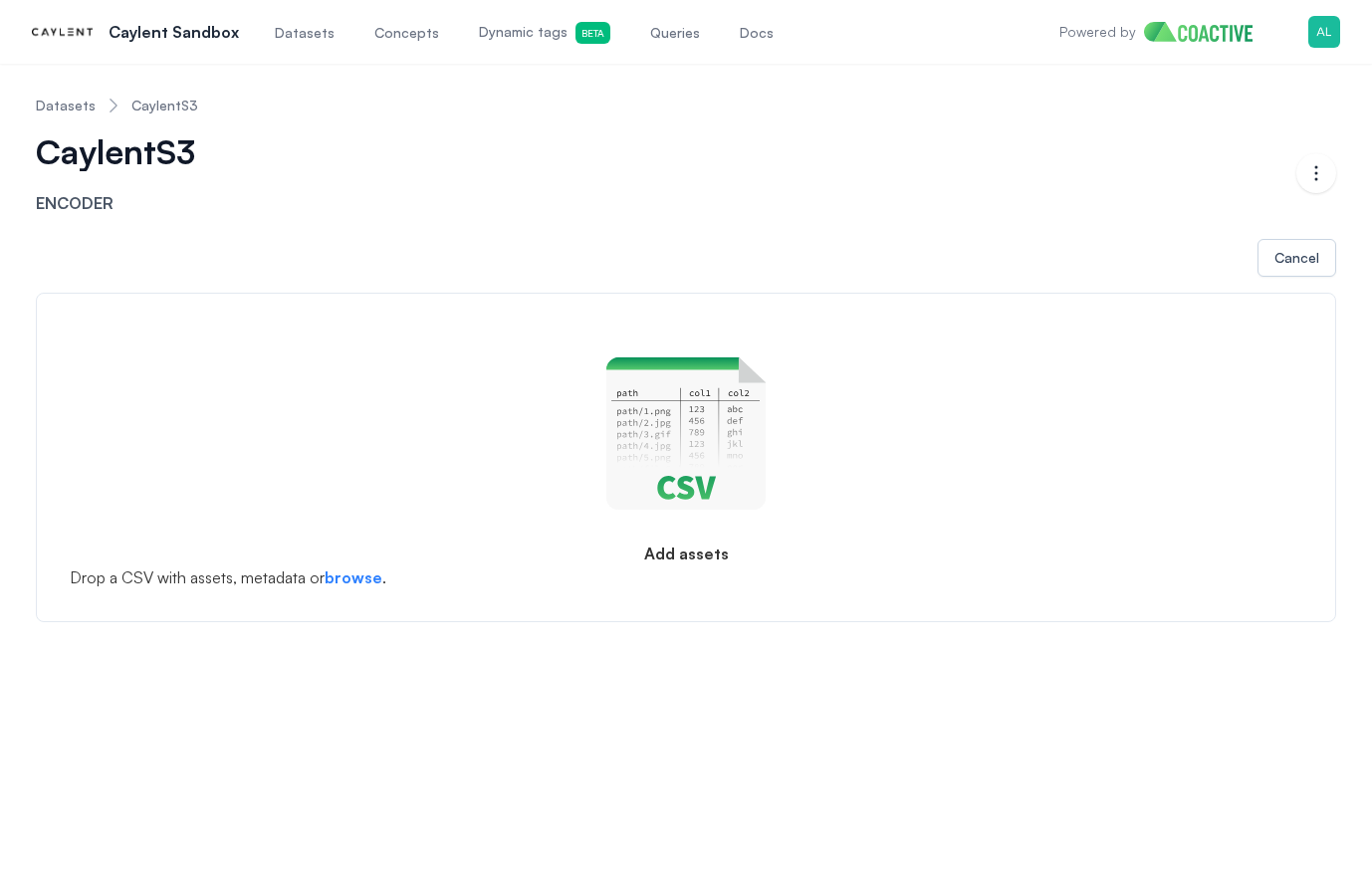 click on "Add assets Drop a CSV with assets, metadata or  browse ." at bounding box center [686, 457] 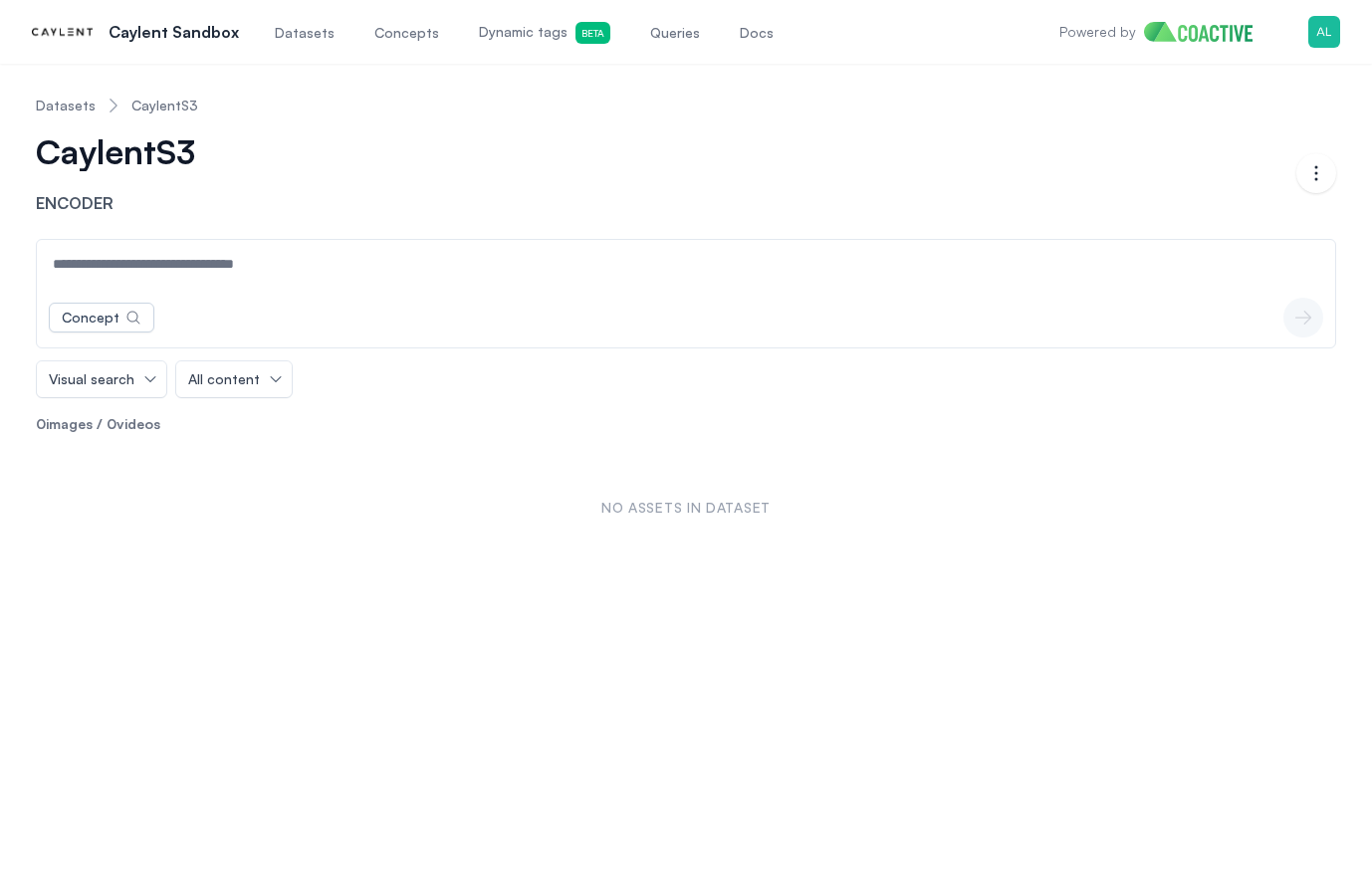 click on "Datasets" at bounding box center [66, 106] 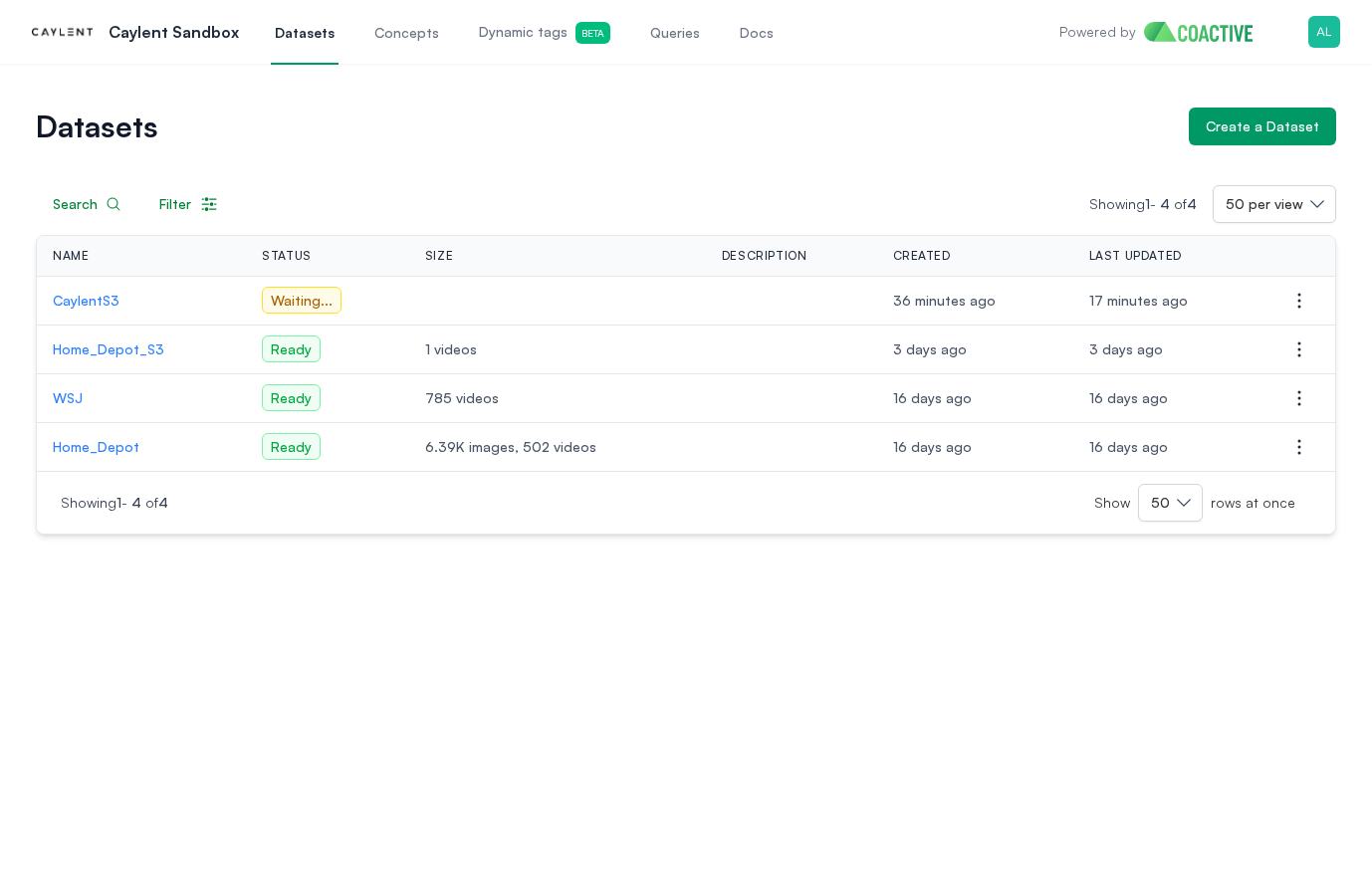 click on "CaylentS3" at bounding box center (141, 301) 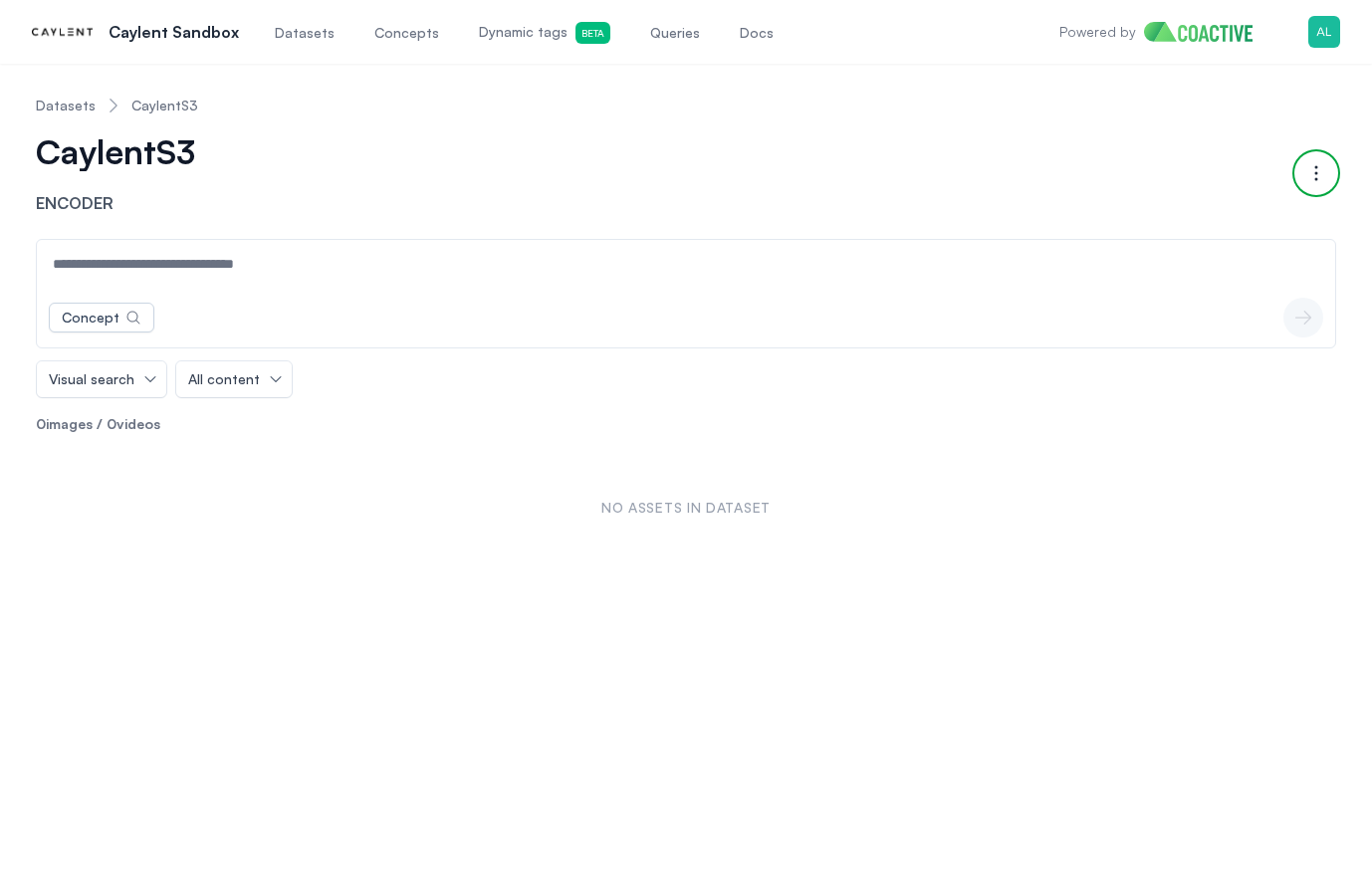 click at bounding box center (1316, 173) 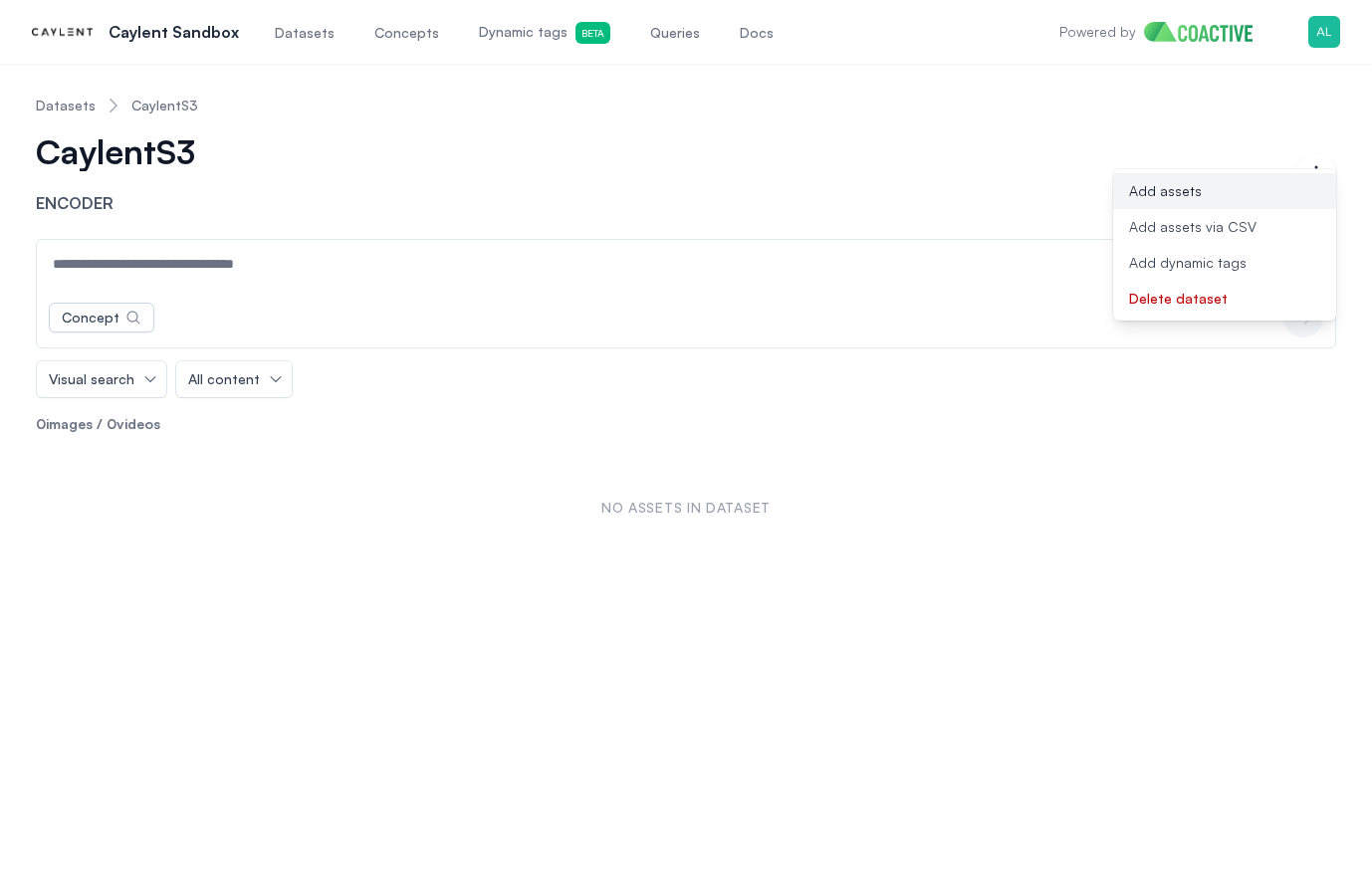 click on "Add assets" at bounding box center [1225, 191] 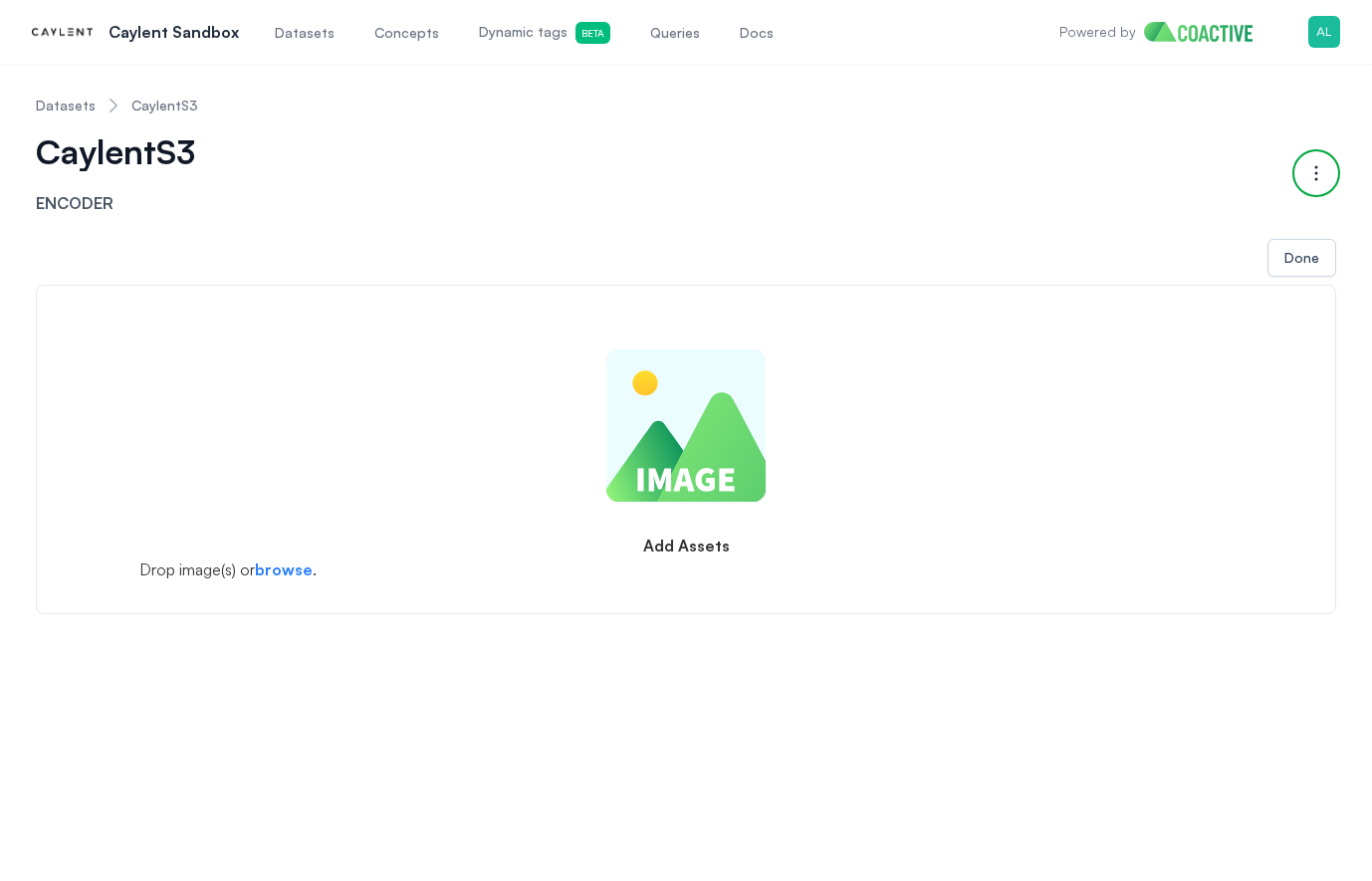click at bounding box center [1316, 173] 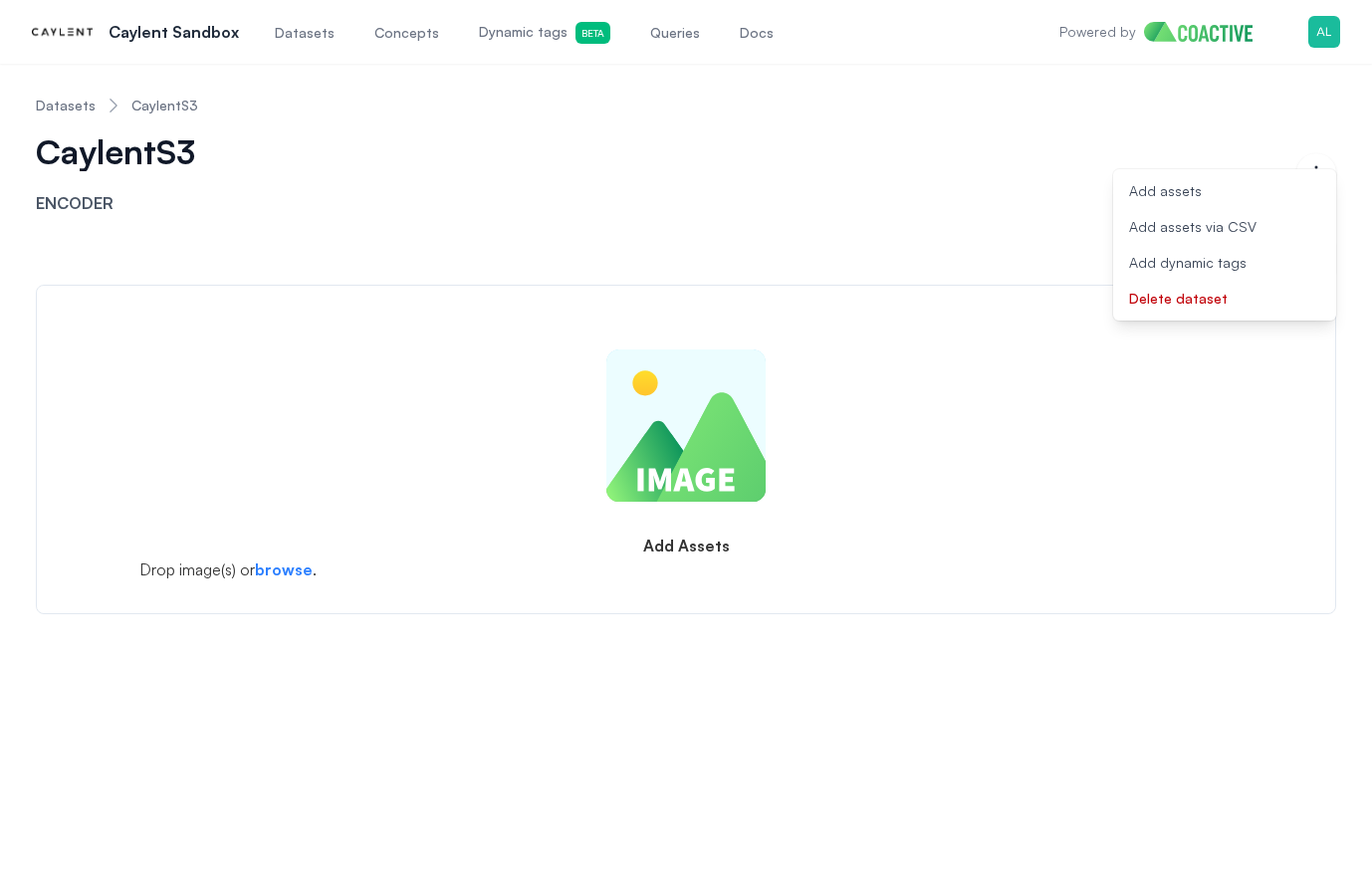 click on "CaylentS3" at bounding box center (164, 106) 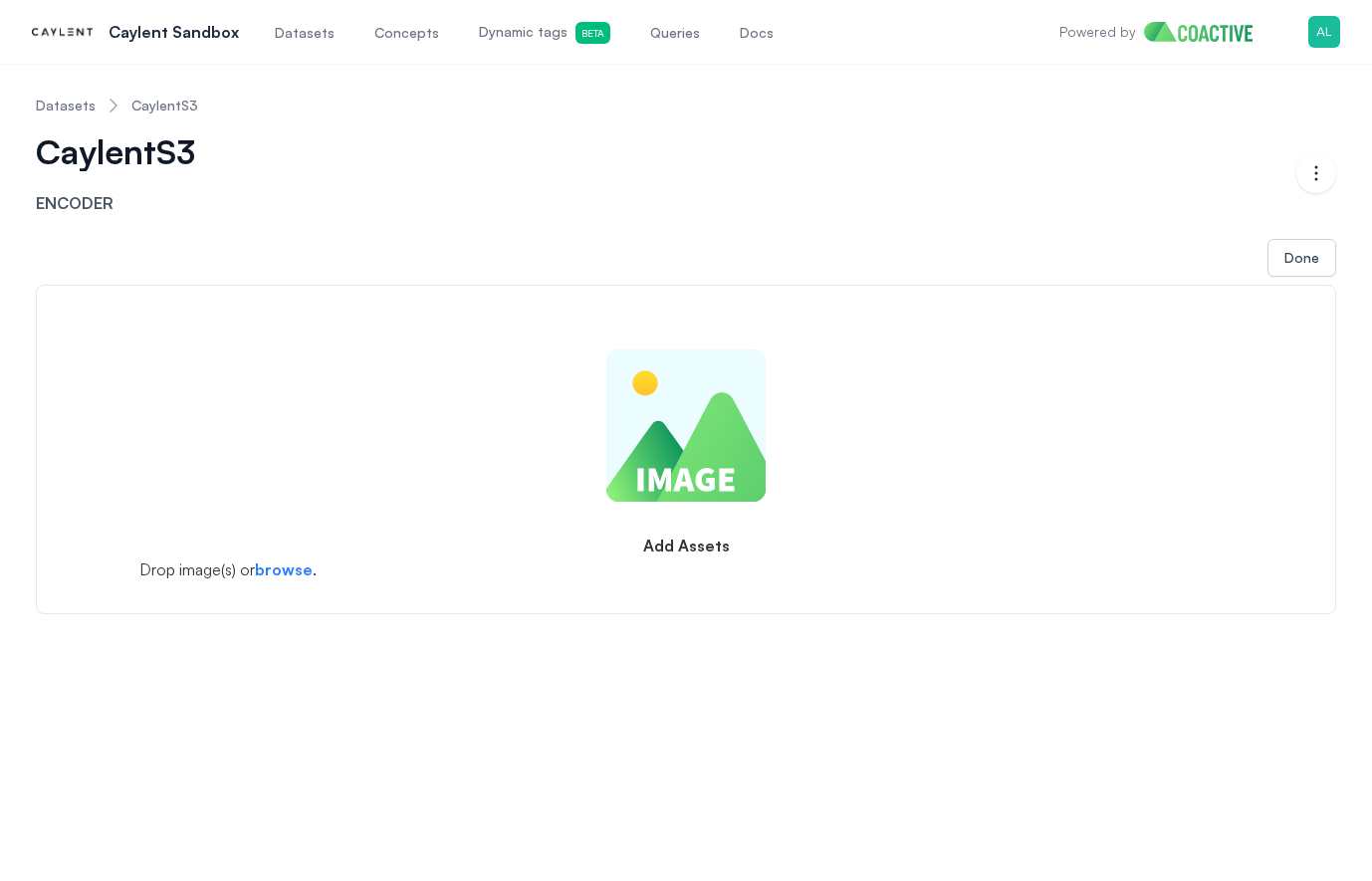 click on "Add Assets Drop image(s) or  browse ." at bounding box center [686, 449] 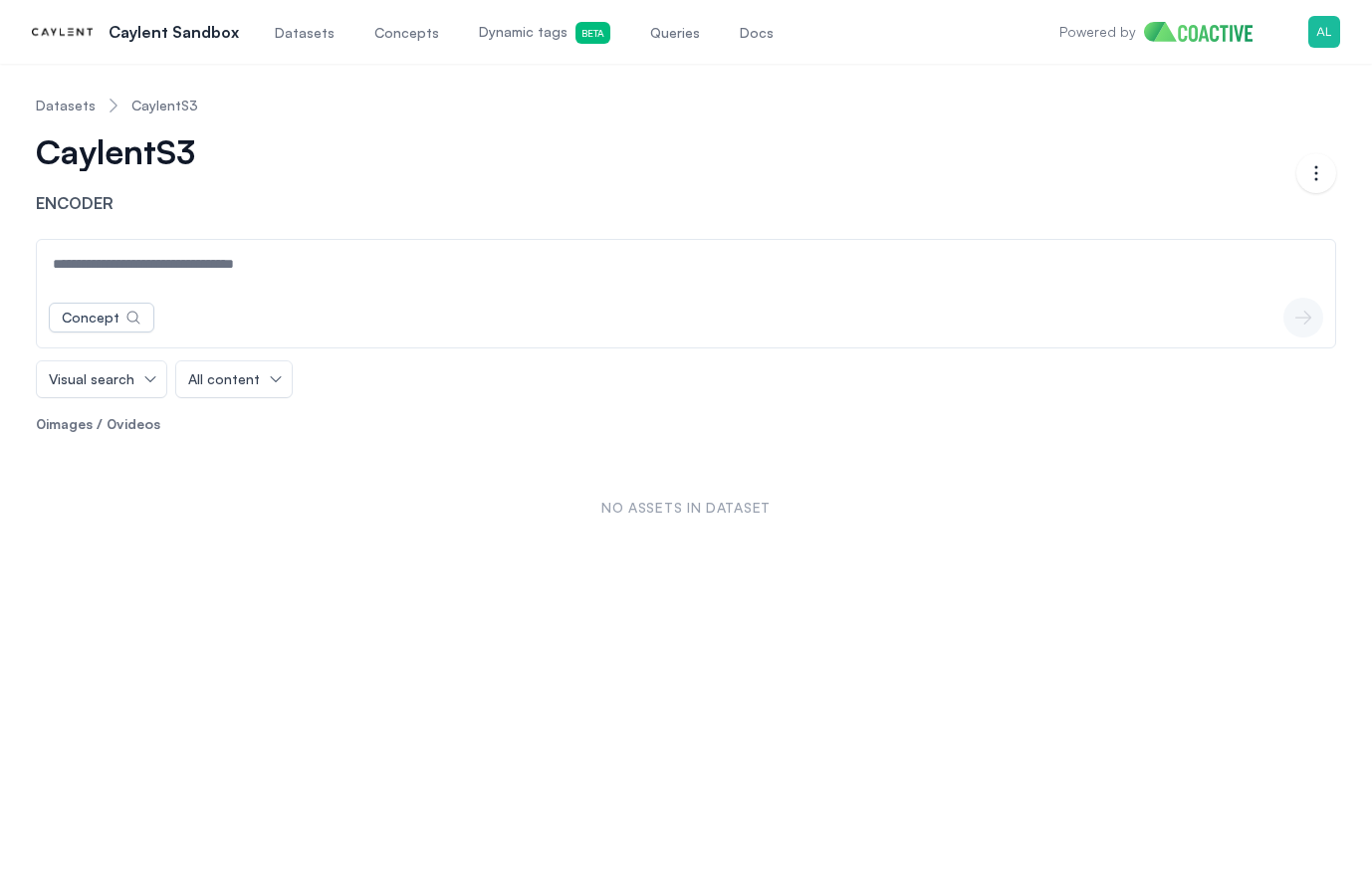 click on "CaylentS3" at bounding box center [164, 106] 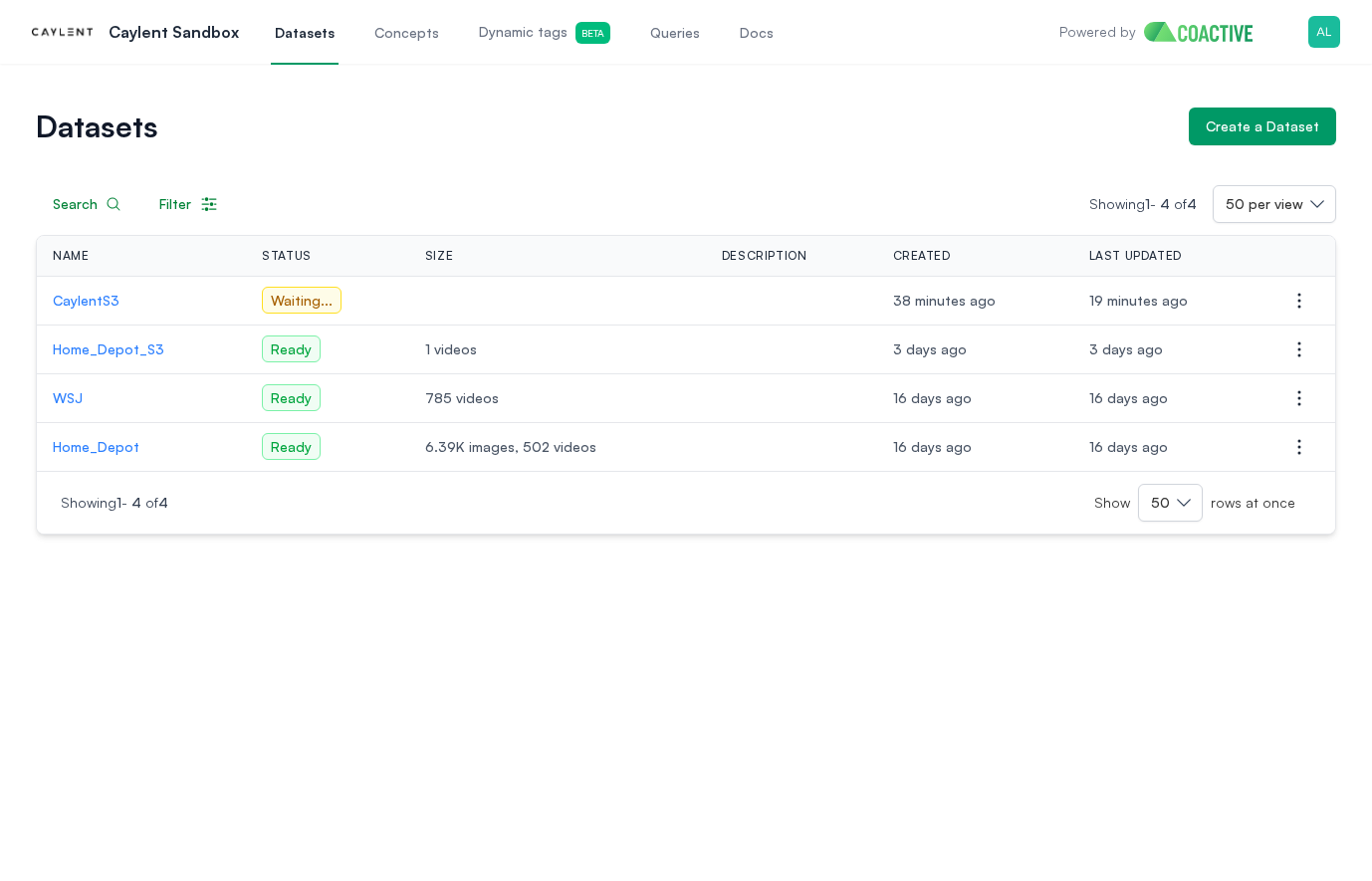 click on "CaylentS3" at bounding box center (144, 301) 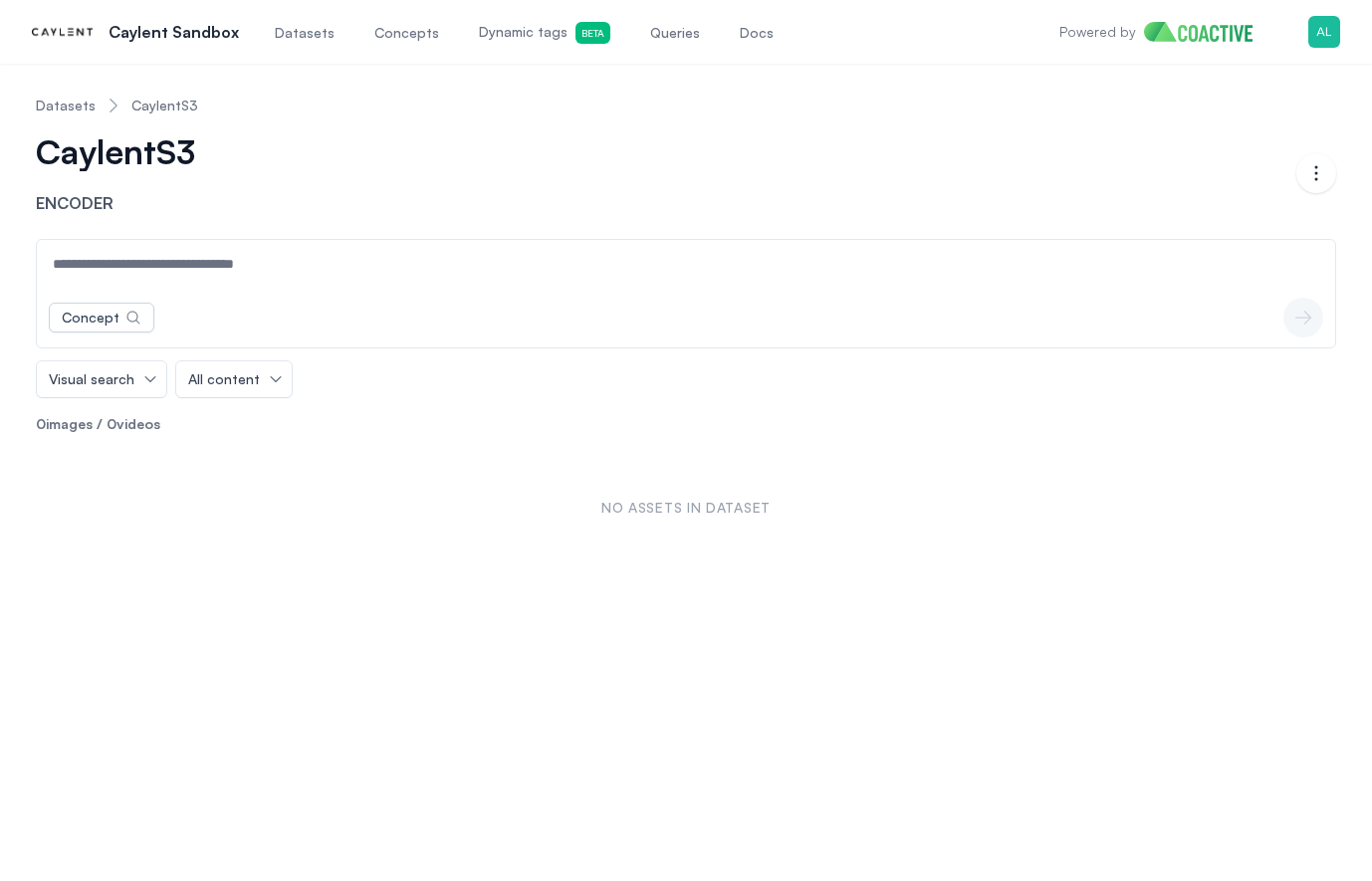 click on "CaylentS3" at bounding box center (164, 106) 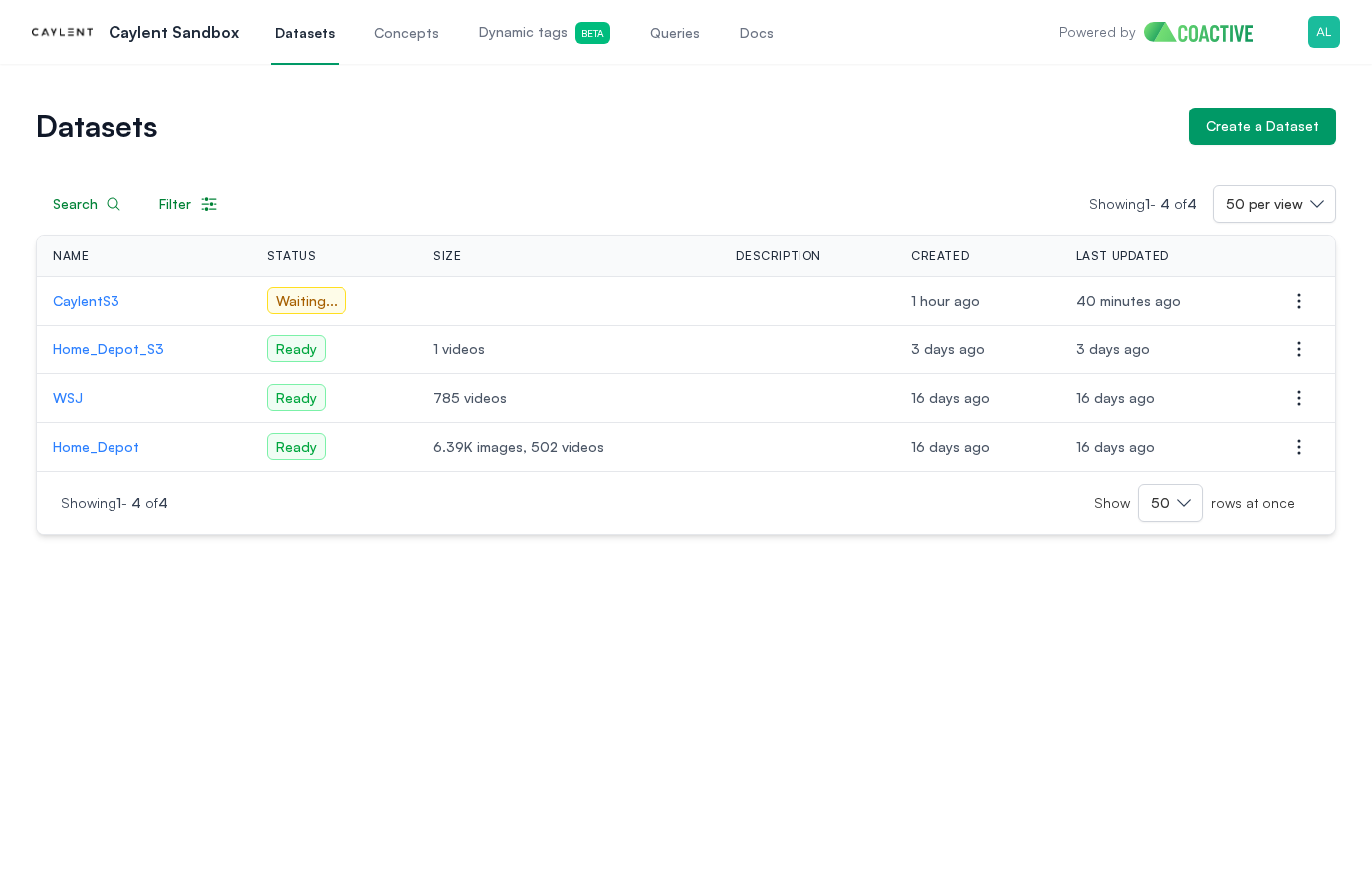 click on "CaylentS3" at bounding box center [143, 301] 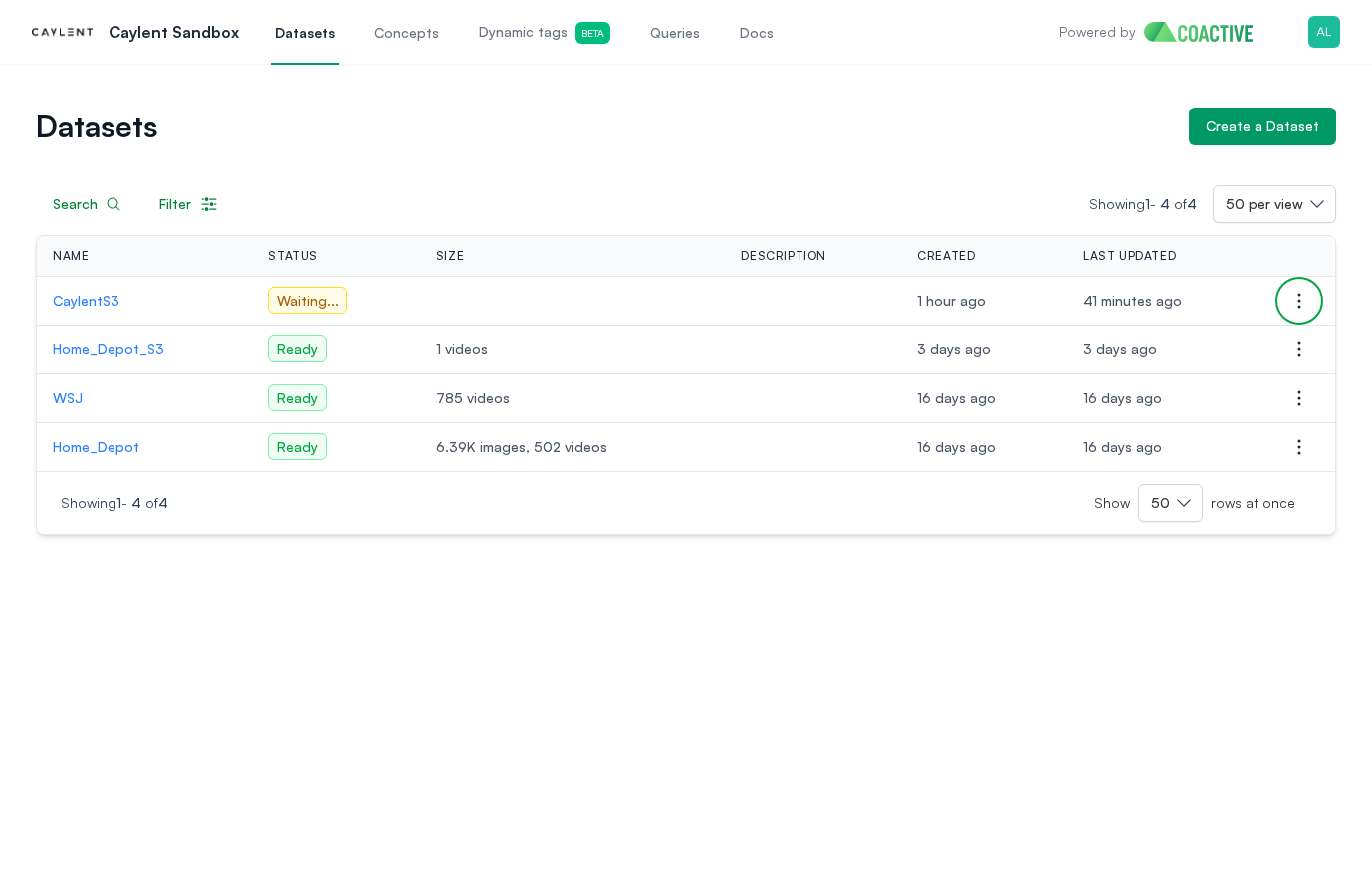 click at bounding box center [1299, 301] 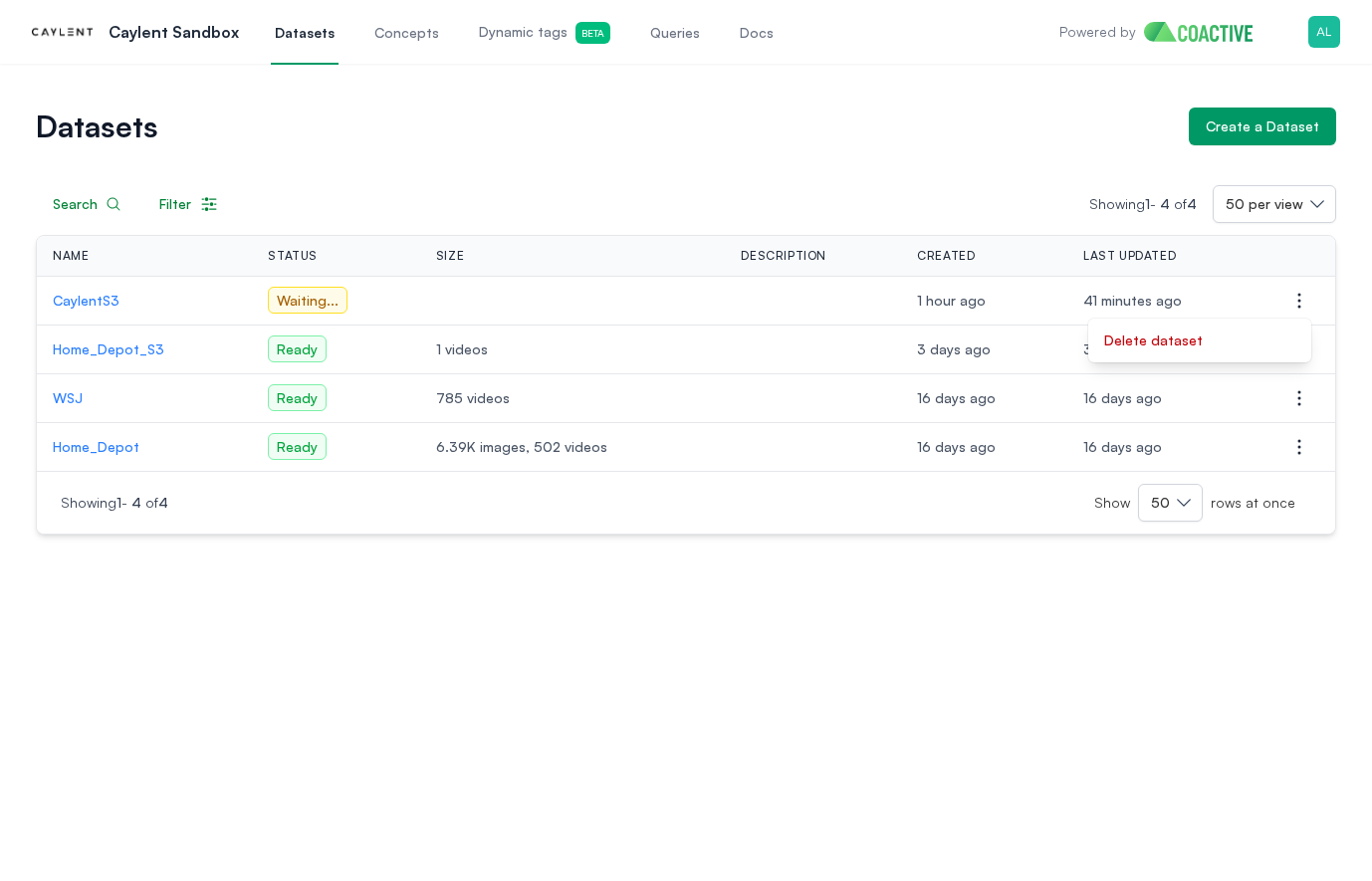 click on "41 minutes ago" at bounding box center (1165, 301) 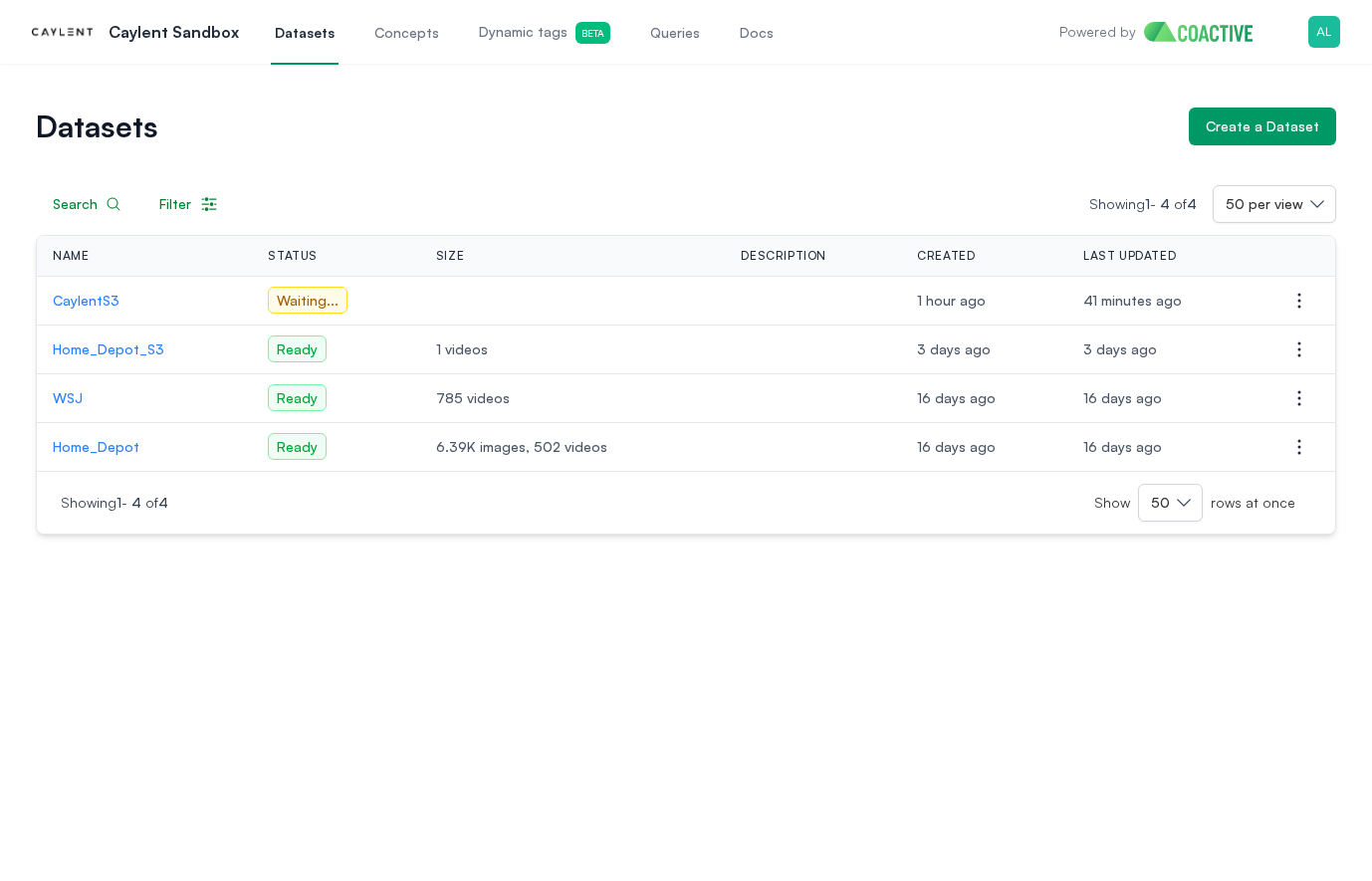 click on "CaylentS3" at bounding box center (144, 301) 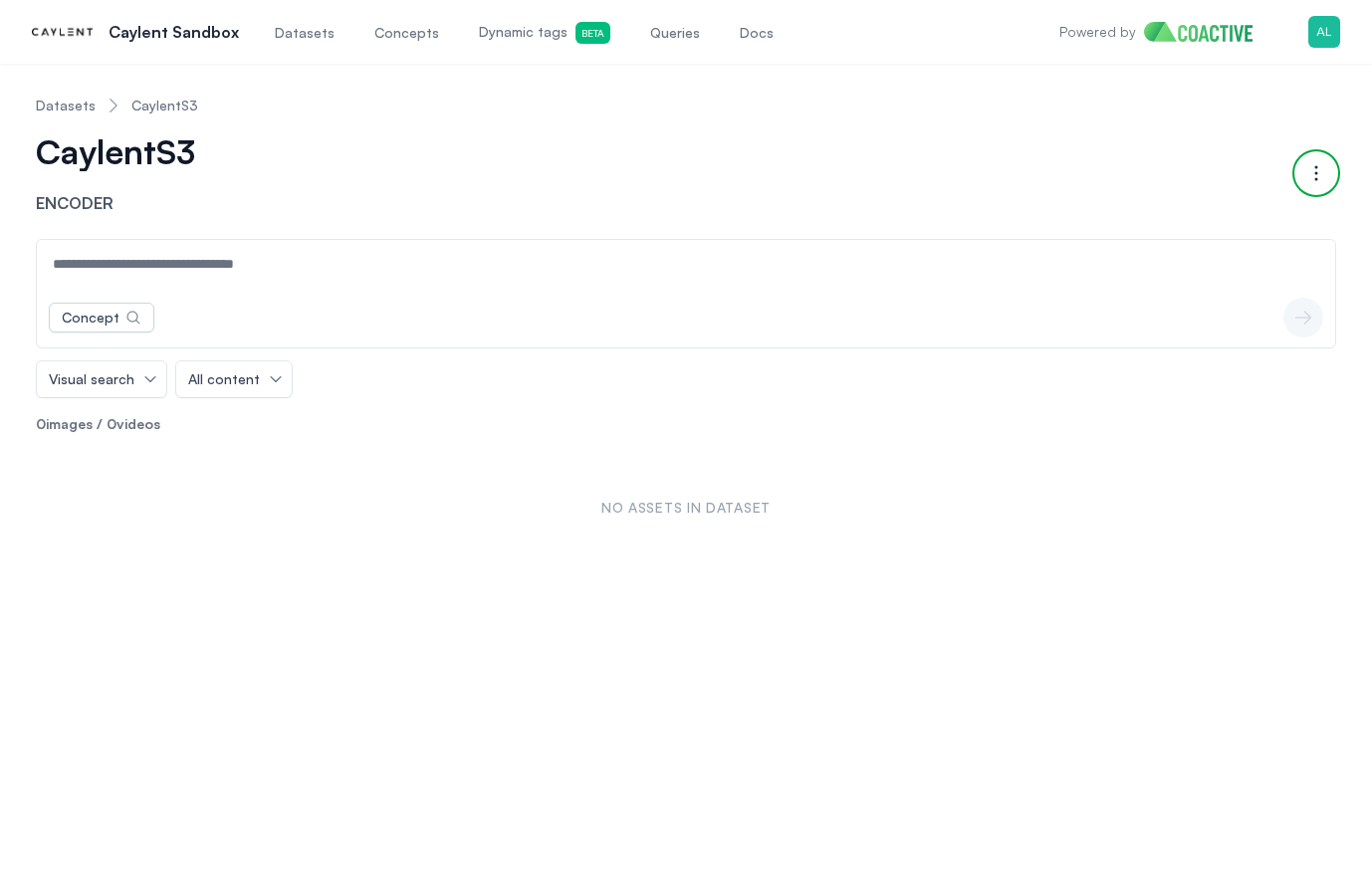 click at bounding box center (1316, 173) 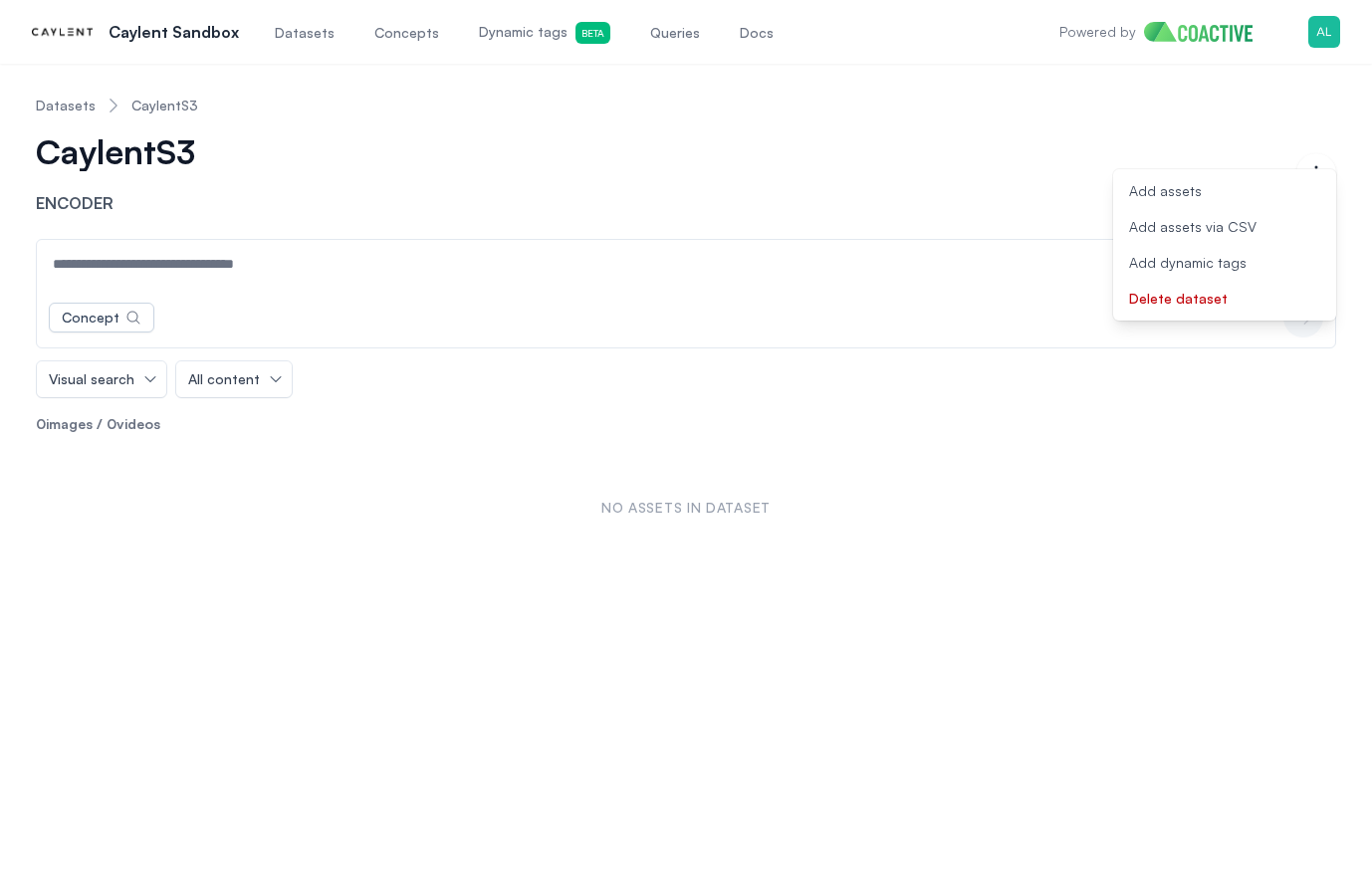 click on "Datasets" at bounding box center (66, 106) 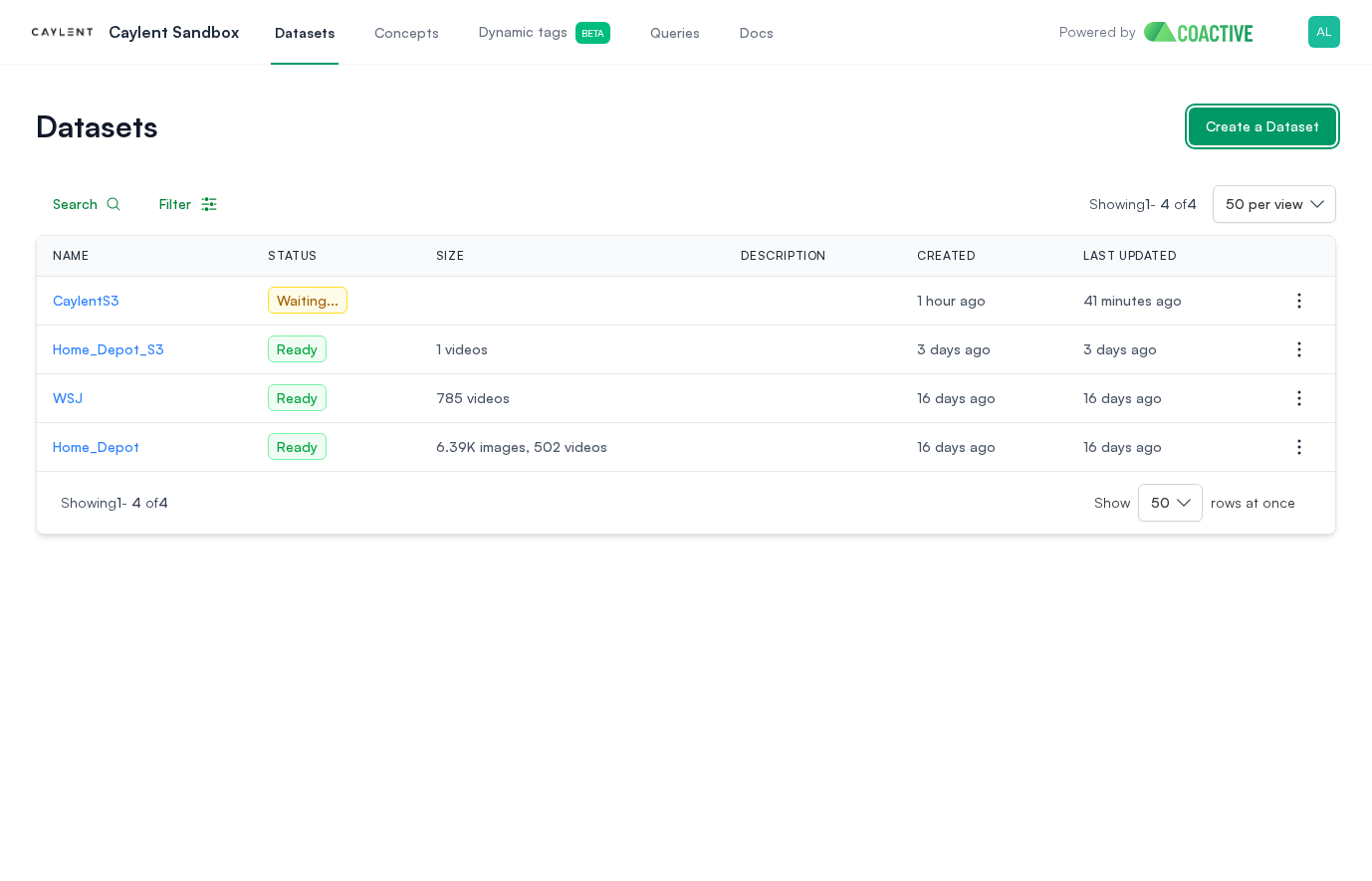 click on "Create a Dataset" at bounding box center [1262, 126] 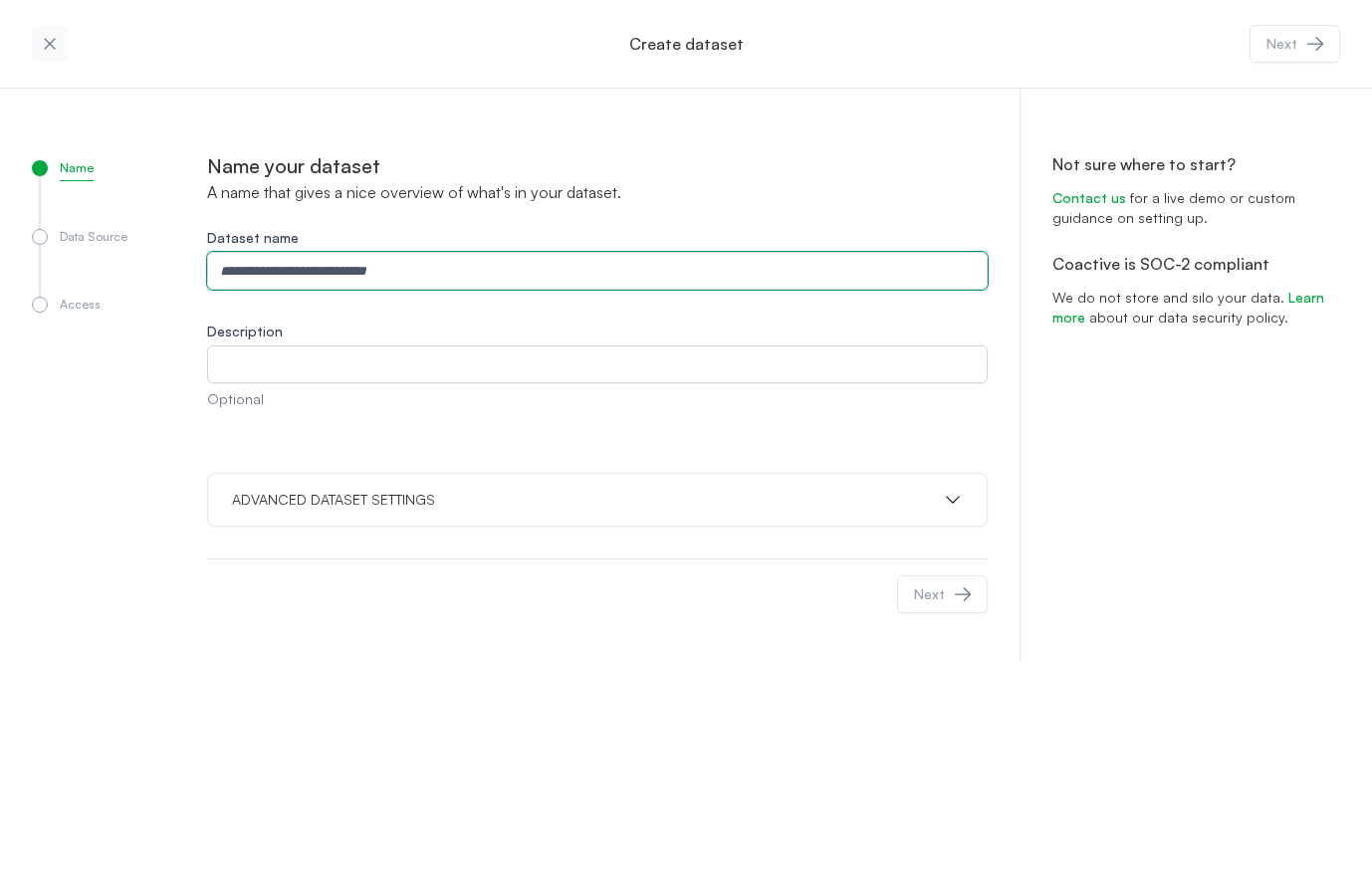 click on "Dataset name" at bounding box center (597, 271) 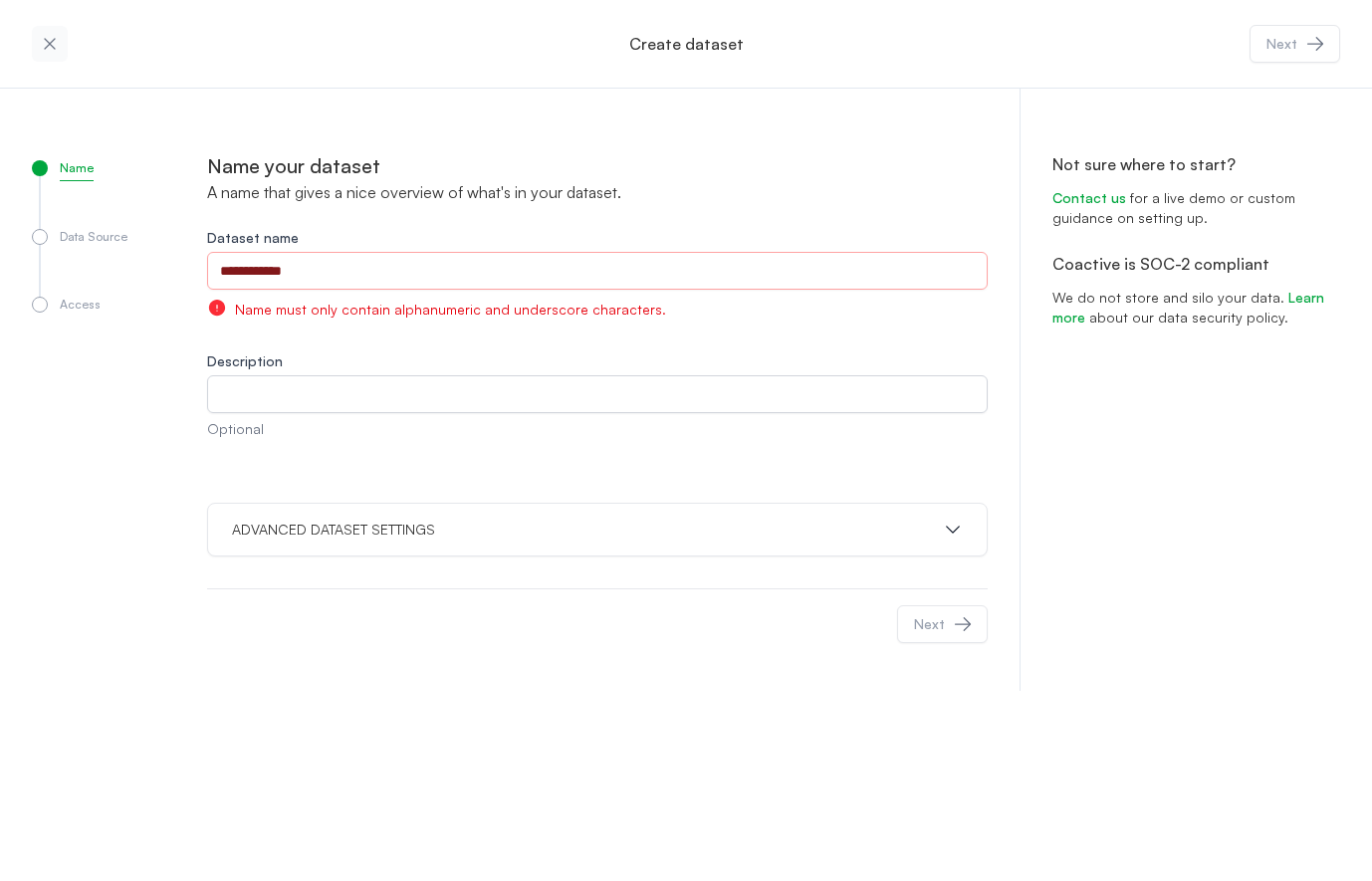 click on "ADVANCED DATASET SETTINGS" at bounding box center (597, 530) 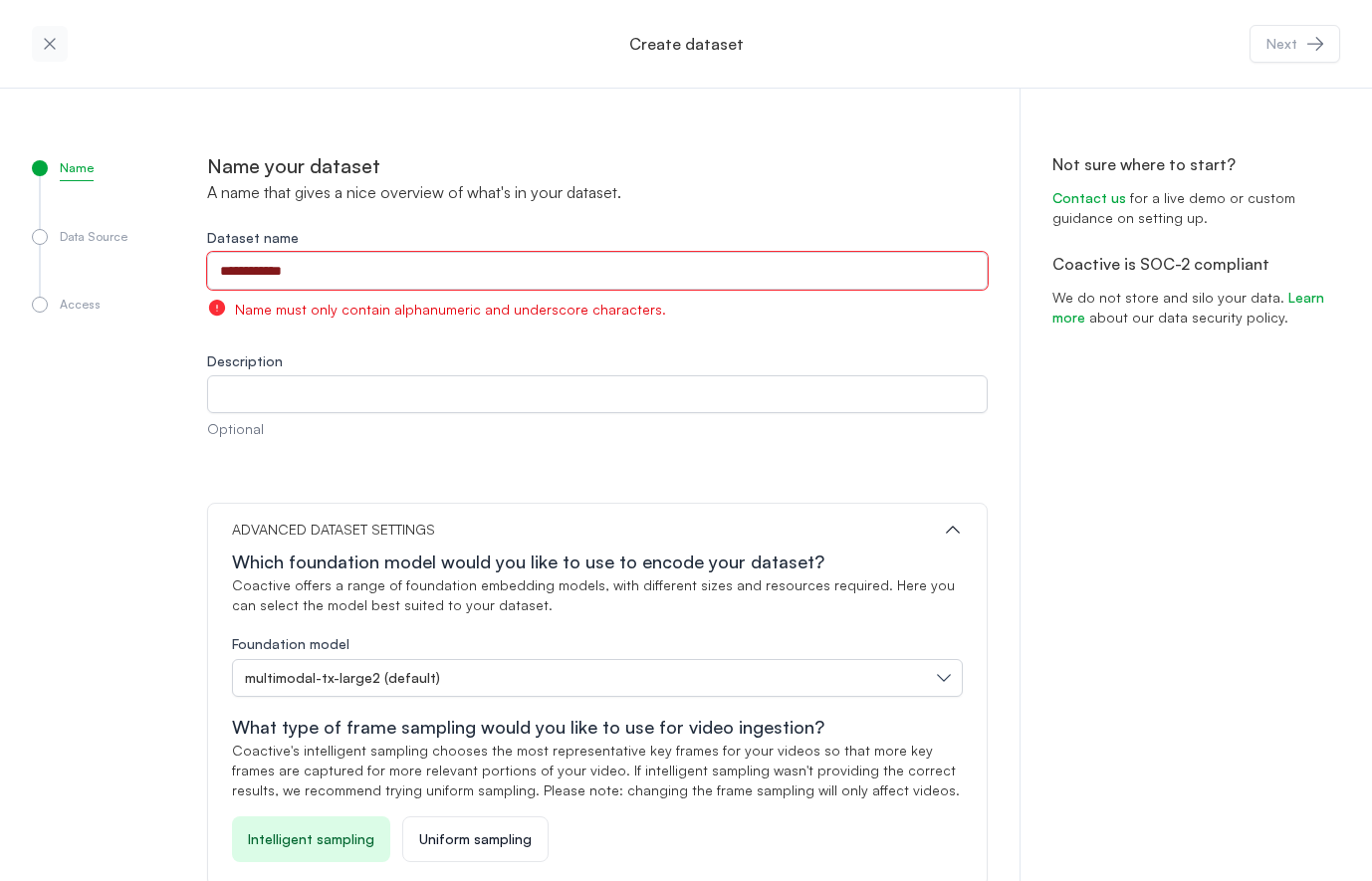 click on "**********" at bounding box center [597, 271] 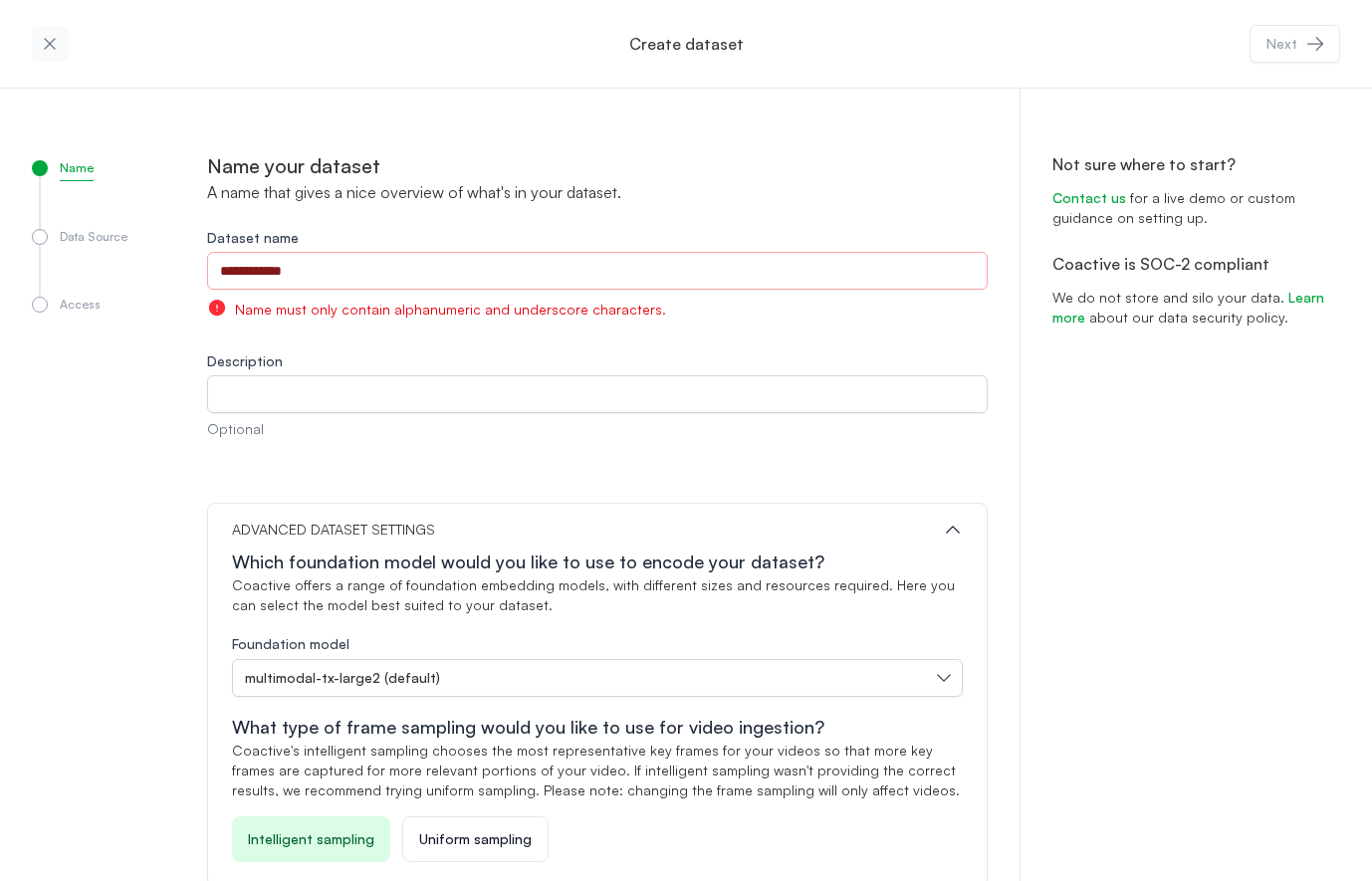 click on "Name Data Source Access" at bounding box center [119, 570] 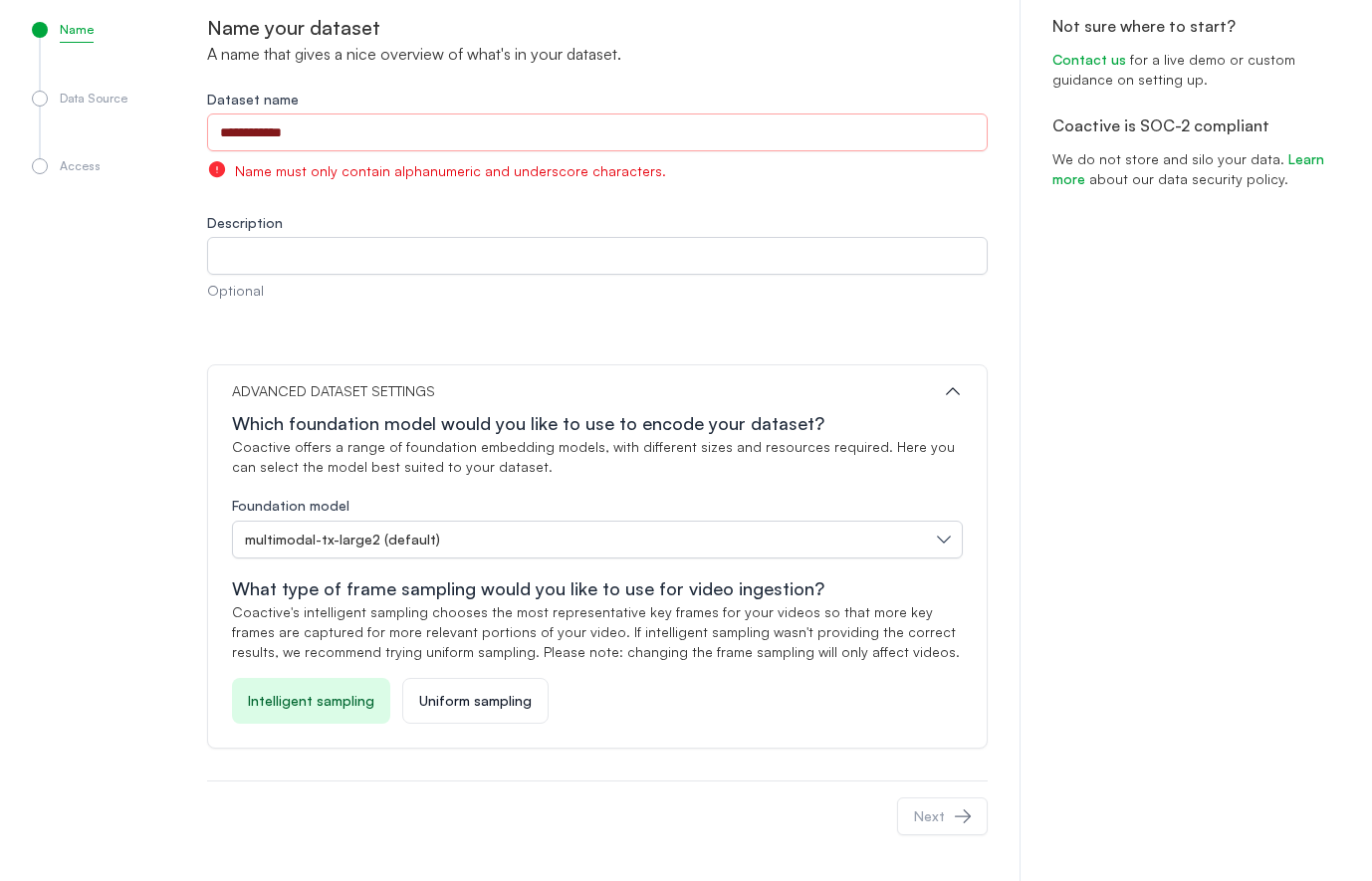 scroll, scrollTop: 139, scrollLeft: 0, axis: vertical 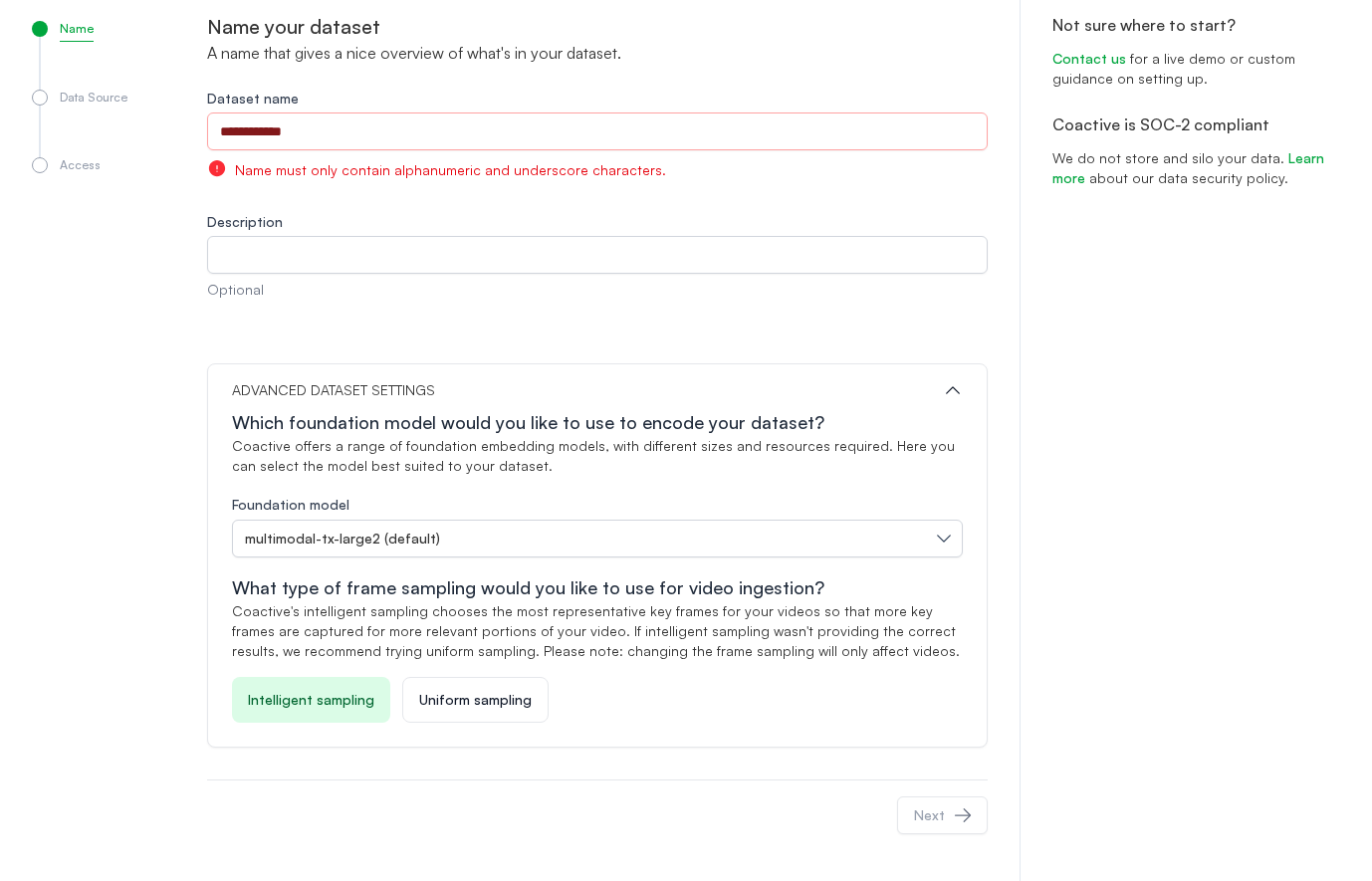 click on "Name must only contain alphanumeric and underscore characters." at bounding box center (597, 169) 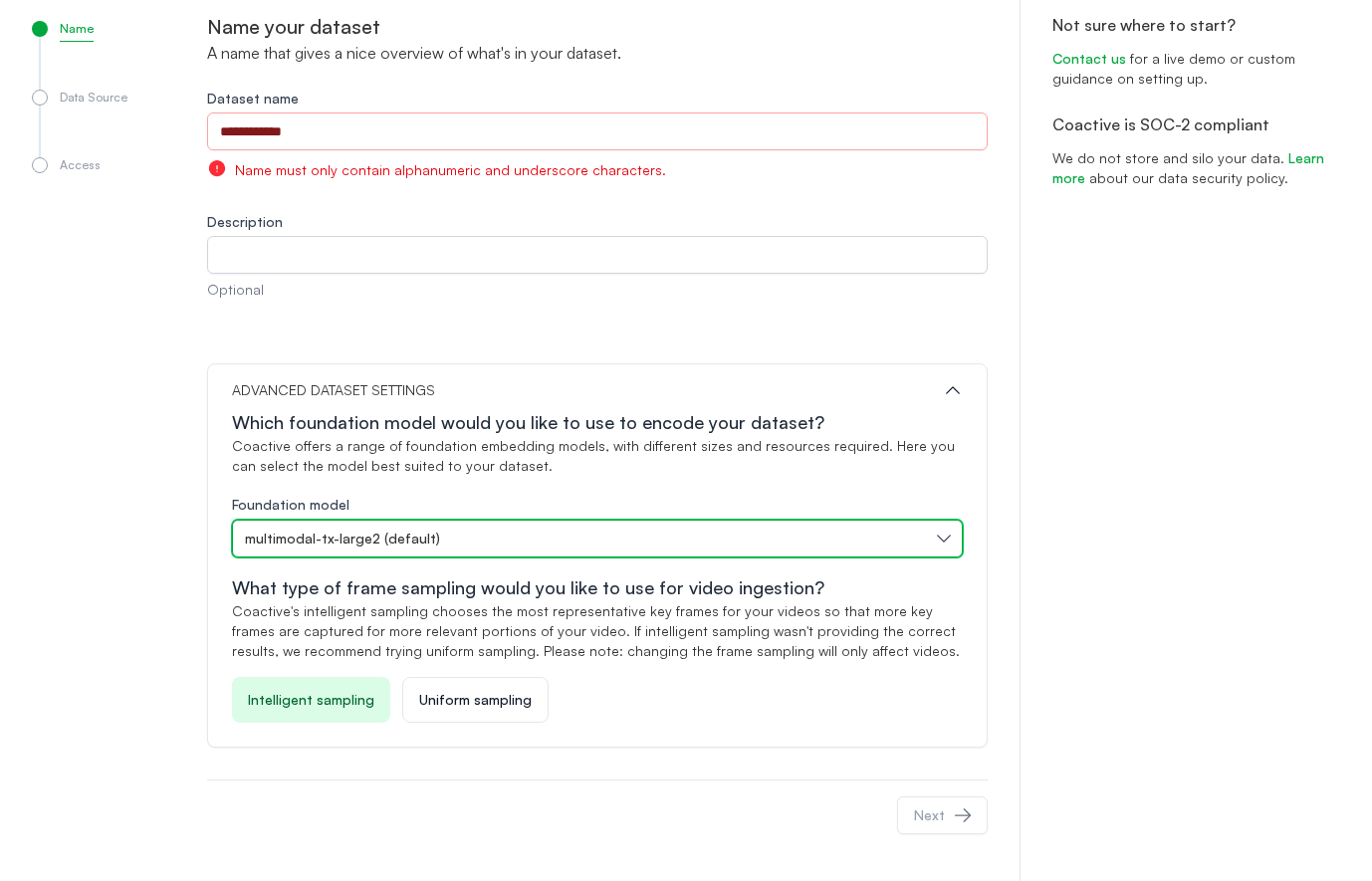 click on "multimodal-tx-large2 (default)" at bounding box center (343, 539) 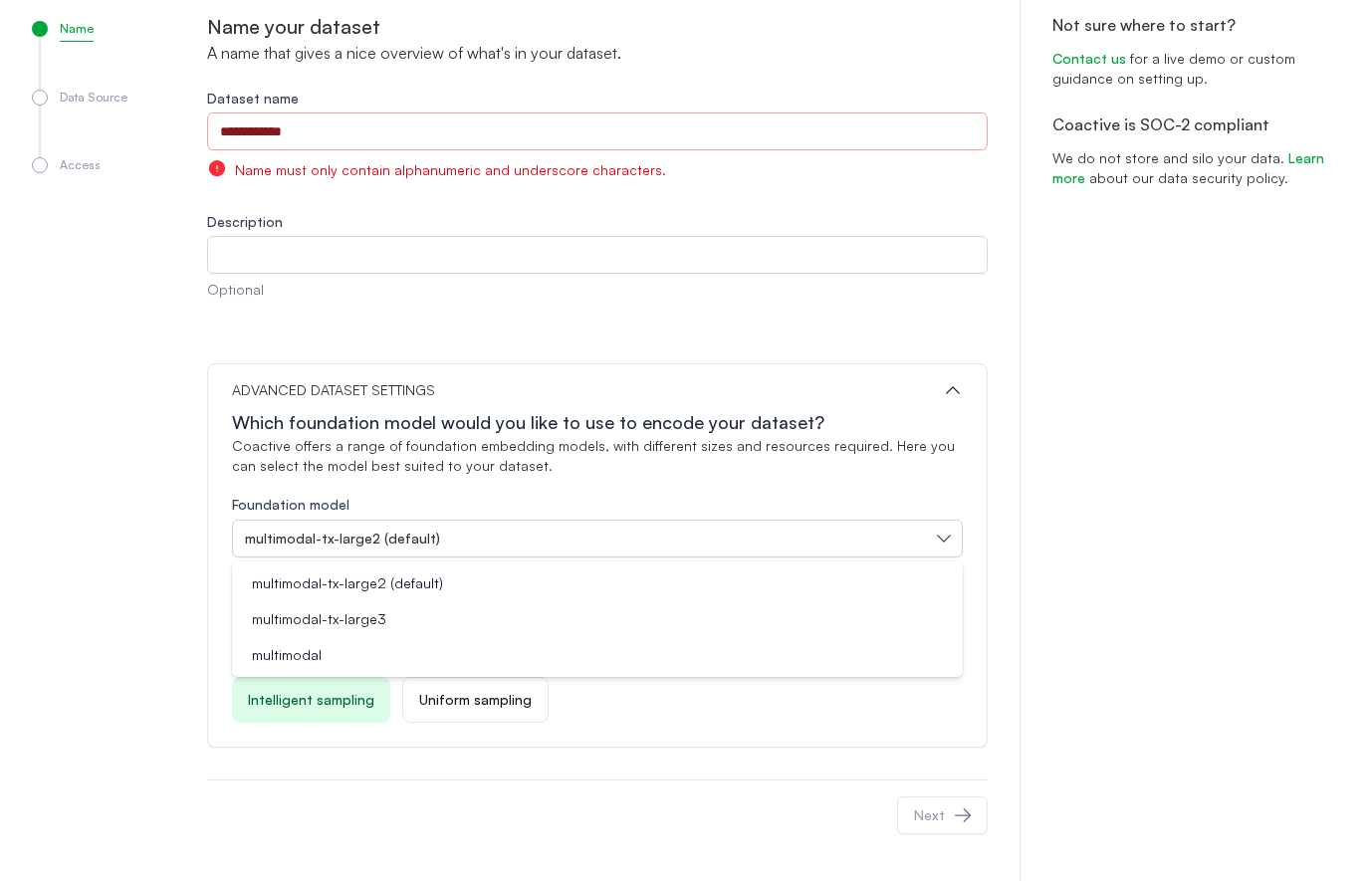 click on "Optional" at bounding box center [597, 290] 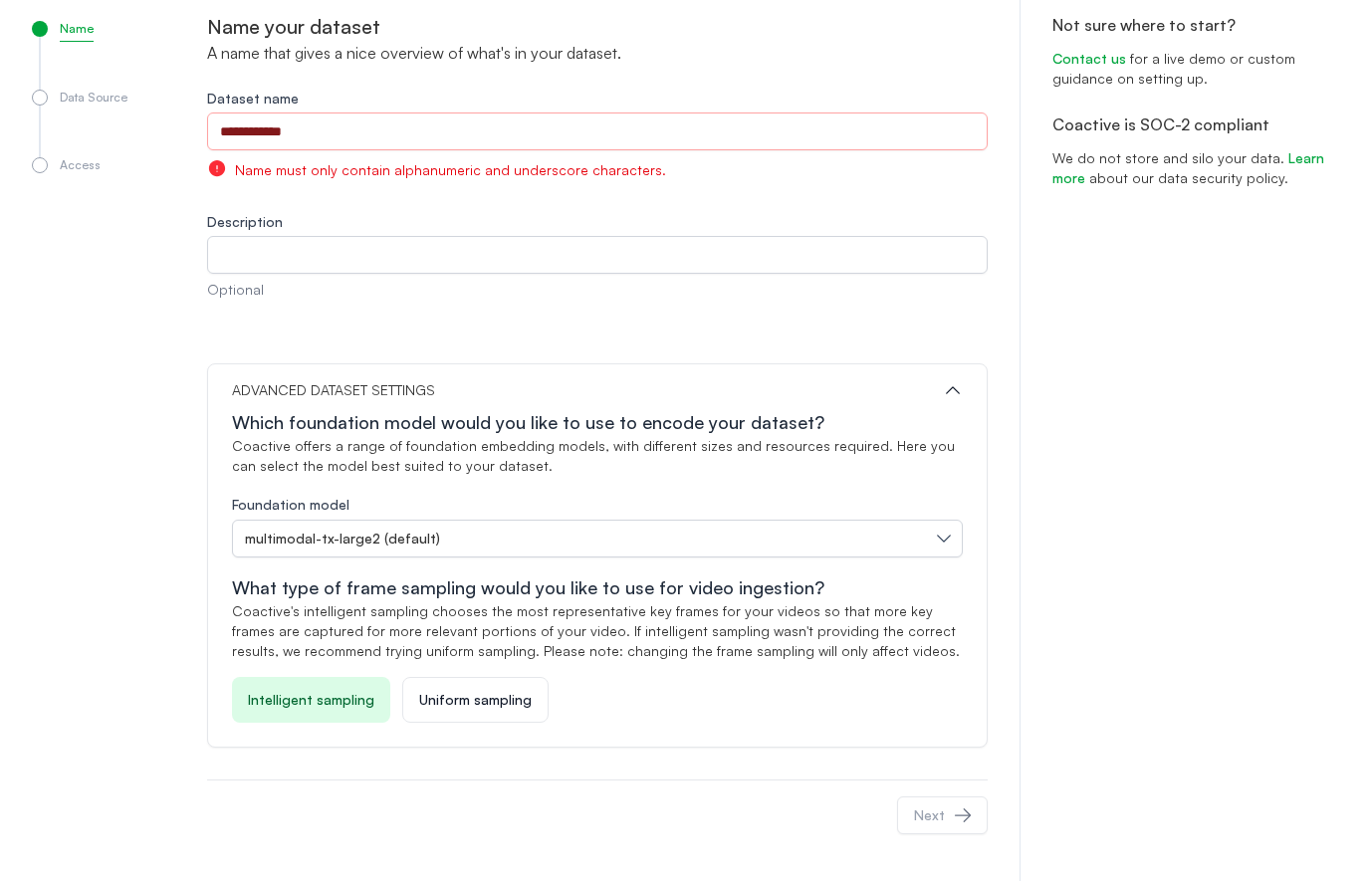 click on "**********" at bounding box center [597, 431] 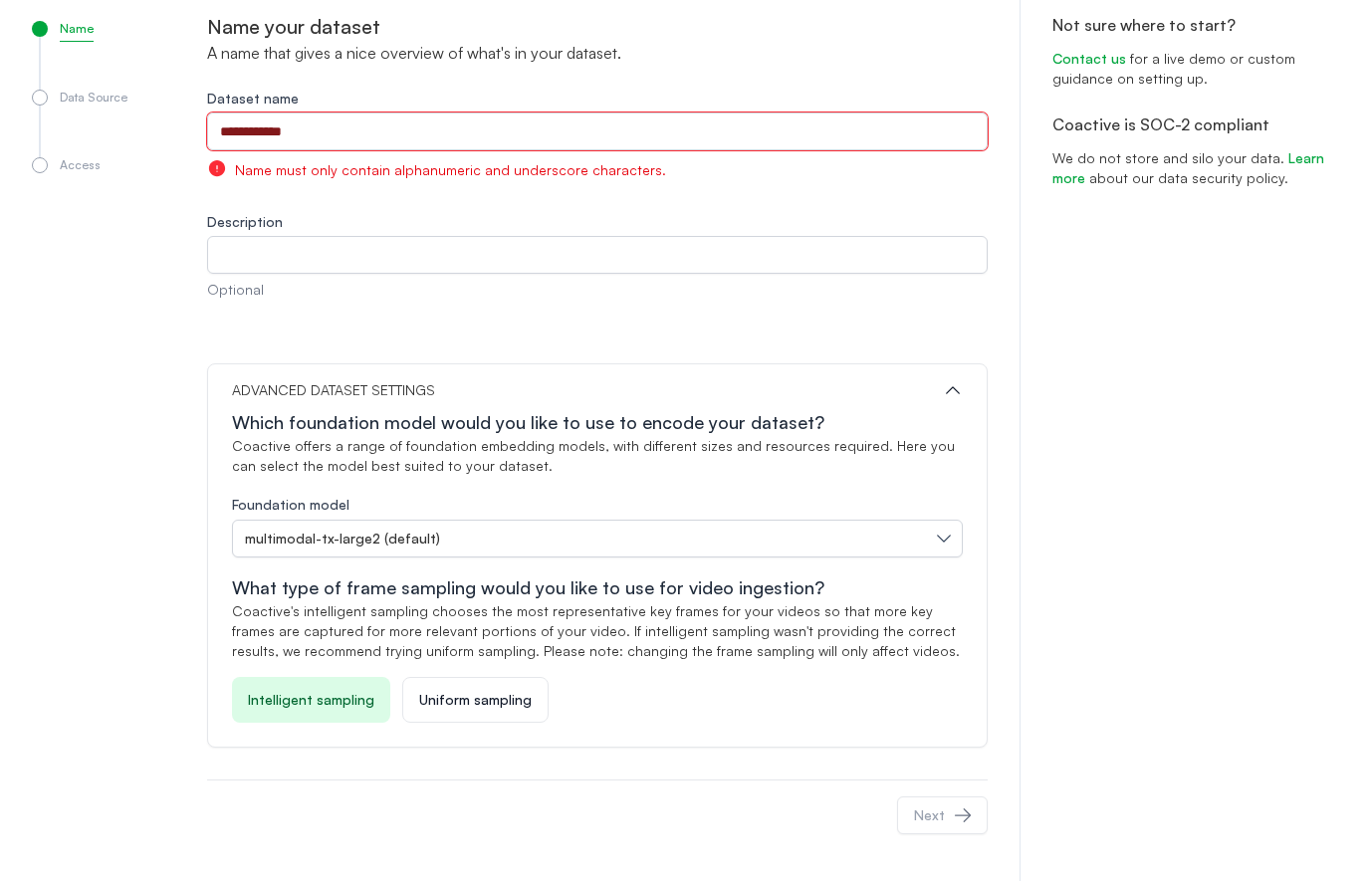 click on "**********" at bounding box center [597, 131] 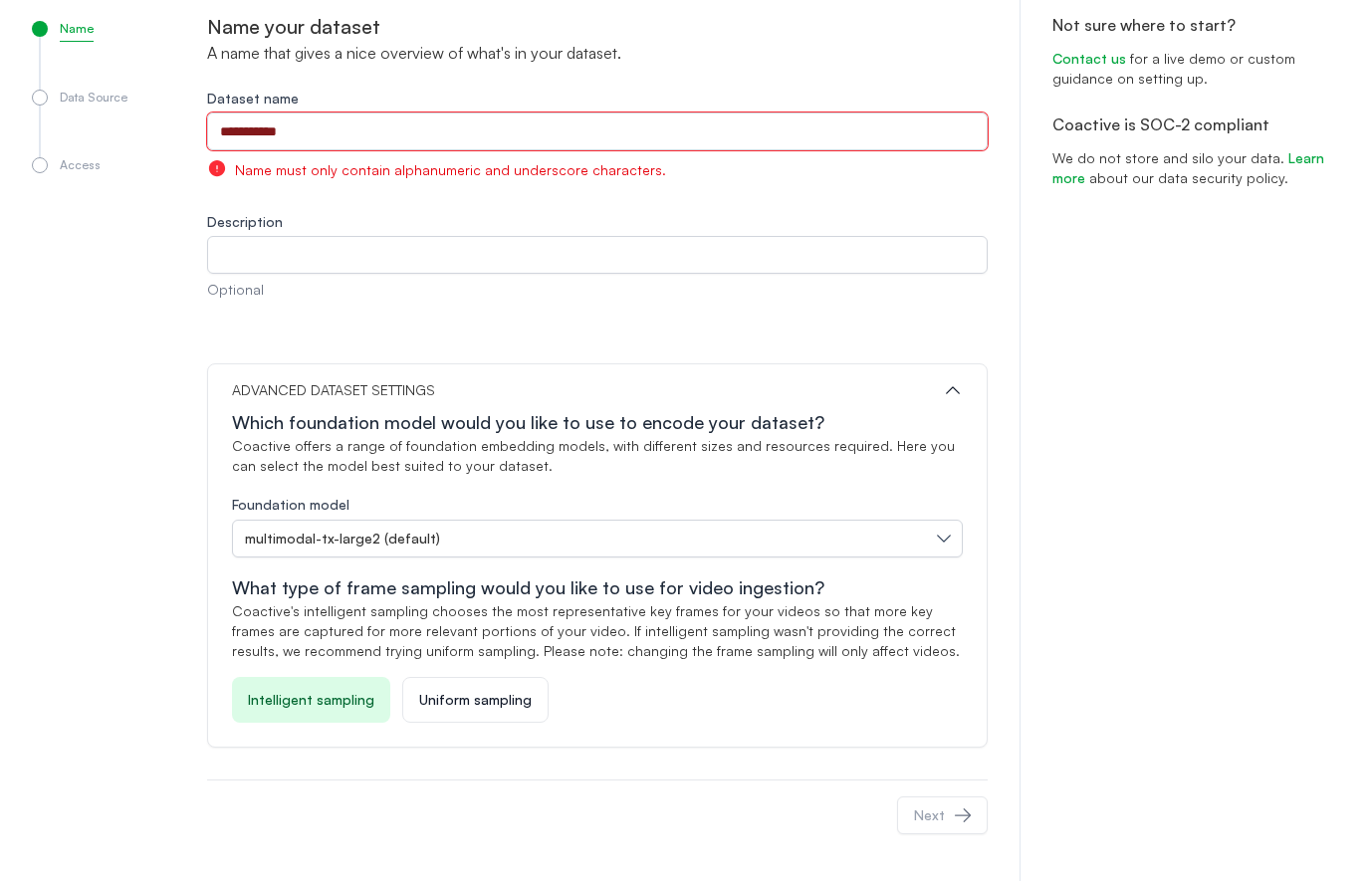 click on "**********" at bounding box center [597, 131] 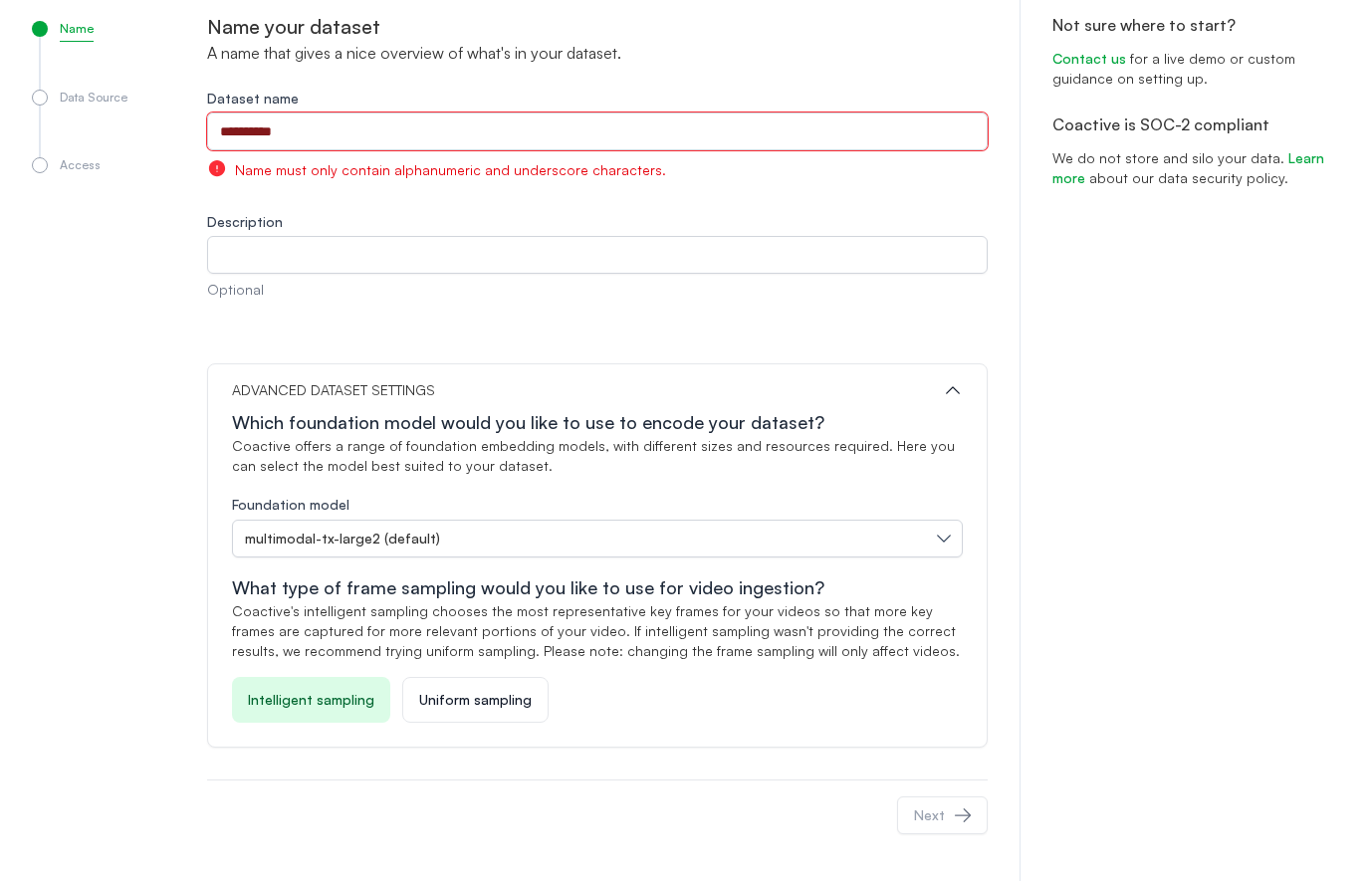 scroll, scrollTop: 110, scrollLeft: 0, axis: vertical 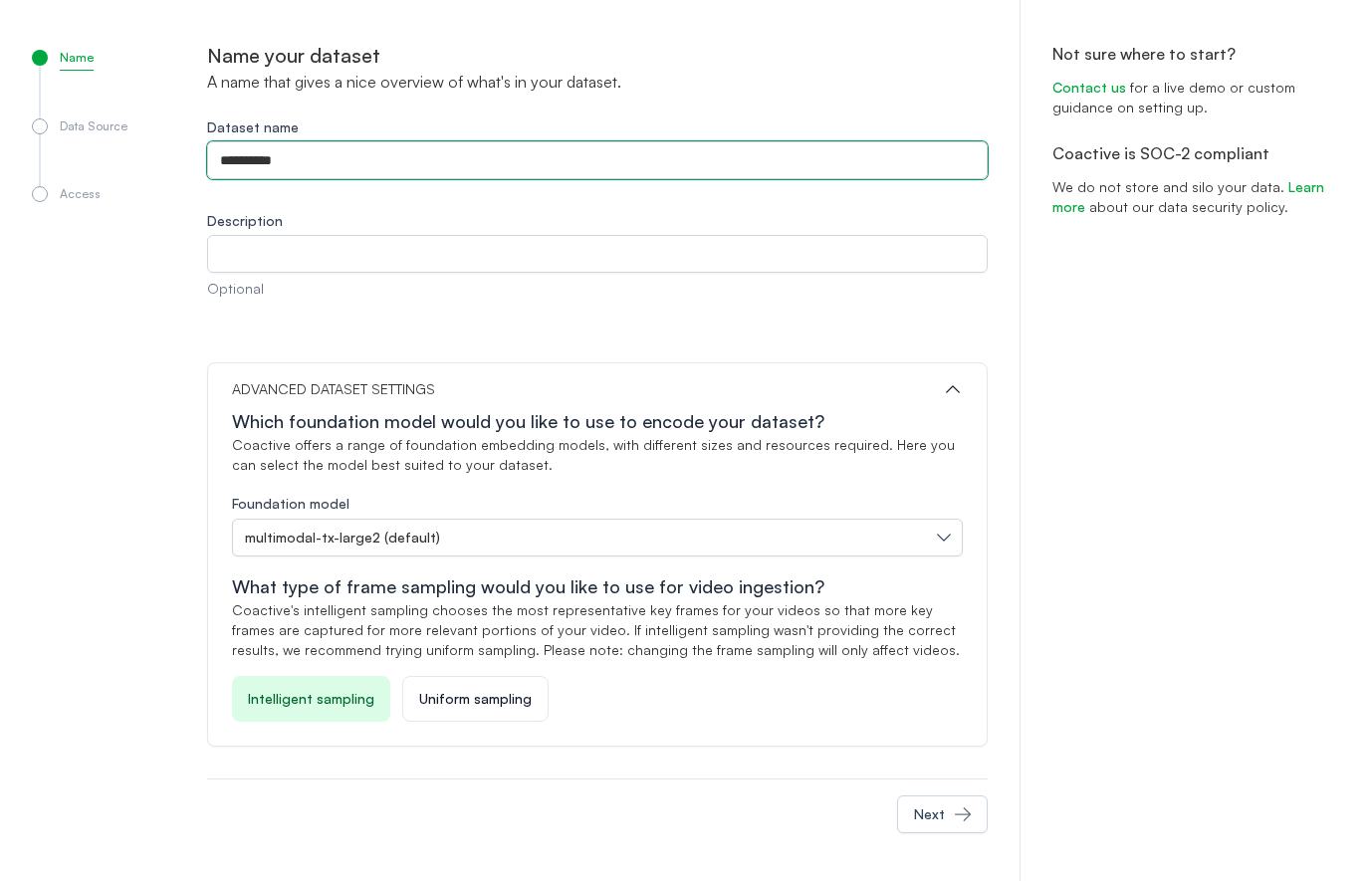 click on "**********" at bounding box center [597, 160] 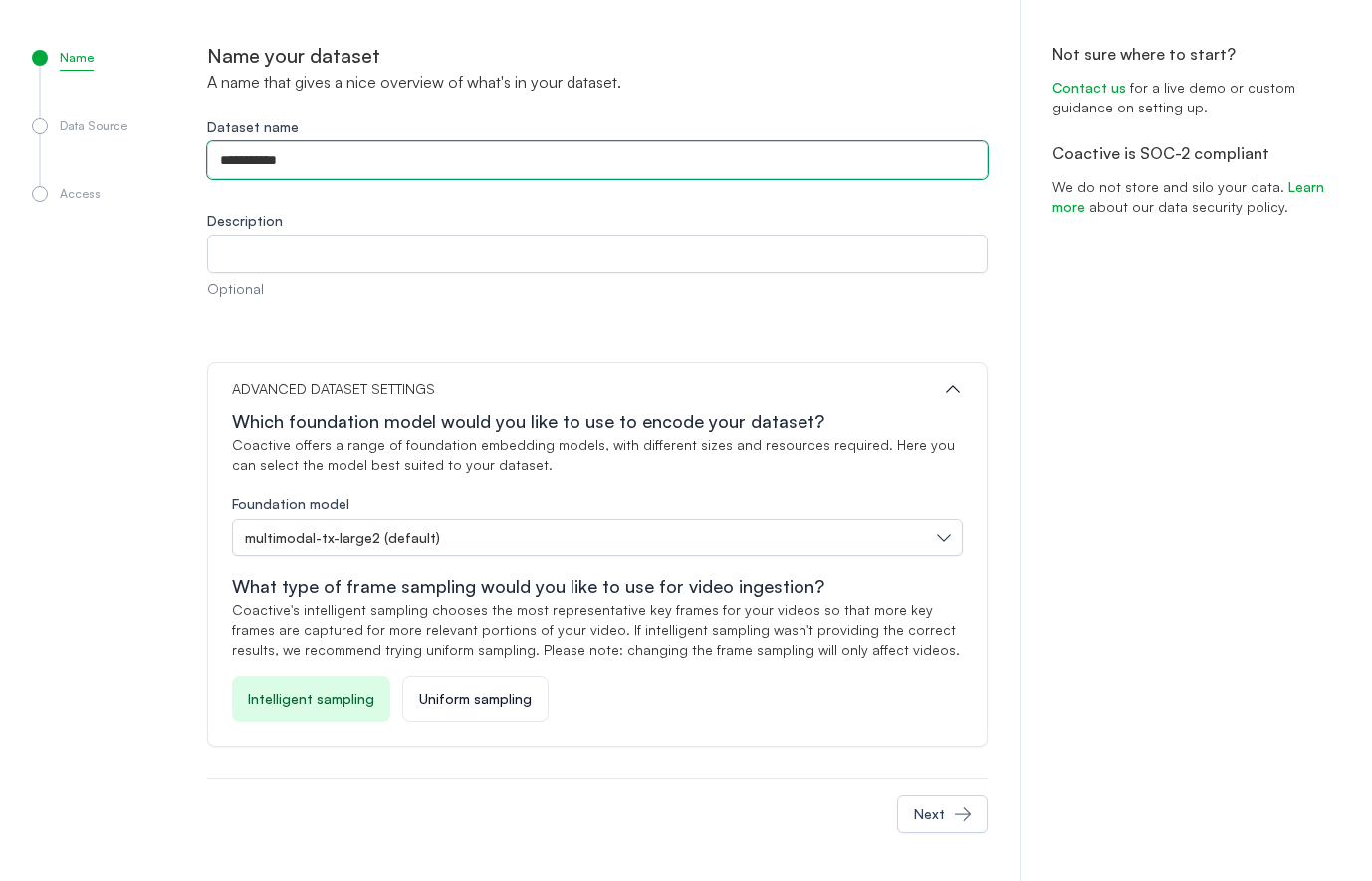 type on "**********" 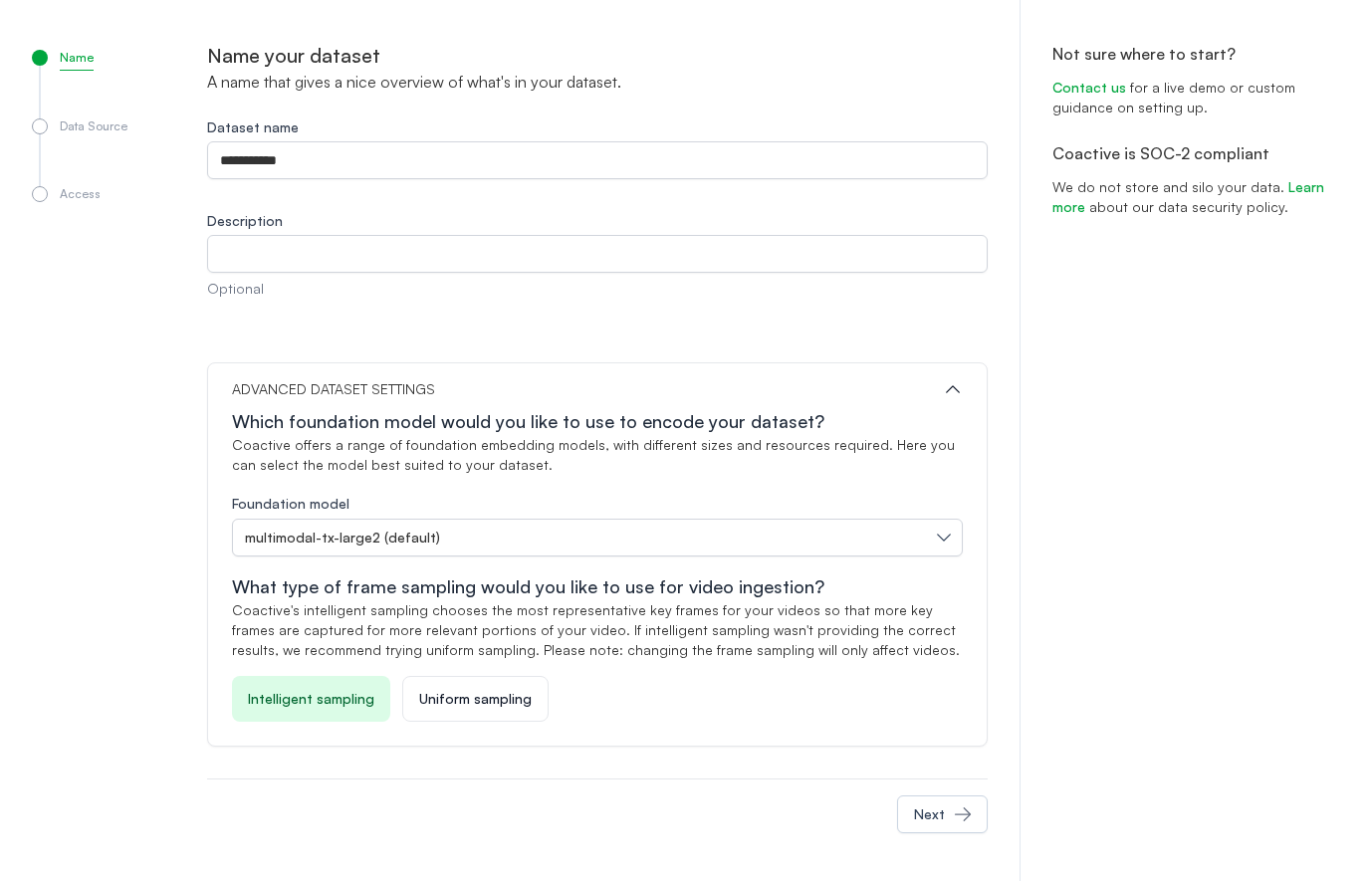 click on "Name Data Source Access" at bounding box center (119, 445) 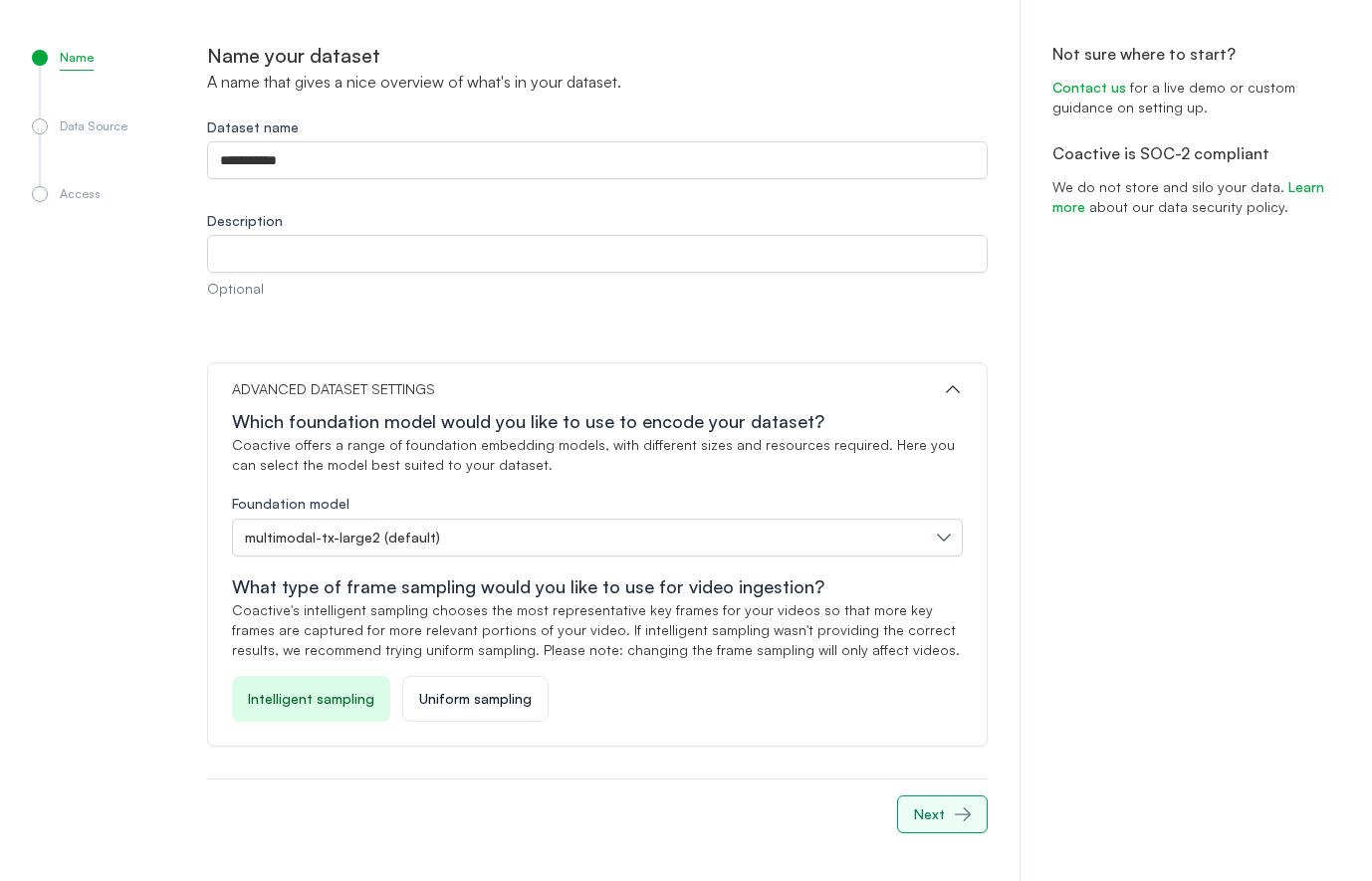 click on "Next" at bounding box center (929, 814) 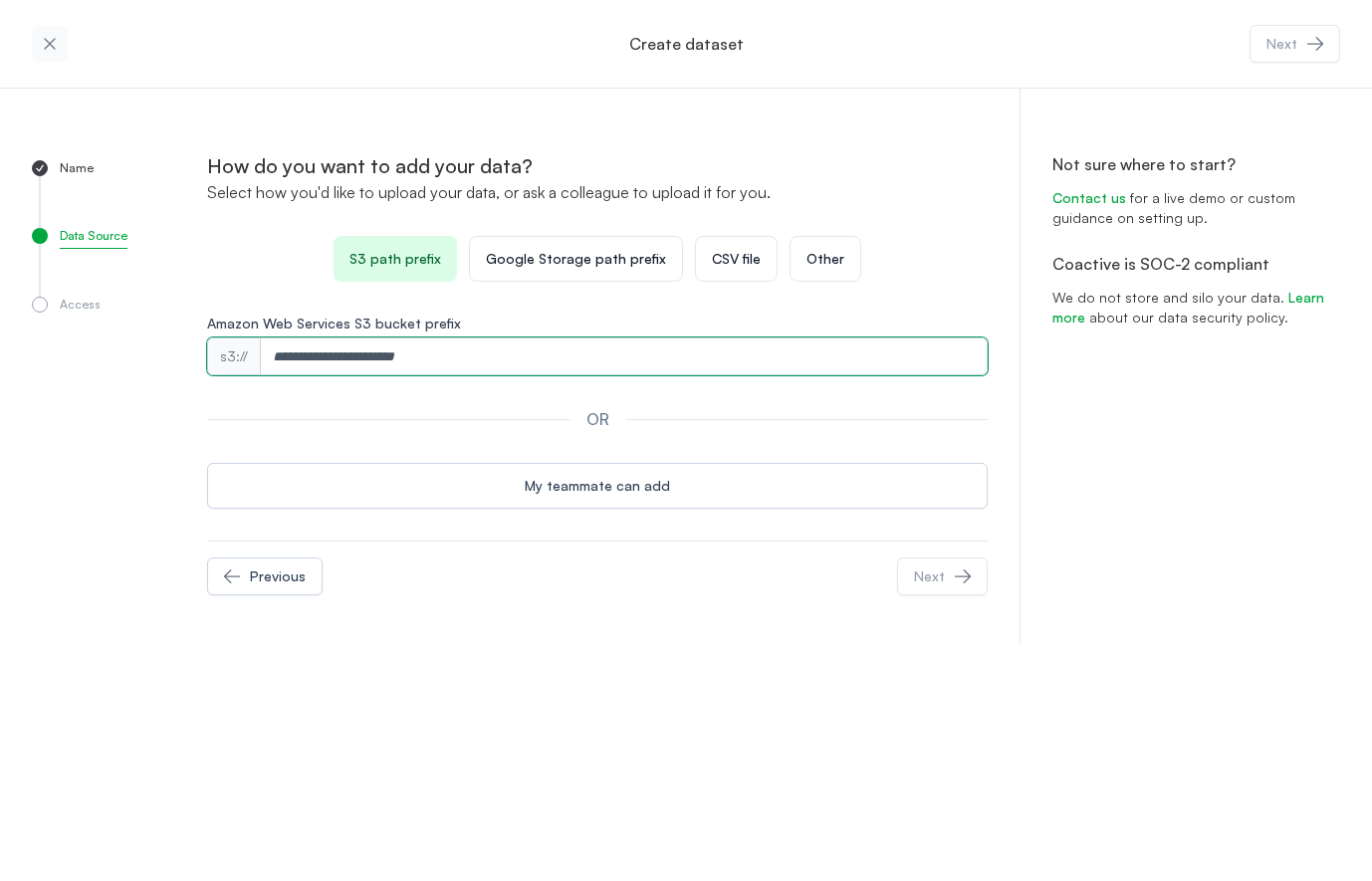 click on "Amazon Web Services S3 bucket prefix" at bounding box center (624, 356) 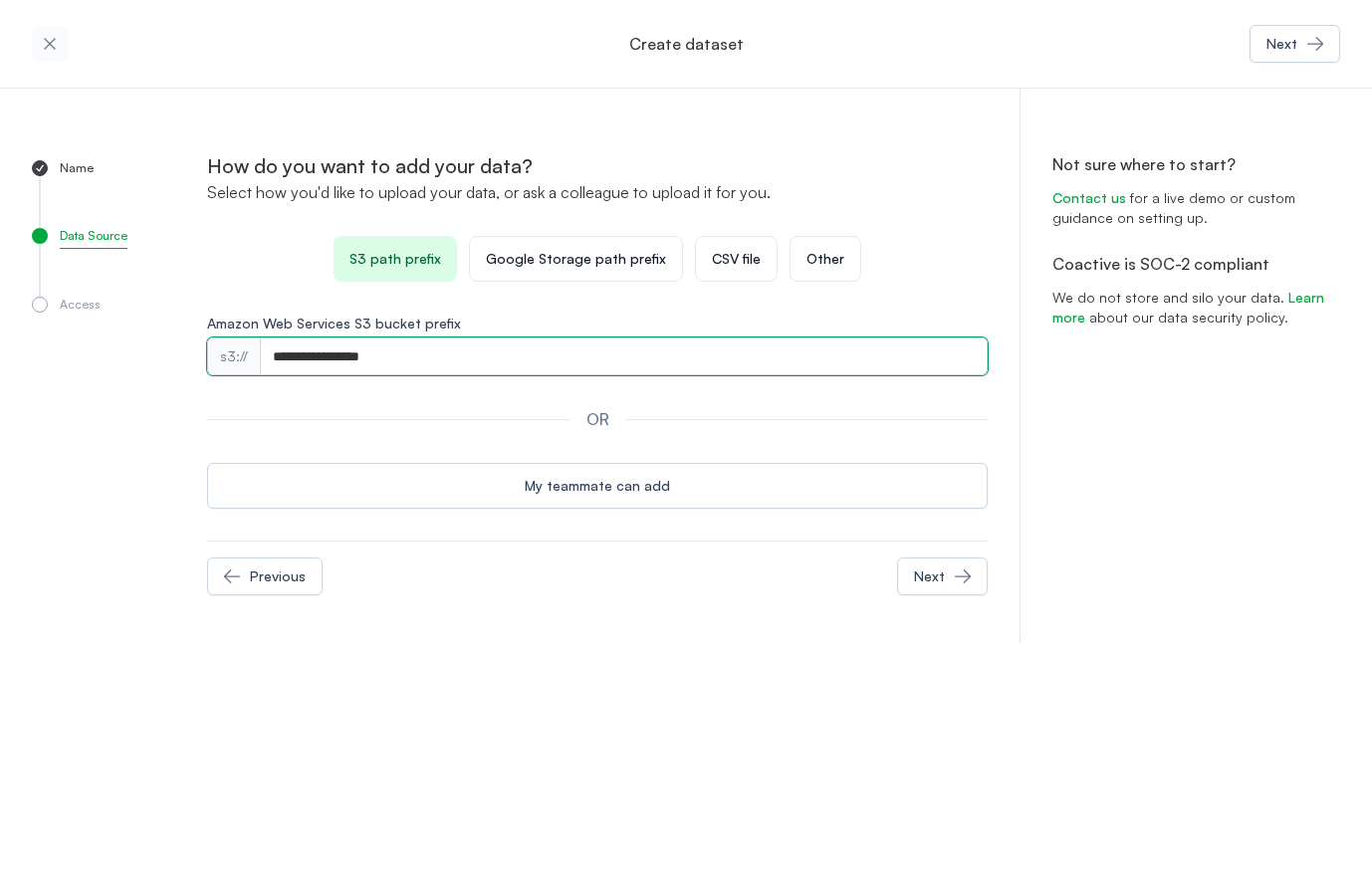type on "**********" 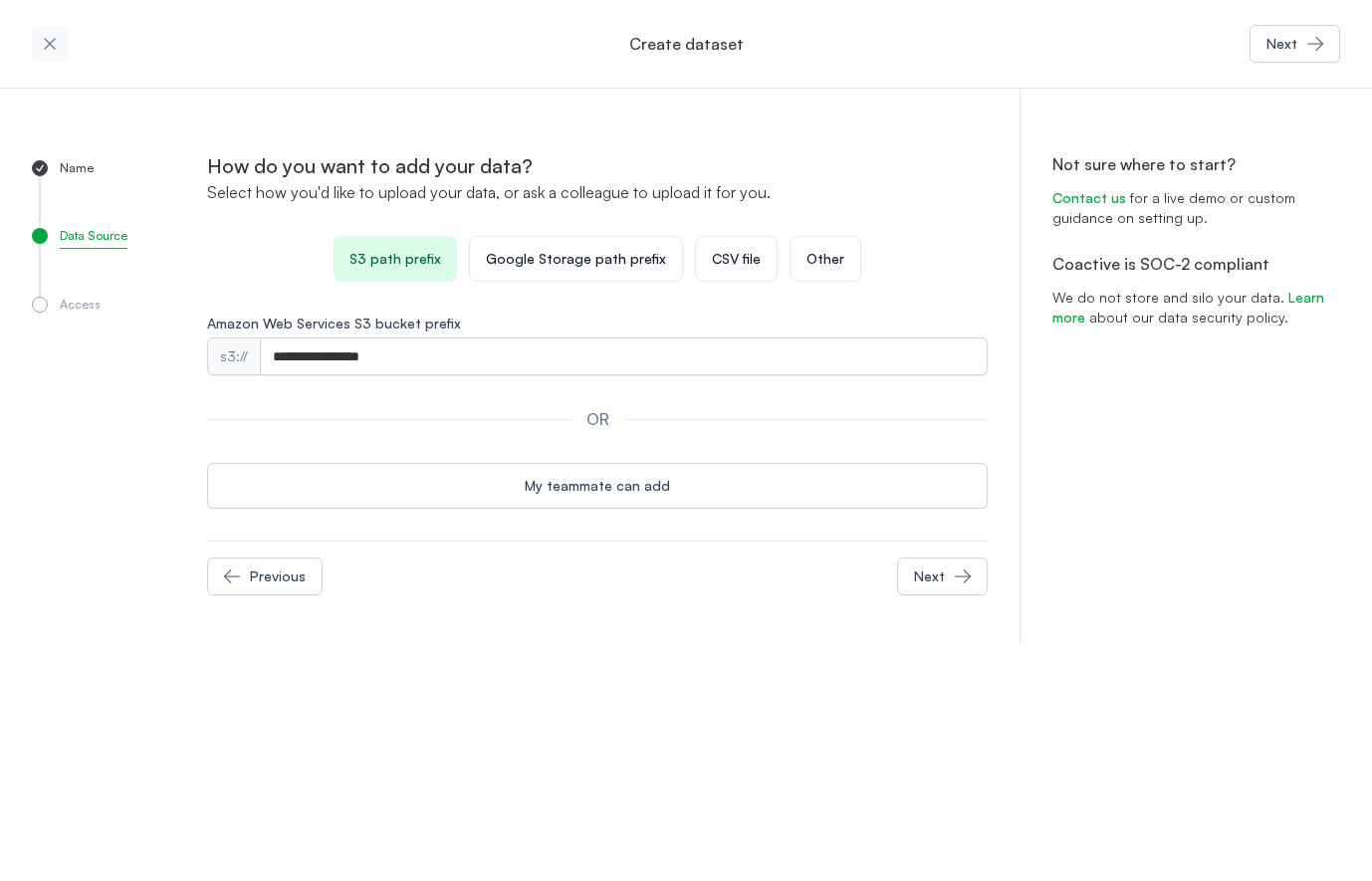click on "**********" at bounding box center (510, 365) 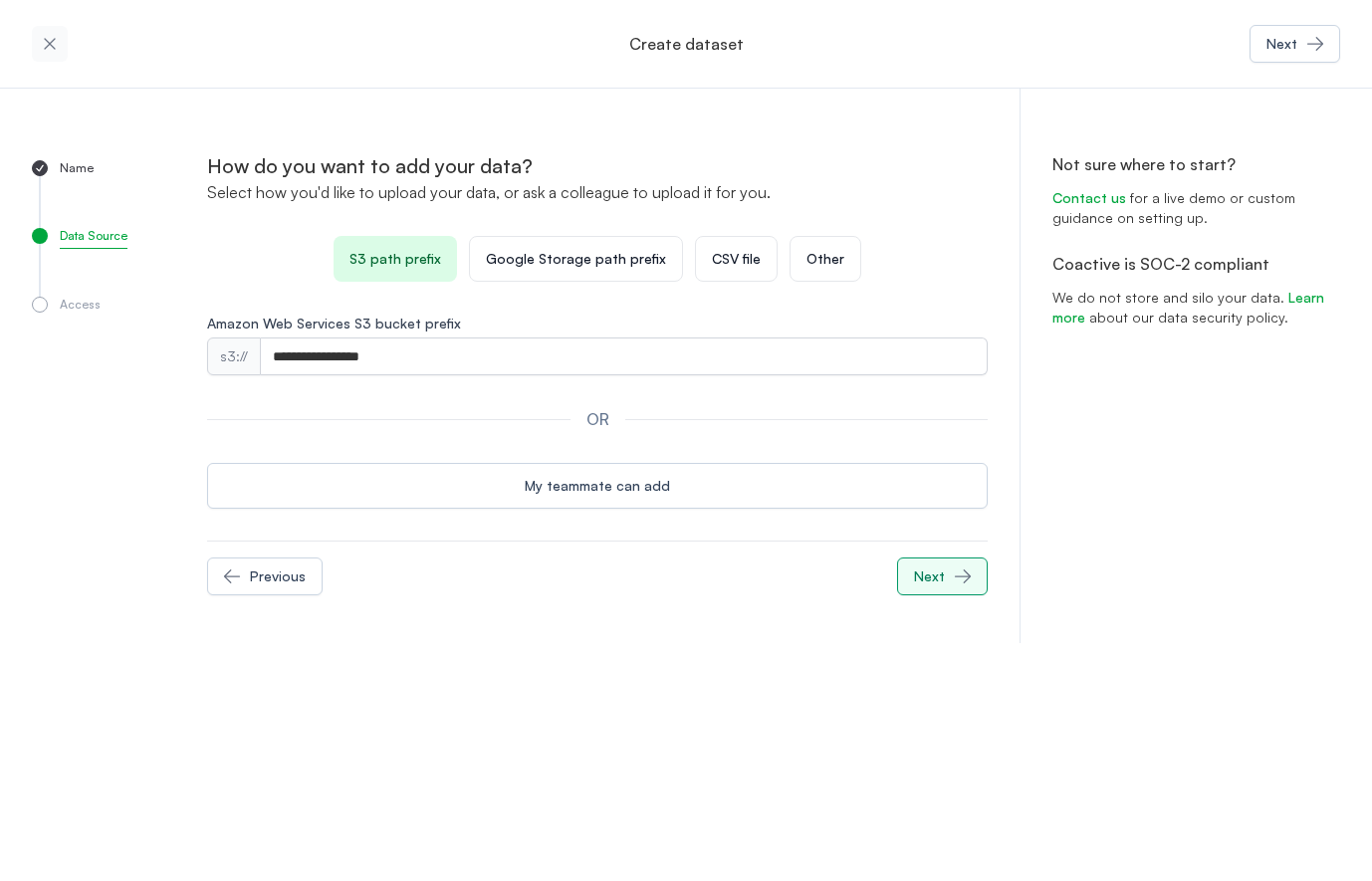 click on "Next" at bounding box center (929, 576) 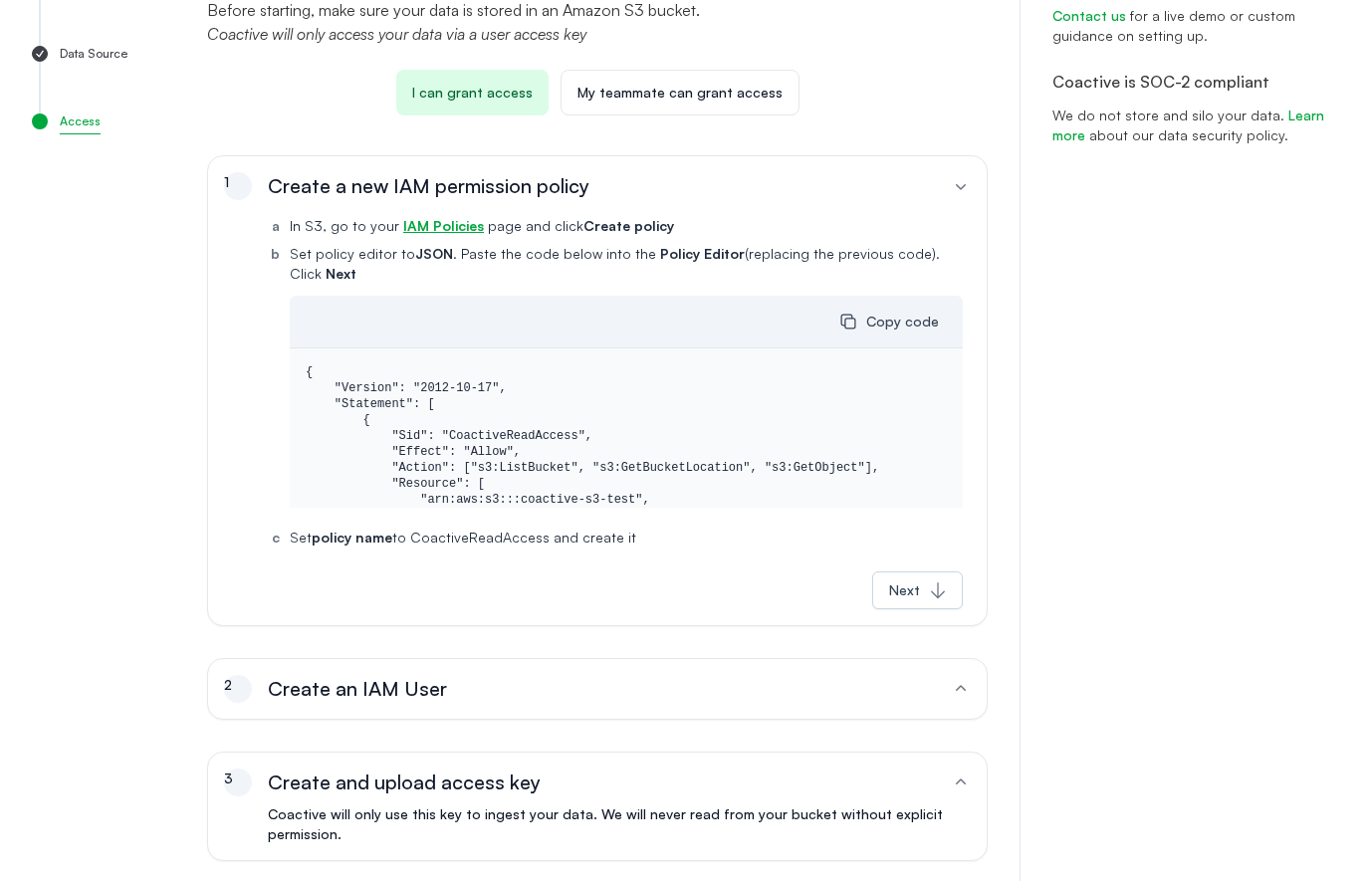 scroll, scrollTop: 227, scrollLeft: 0, axis: vertical 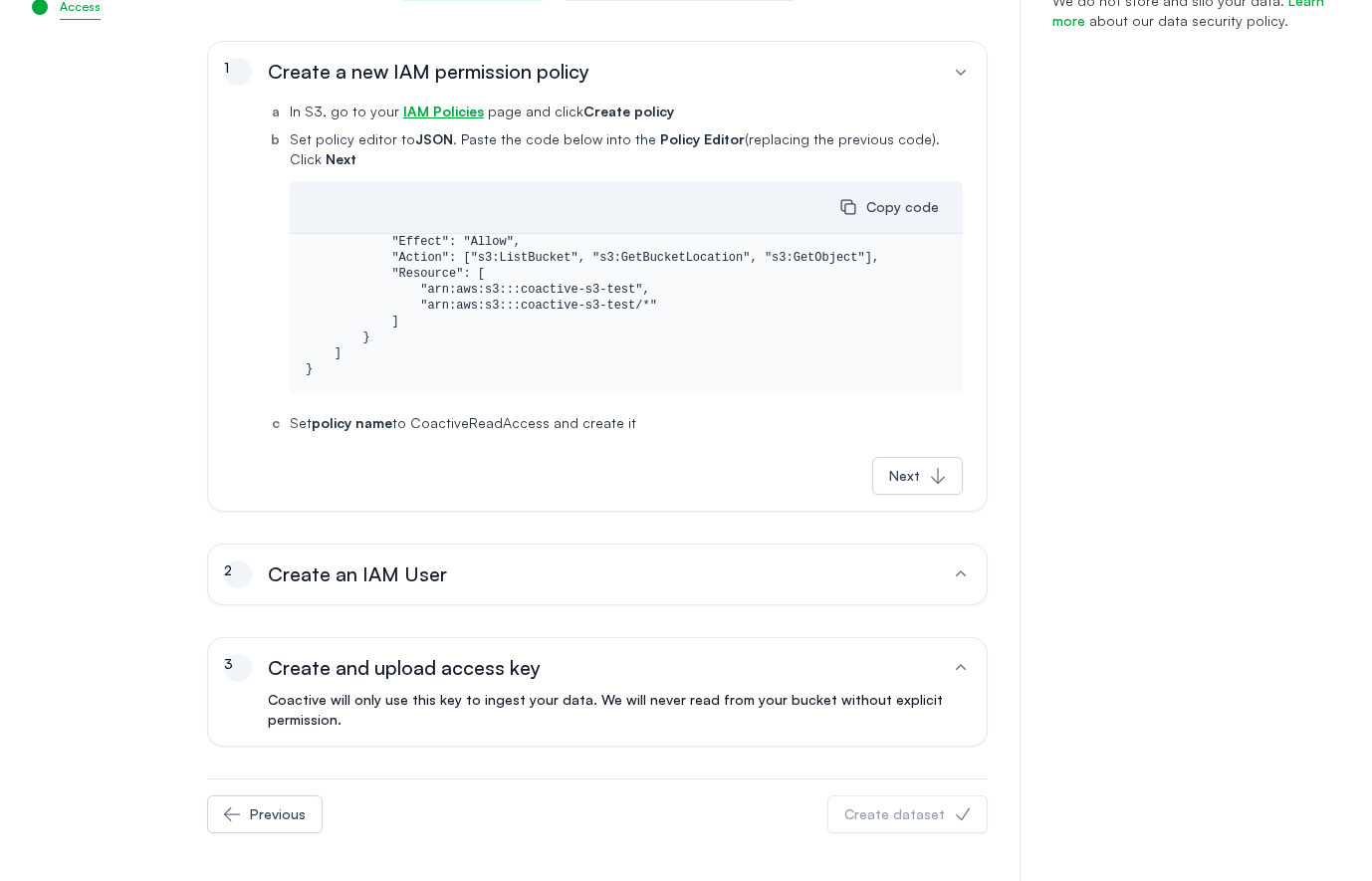 click on "2 Create an IAM User" at bounding box center (587, 574) 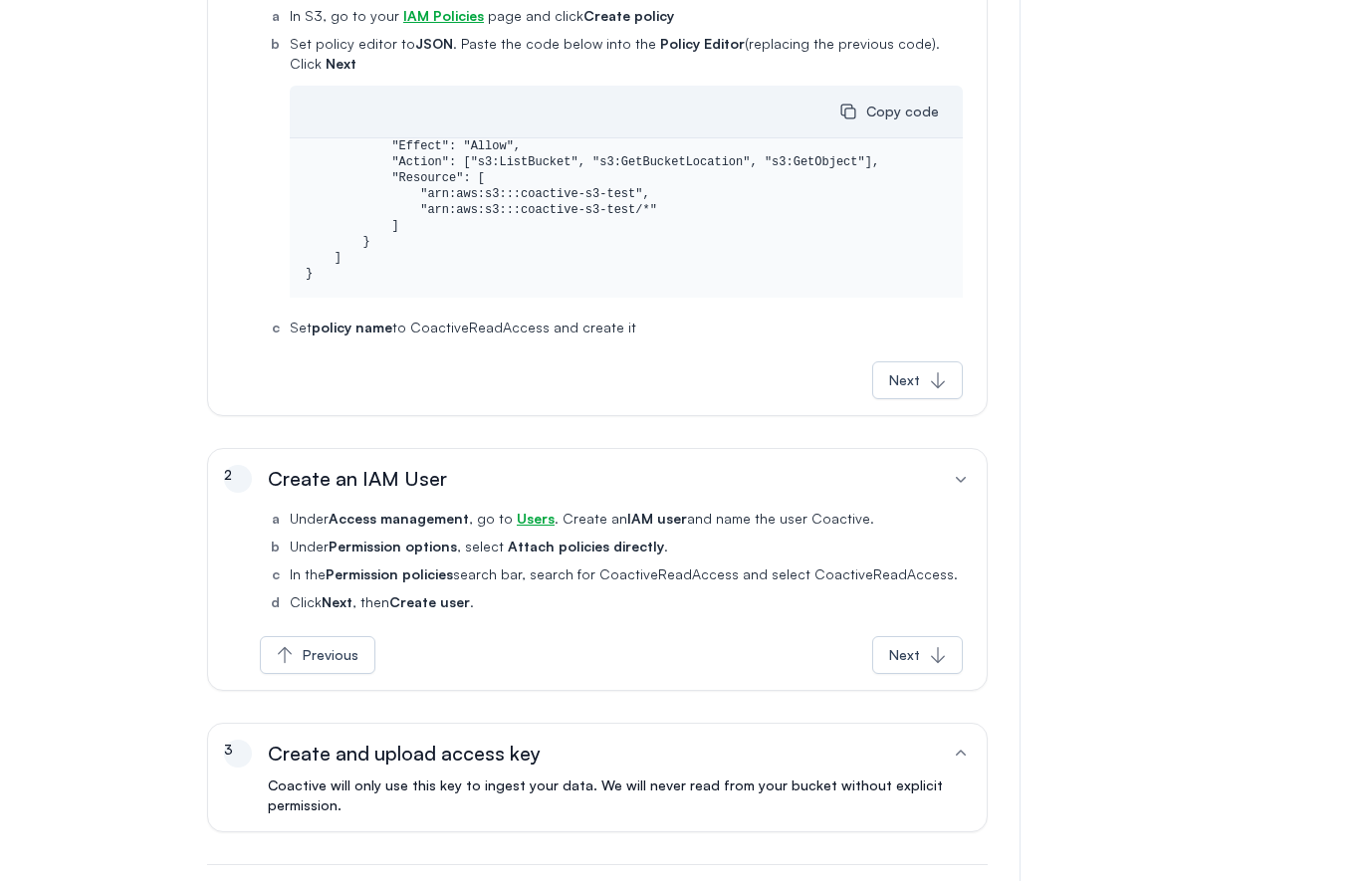 scroll, scrollTop: 478, scrollLeft: 0, axis: vertical 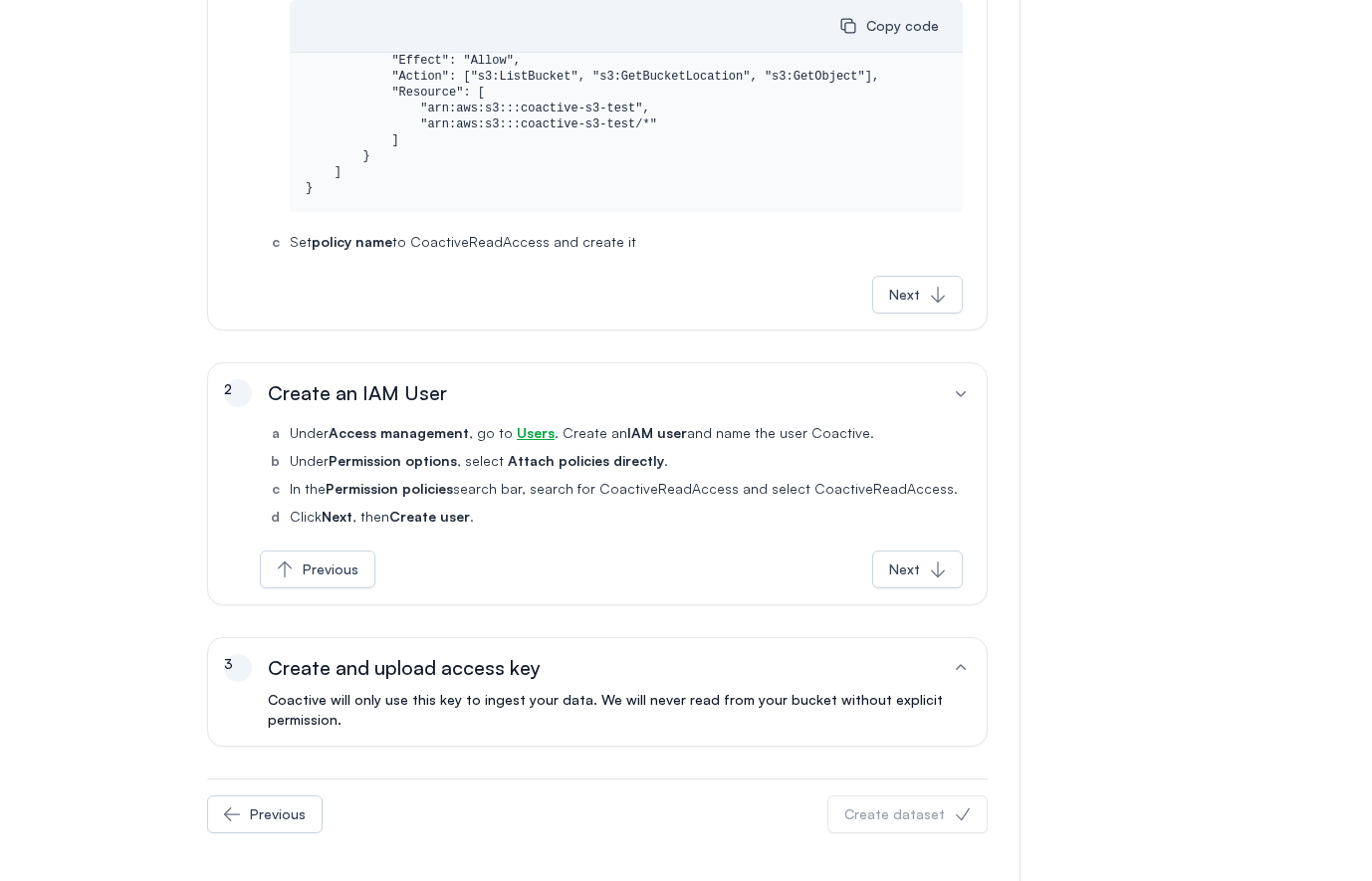 click on "Coactive will only use this key to ingest your data. We will never read from your bucket without explicit permission." at bounding box center (597, 706) 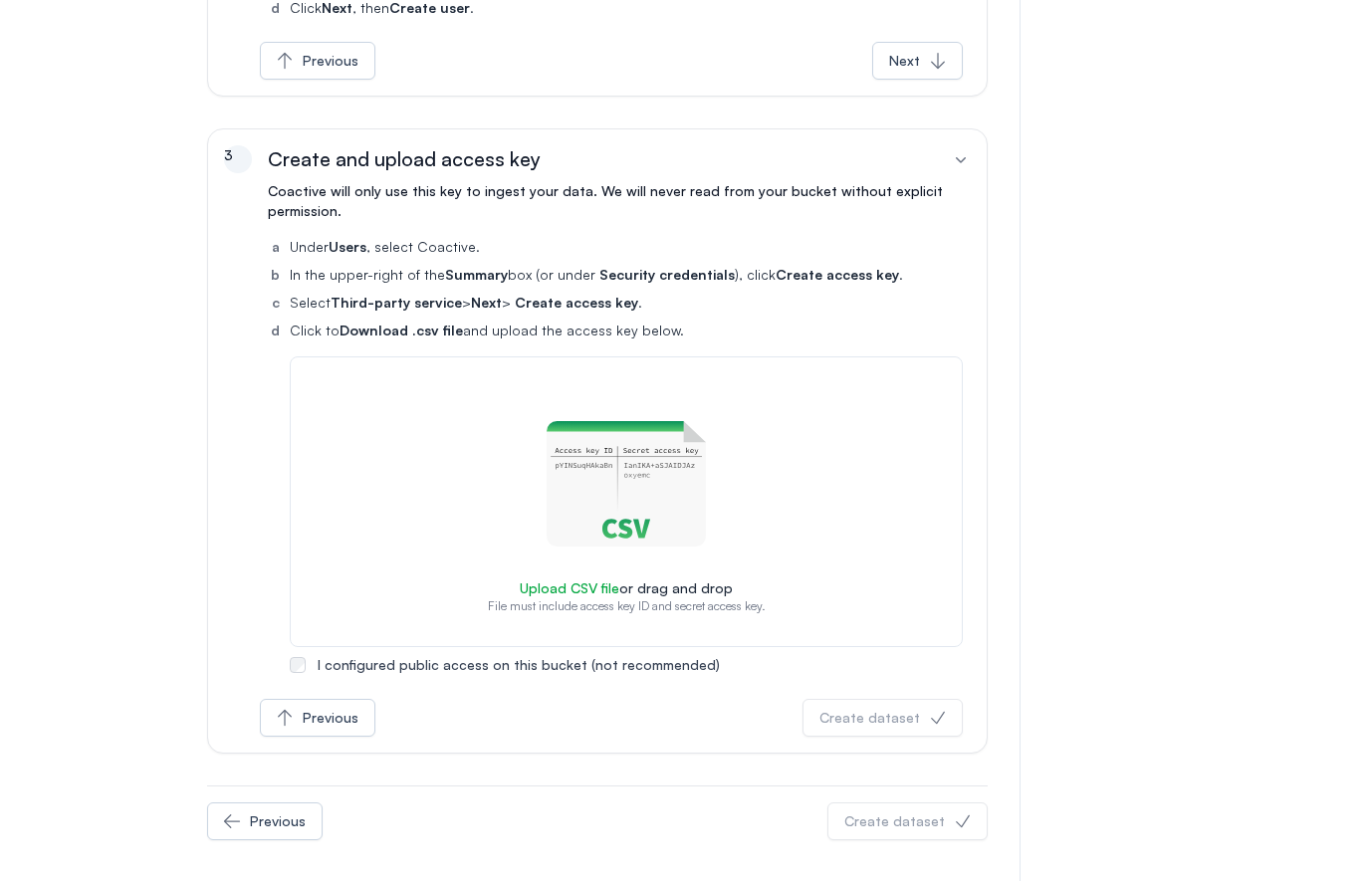 scroll, scrollTop: 992, scrollLeft: 0, axis: vertical 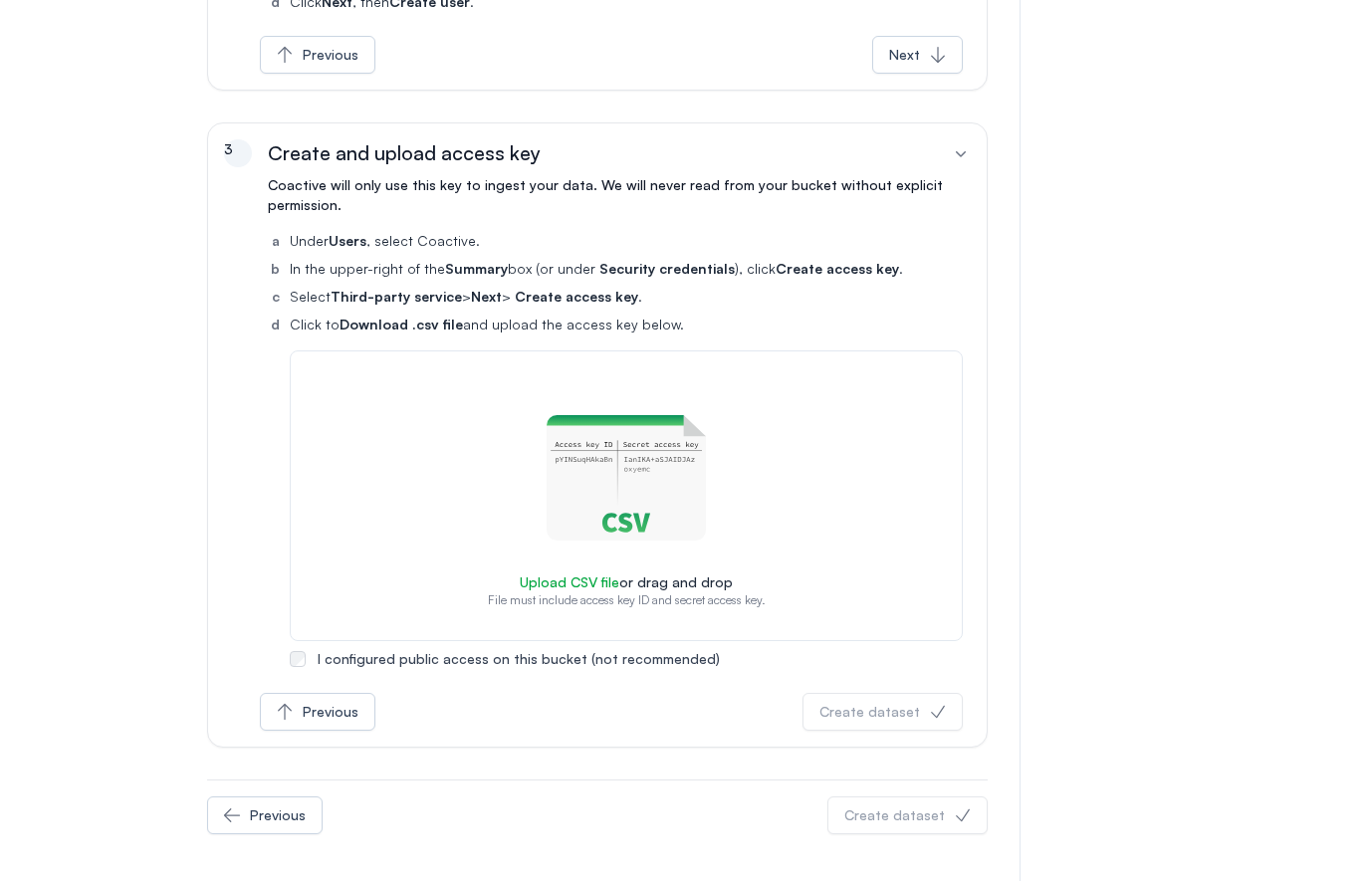click on "Upload CSV file  or drag and drop File must include access key ID and secret access key." at bounding box center [626, 496] 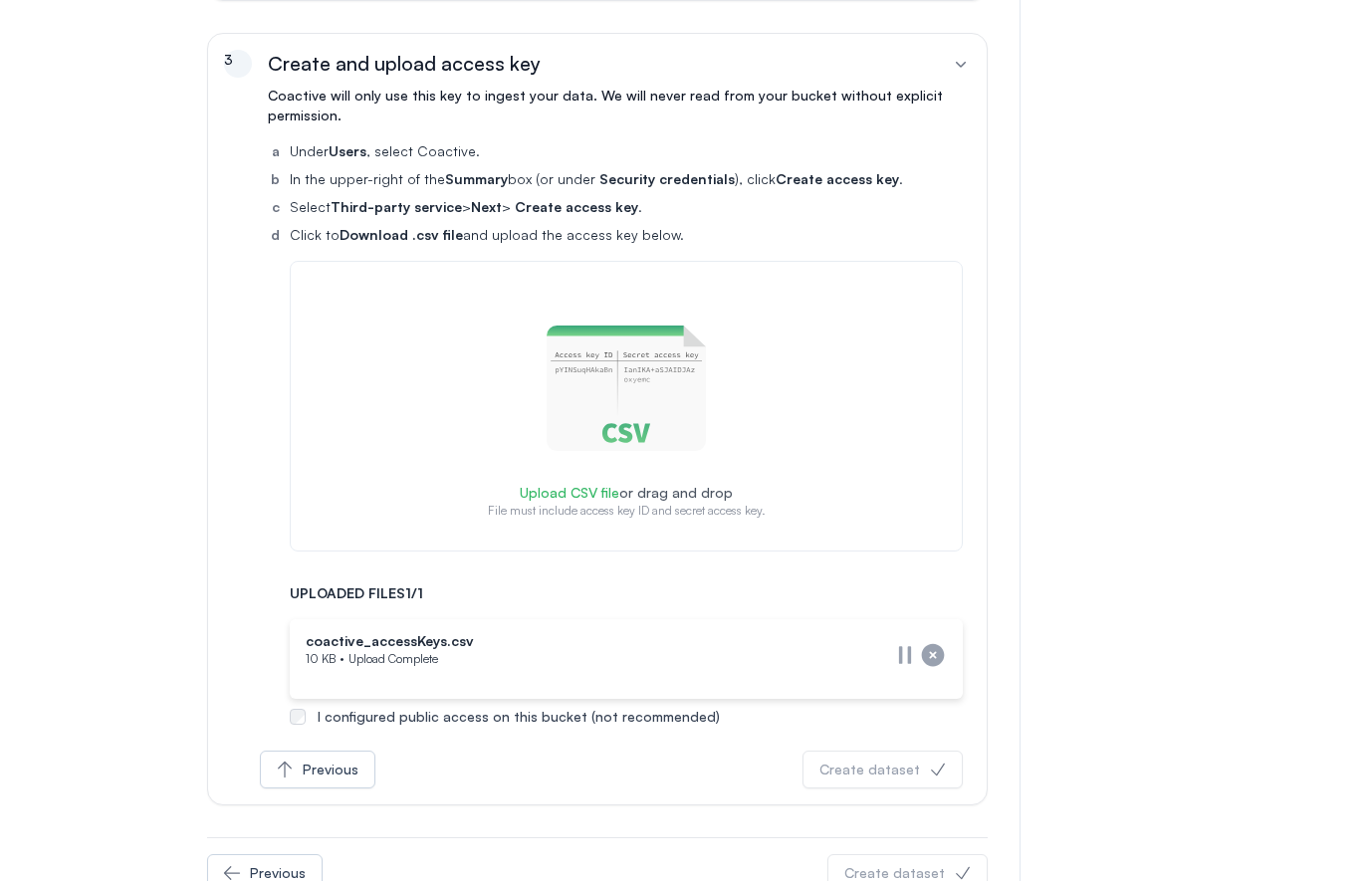 scroll, scrollTop: 1140, scrollLeft: 0, axis: vertical 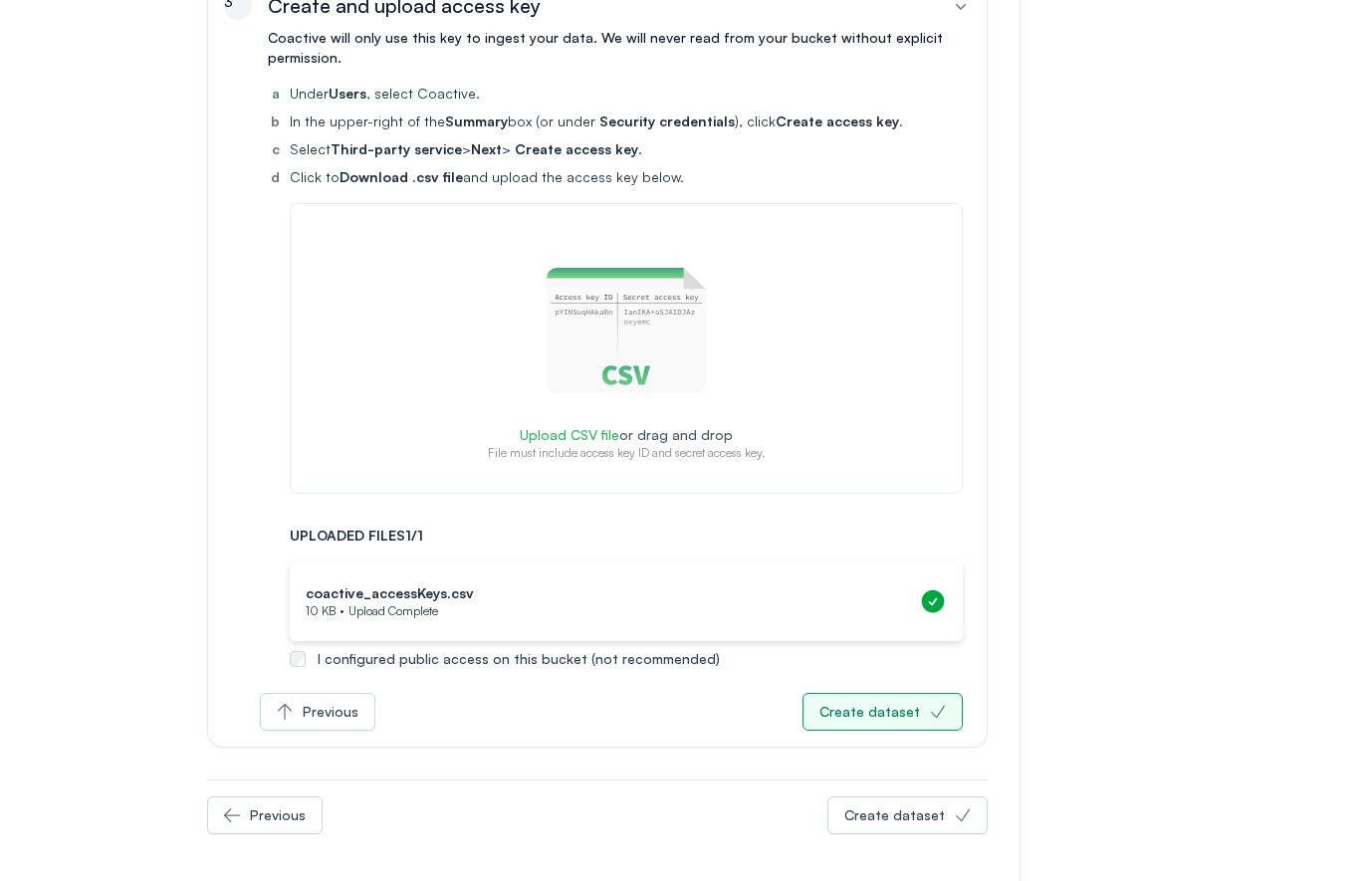 click at bounding box center (938, 712) 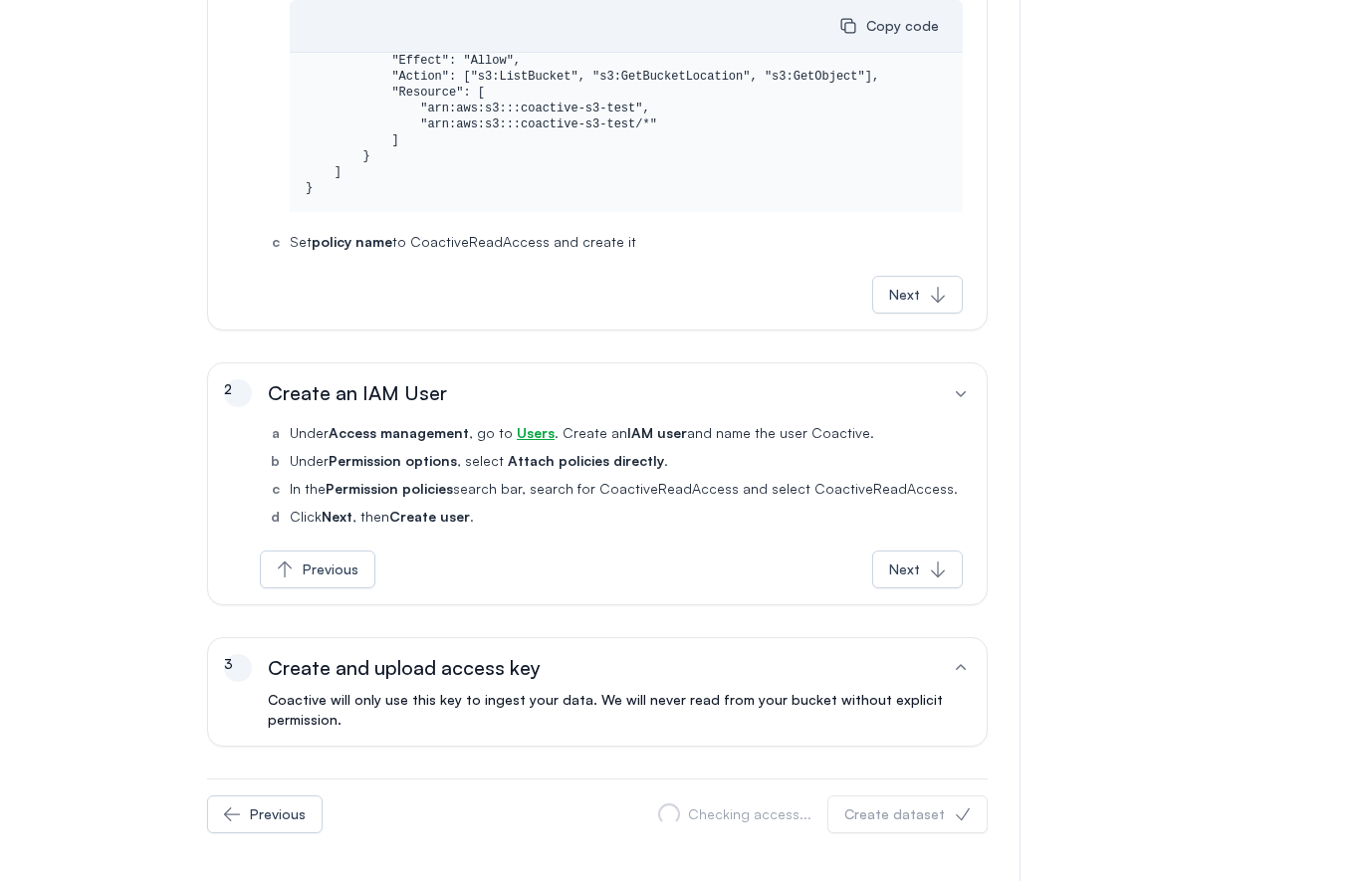 scroll, scrollTop: 0, scrollLeft: 0, axis: both 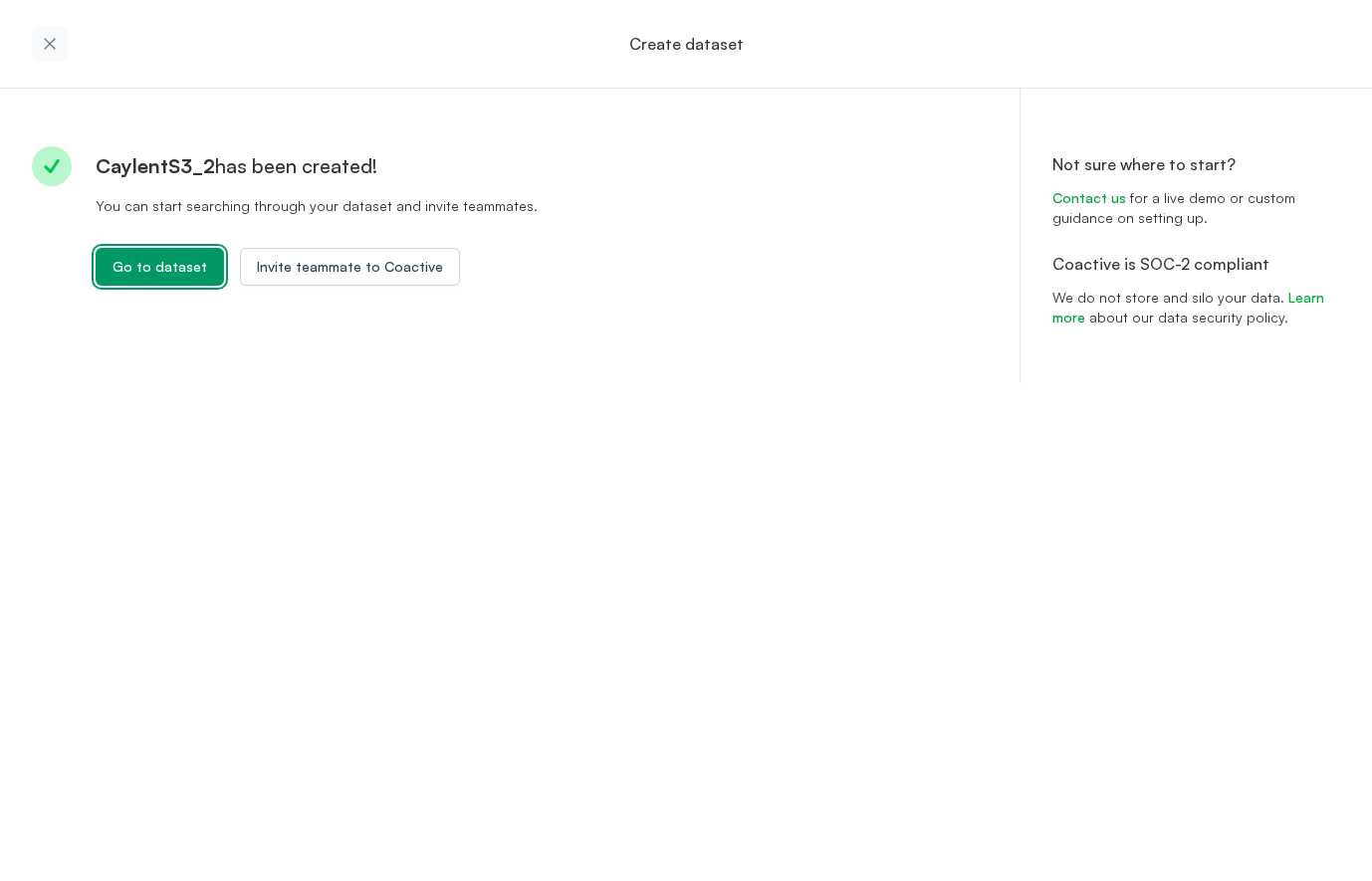 click on "Go to dataset" at bounding box center [159, 267] 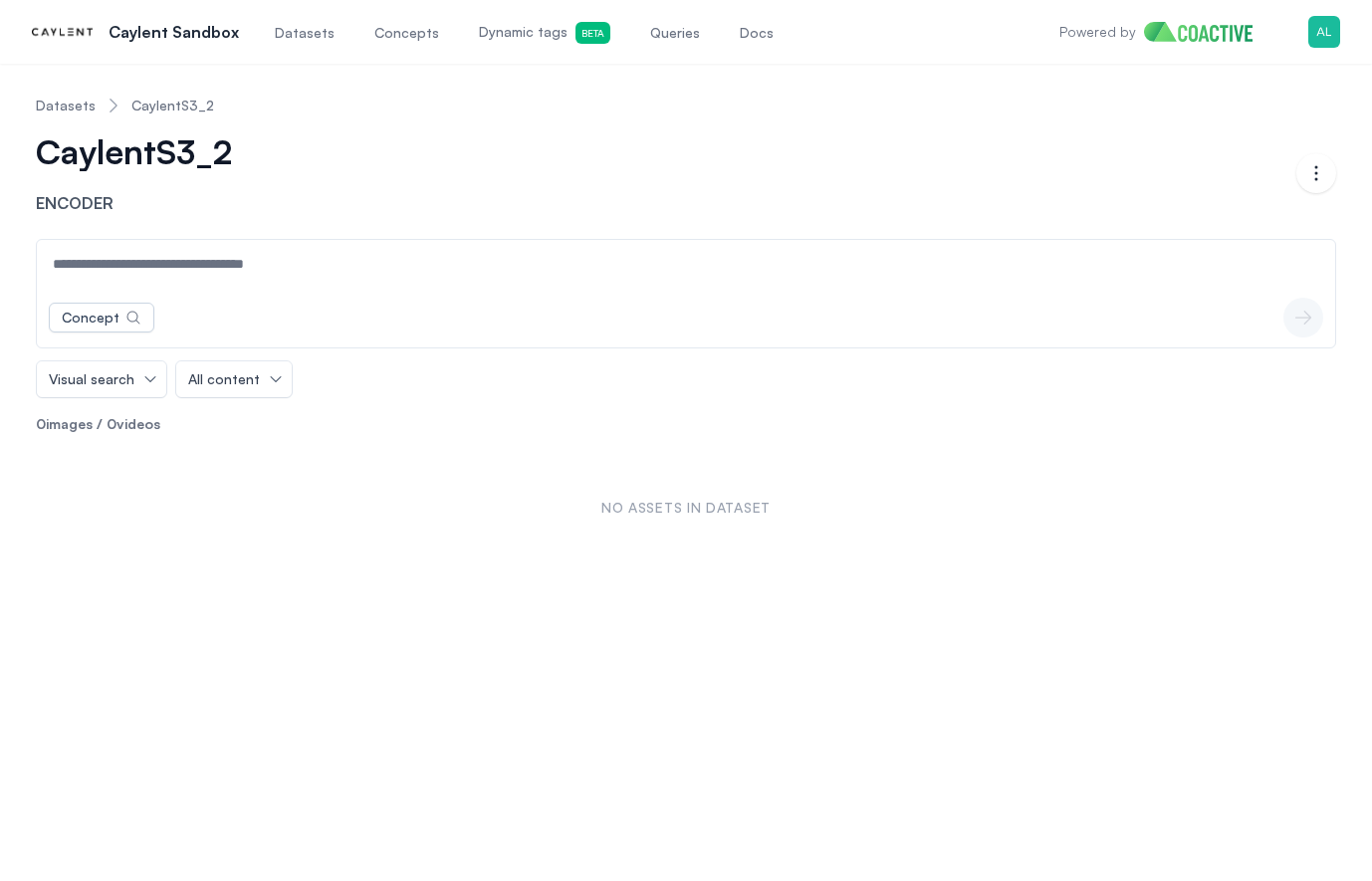 click on "Datasets" at bounding box center [66, 106] 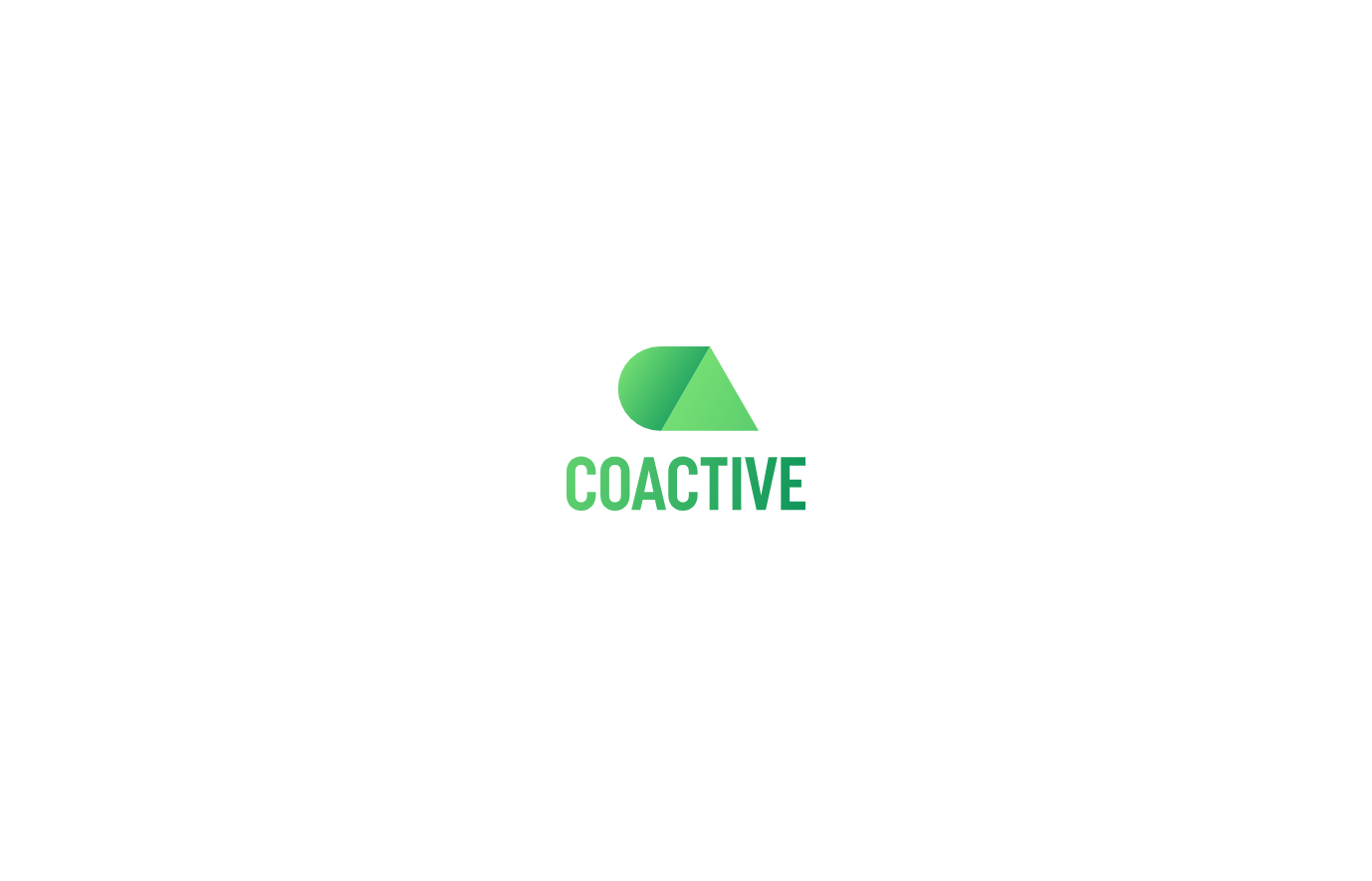 scroll, scrollTop: 0, scrollLeft: 0, axis: both 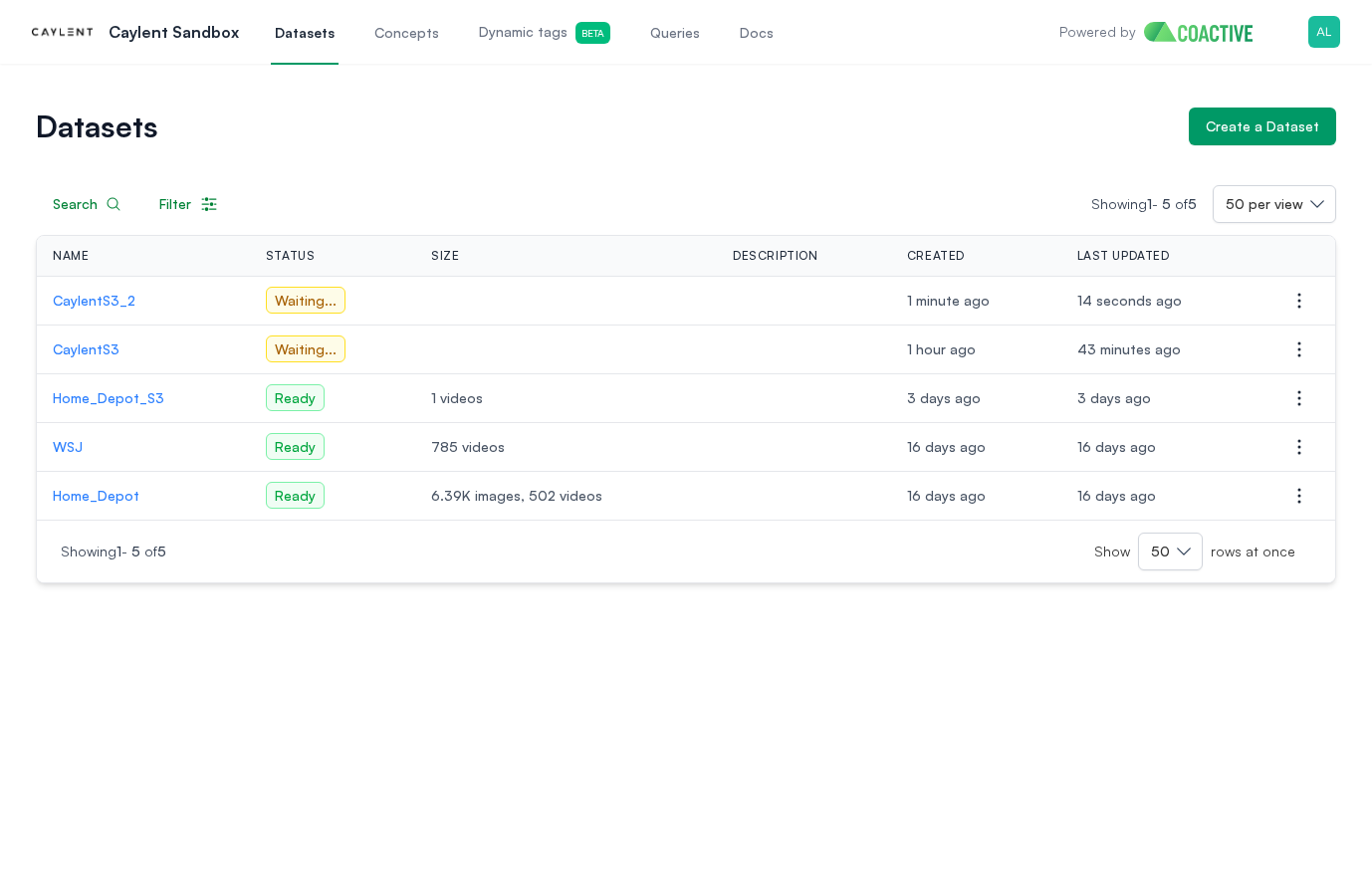 click on "[COMPANY]S3" at bounding box center (131, 349) 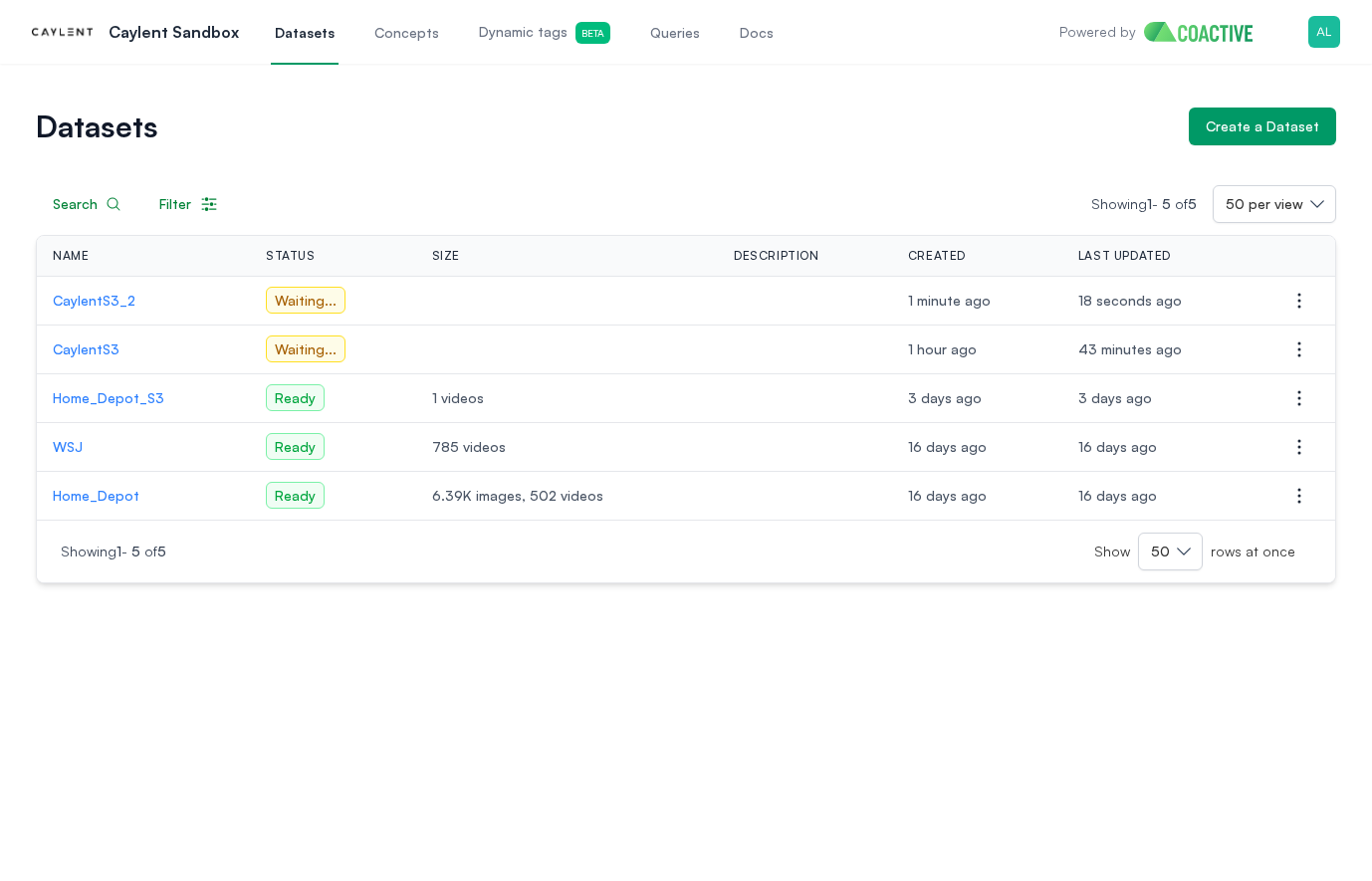 click on "CaylentS3_2" at bounding box center (131, 301) 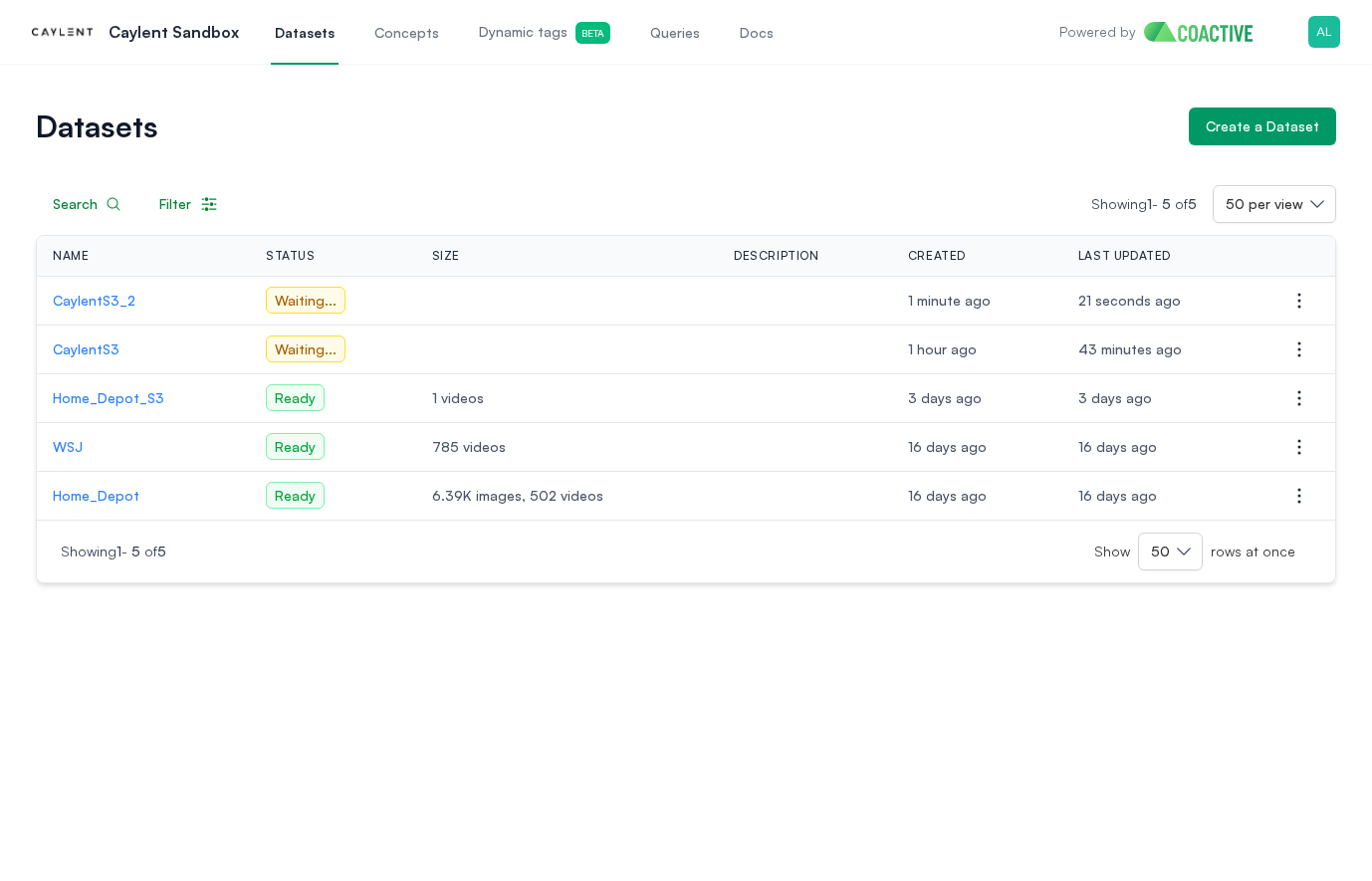 click on "[USERNAME]" at bounding box center [131, 349] 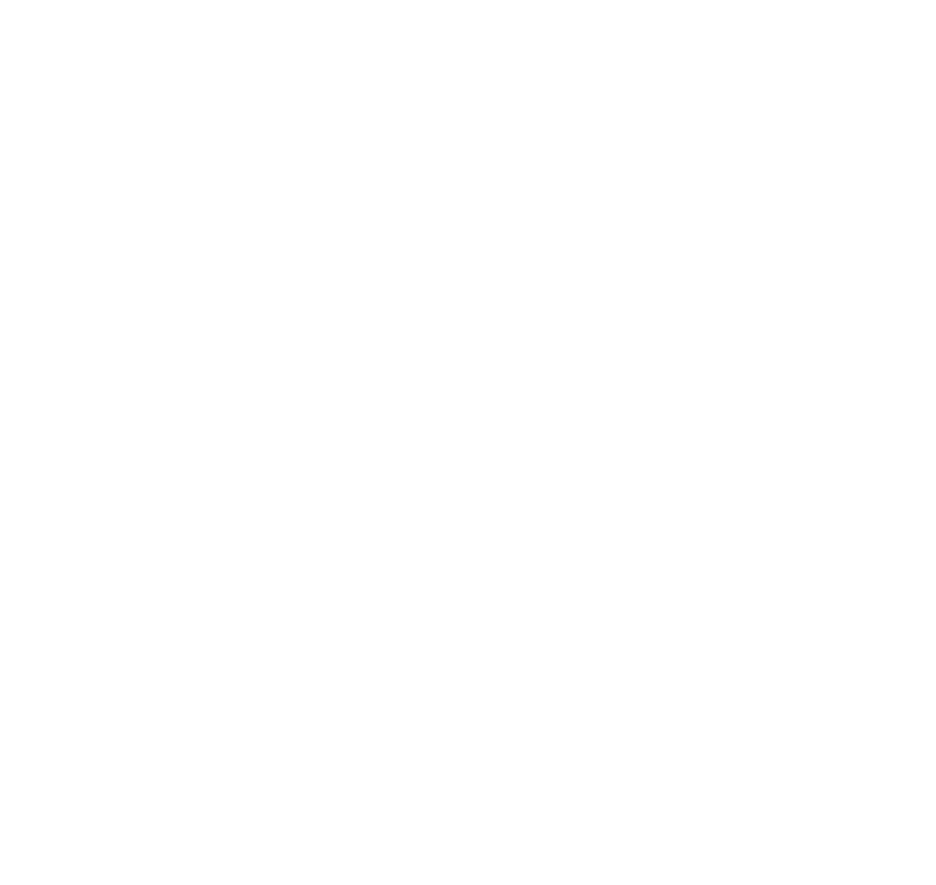 scroll, scrollTop: 0, scrollLeft: 0, axis: both 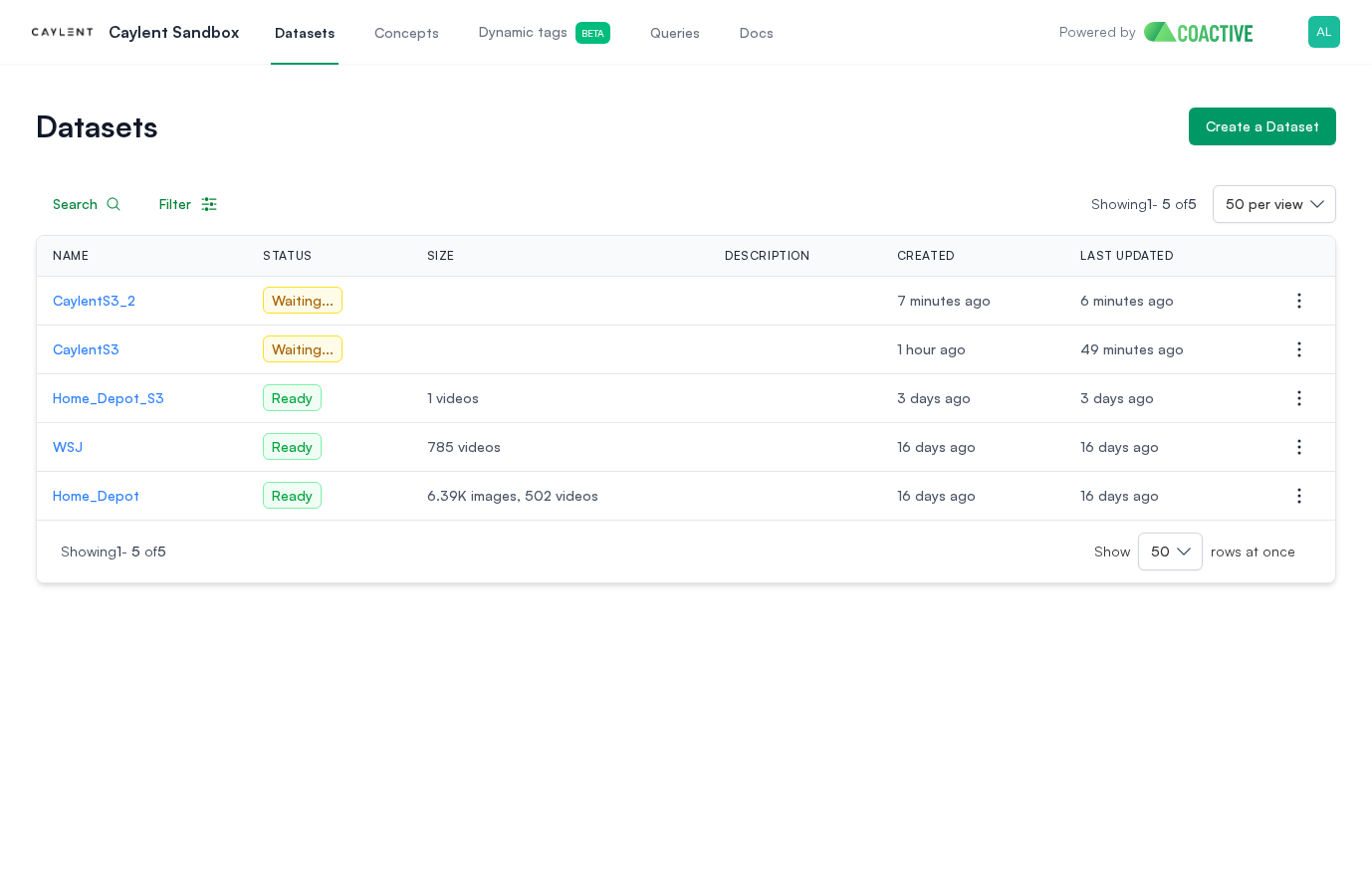 click on "CaylentS3" at bounding box center (141, 349) 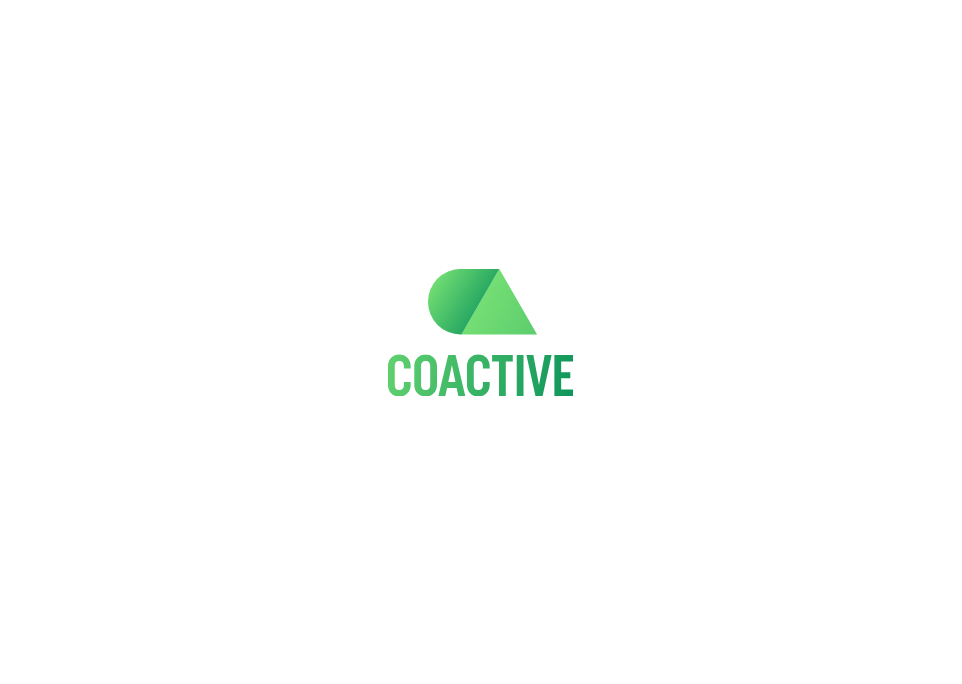scroll, scrollTop: 0, scrollLeft: 0, axis: both 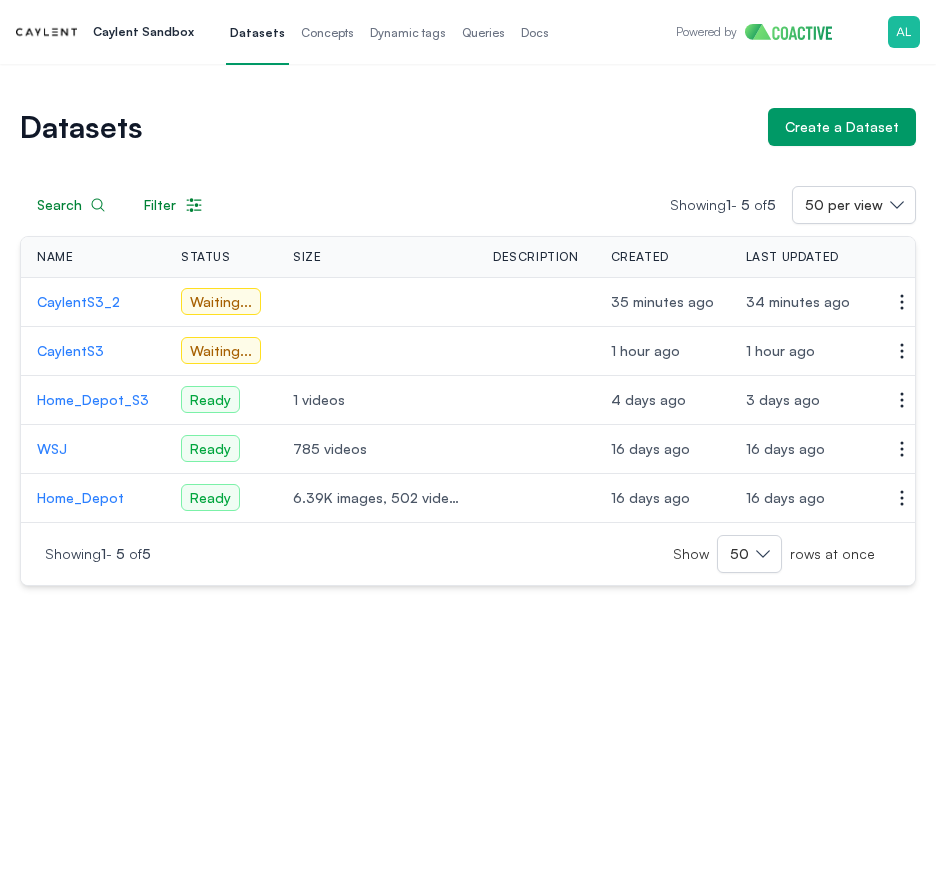 click on "CaylentS3" at bounding box center (93, 351) 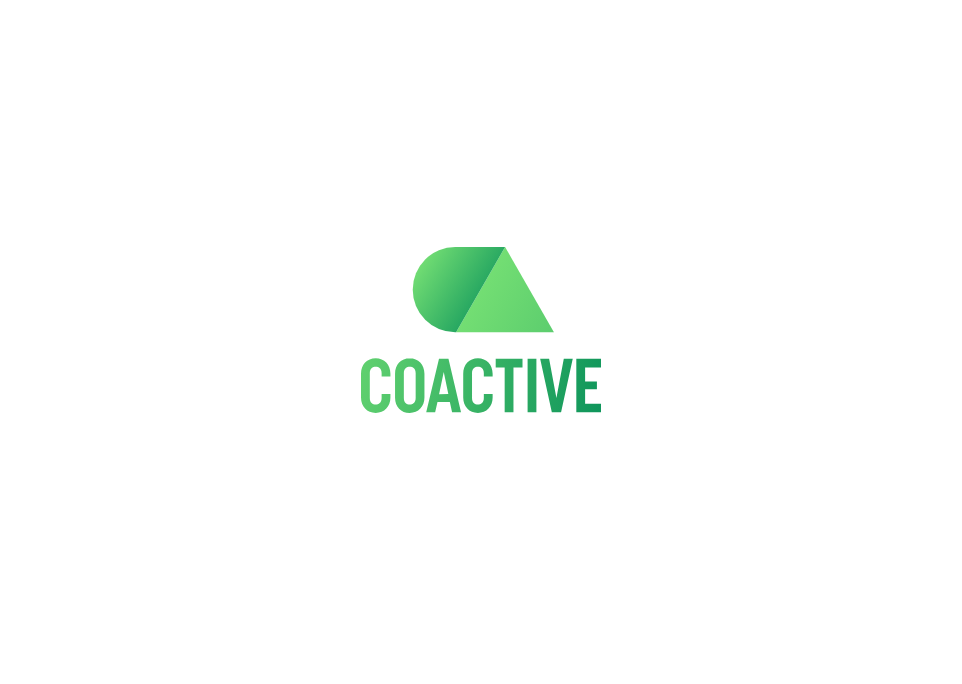 scroll, scrollTop: 0, scrollLeft: 0, axis: both 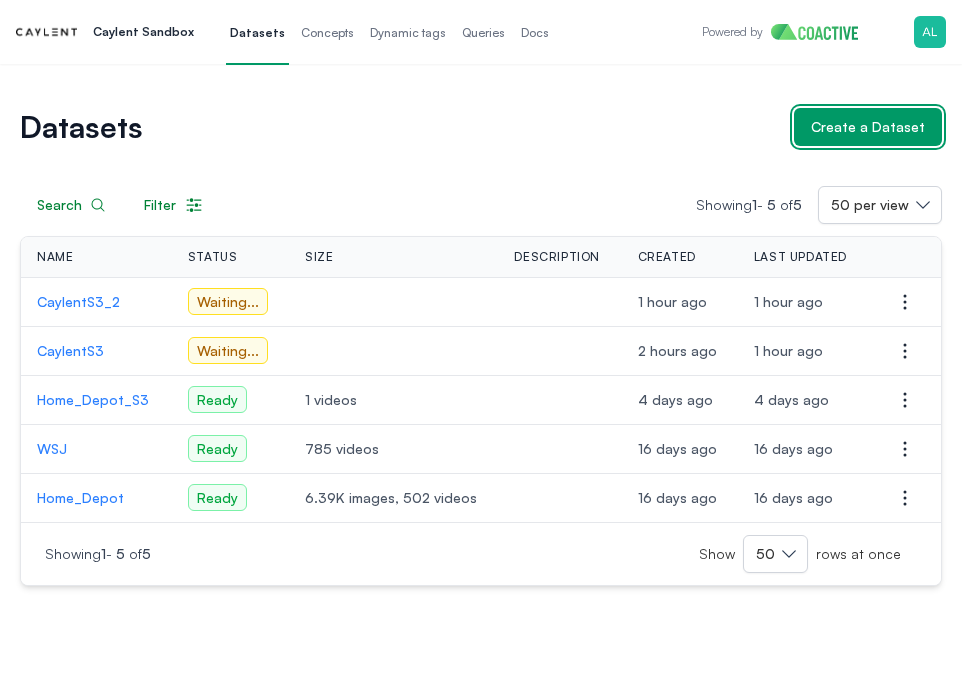 click on "Create a Dataset" at bounding box center [868, 127] 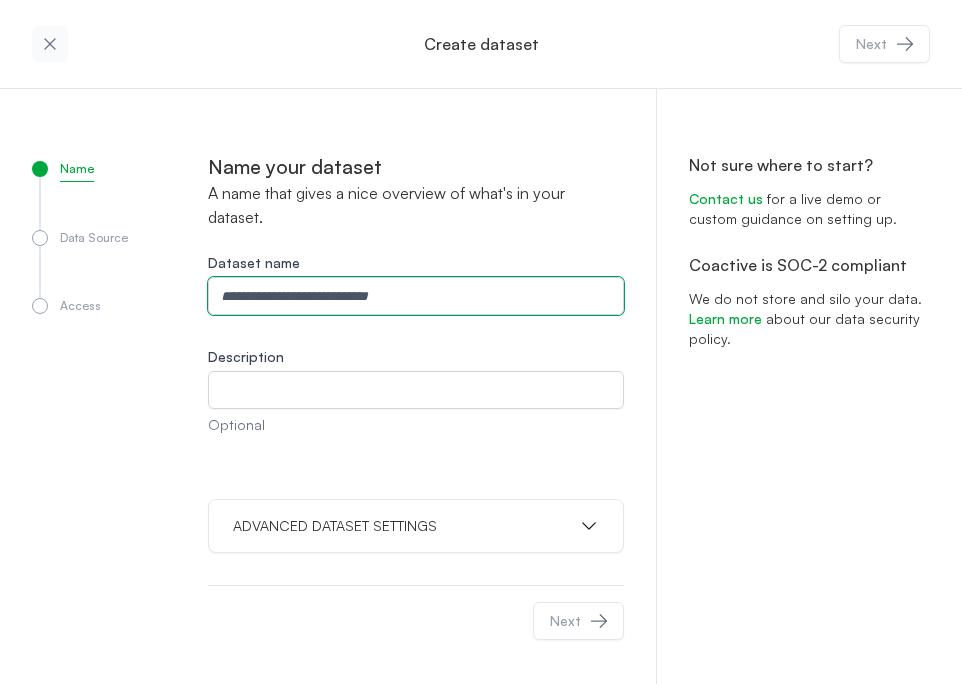 click on "Dataset name" at bounding box center [416, 296] 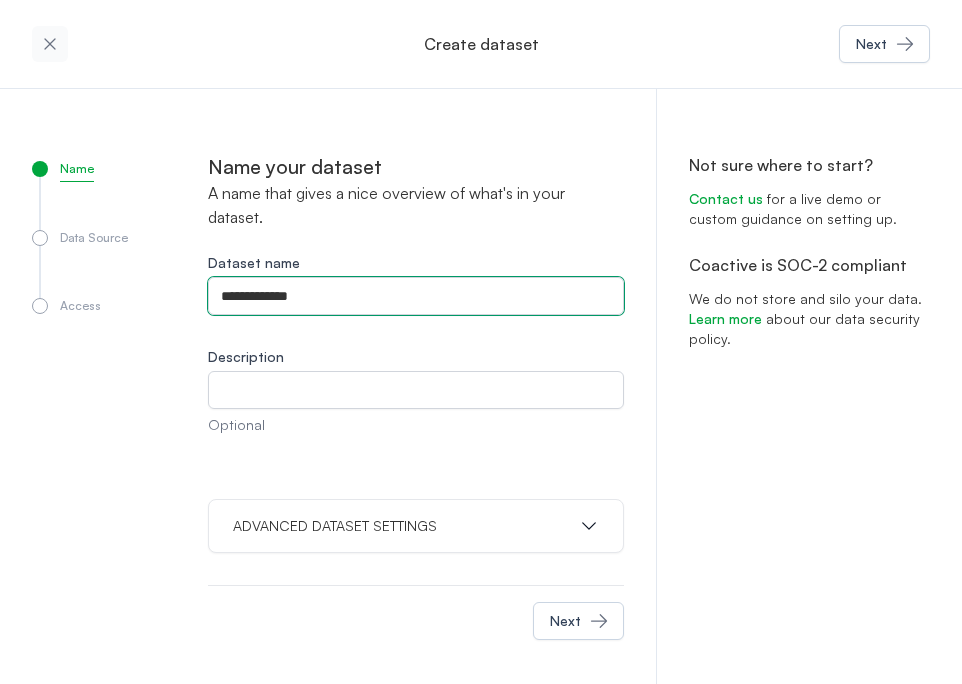 type on "**********" 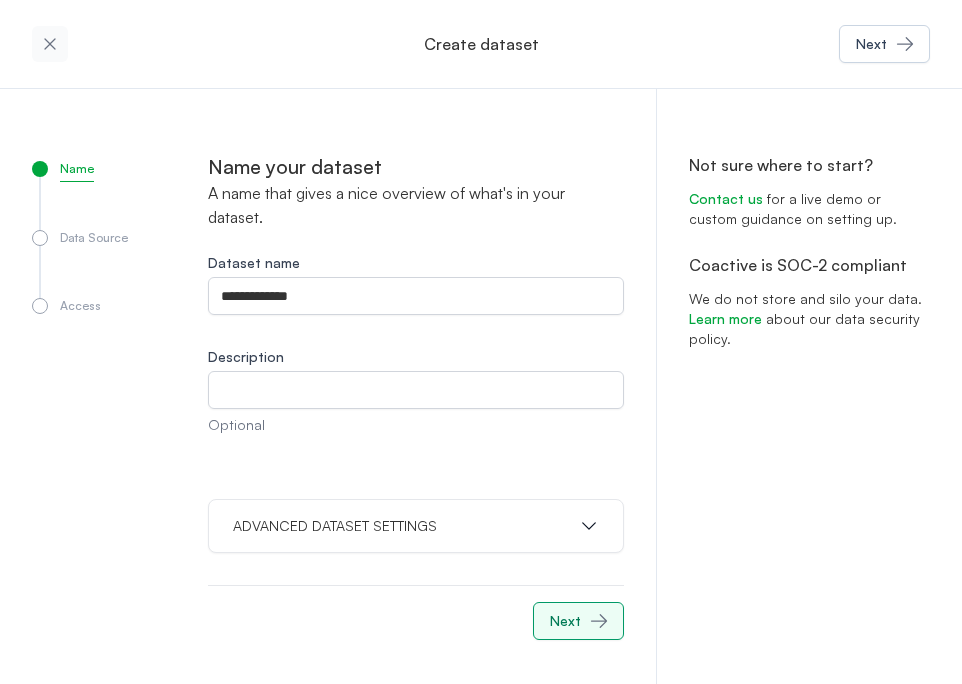 click on "Next" at bounding box center (565, 621) 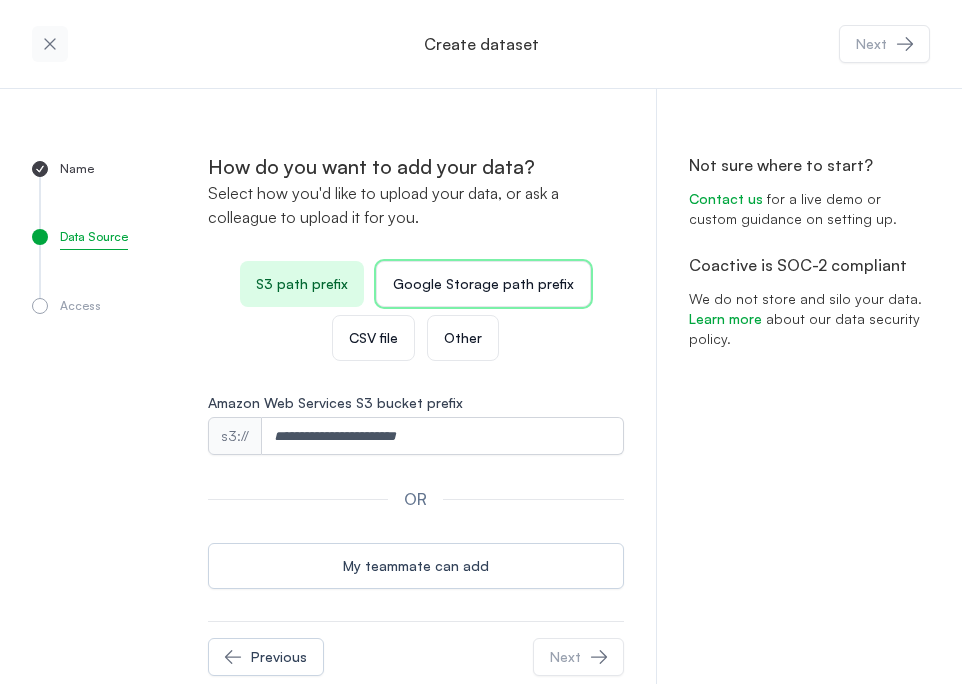 click on "Google Storage path prefix" at bounding box center (483, 284) 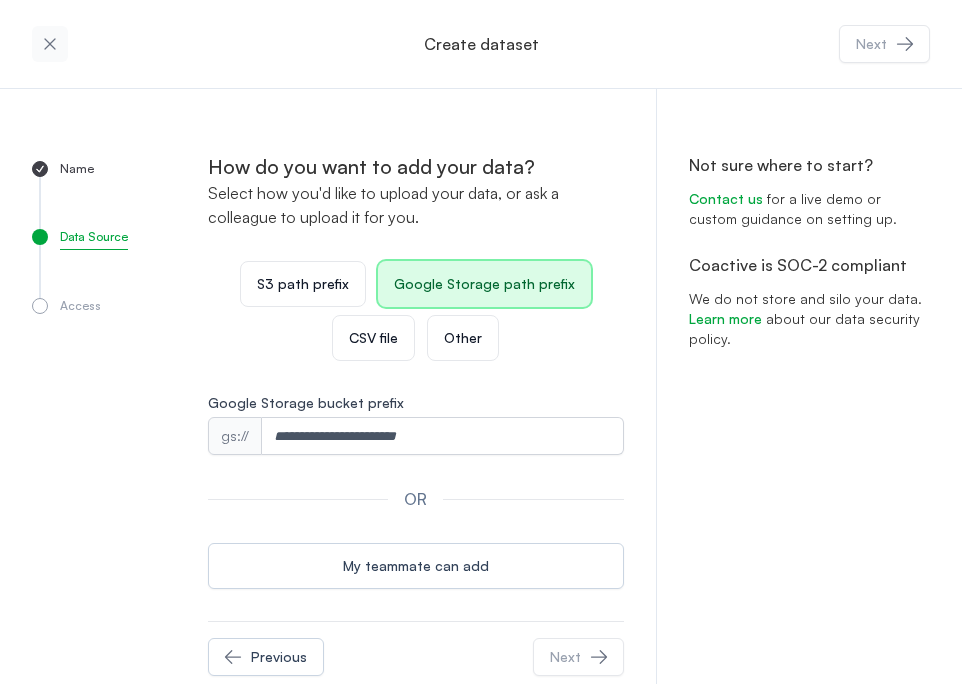 click on "Other" at bounding box center [463, 338] 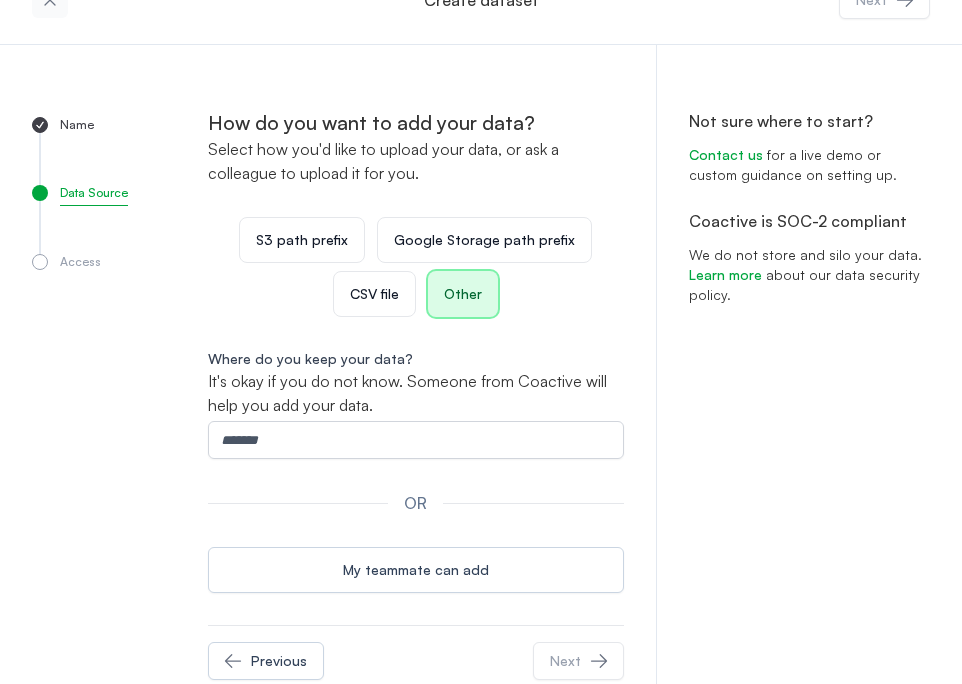 scroll, scrollTop: 47, scrollLeft: 0, axis: vertical 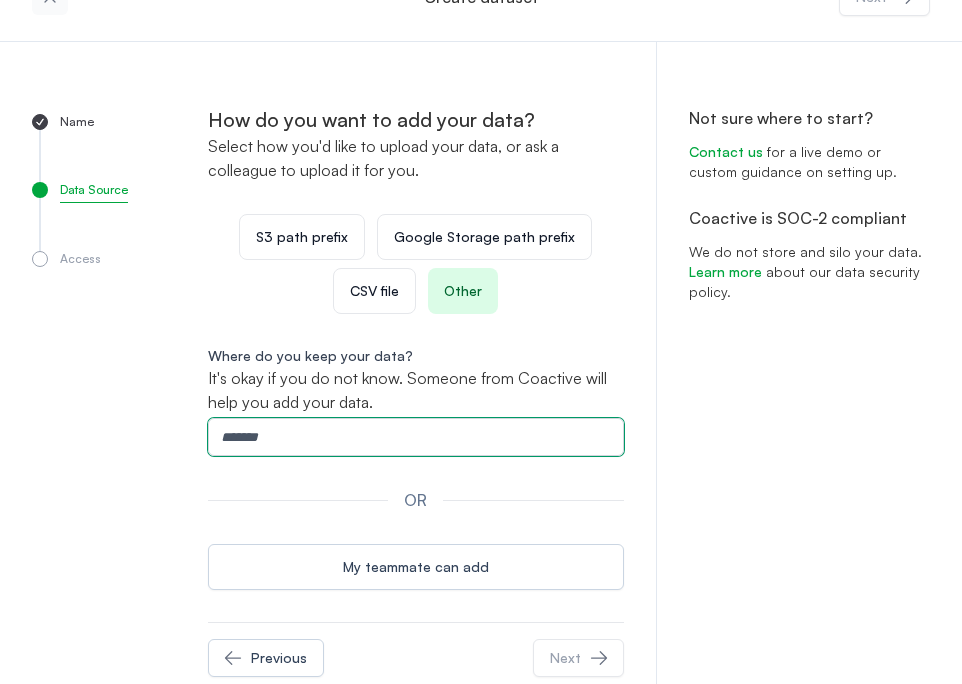 click on "Where do you keep your data?" at bounding box center [416, 437] 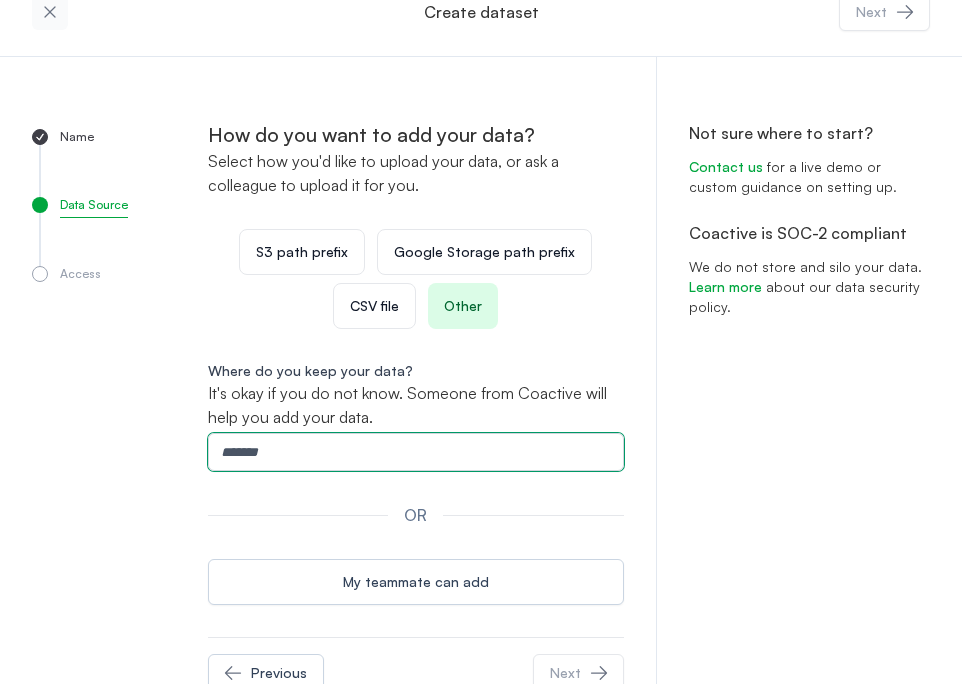 scroll, scrollTop: 0, scrollLeft: 0, axis: both 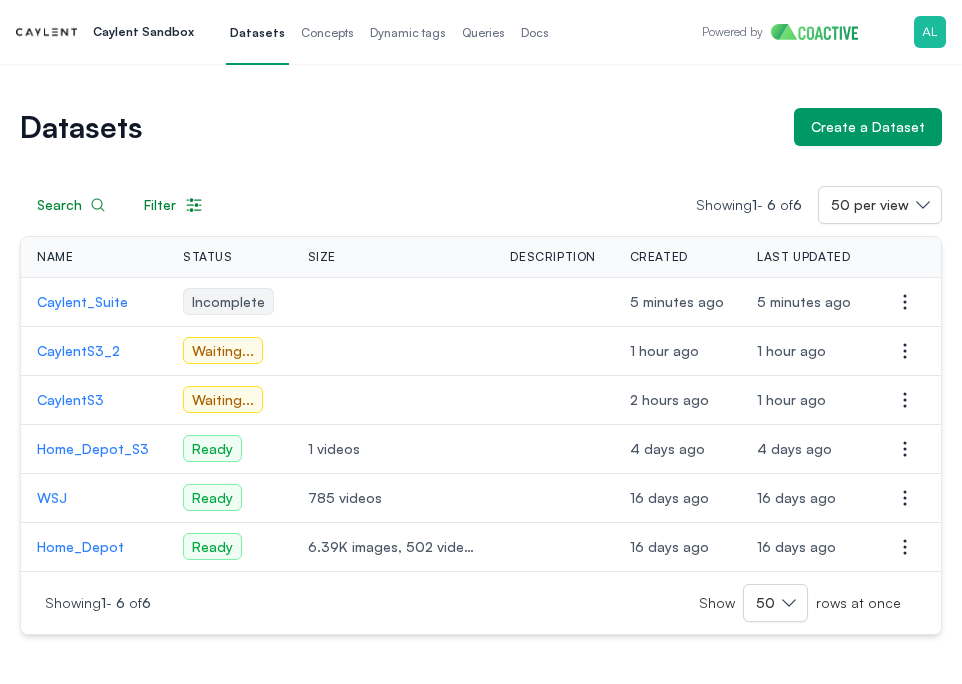 click on "Caylent_Suite" at bounding box center (95, 302) 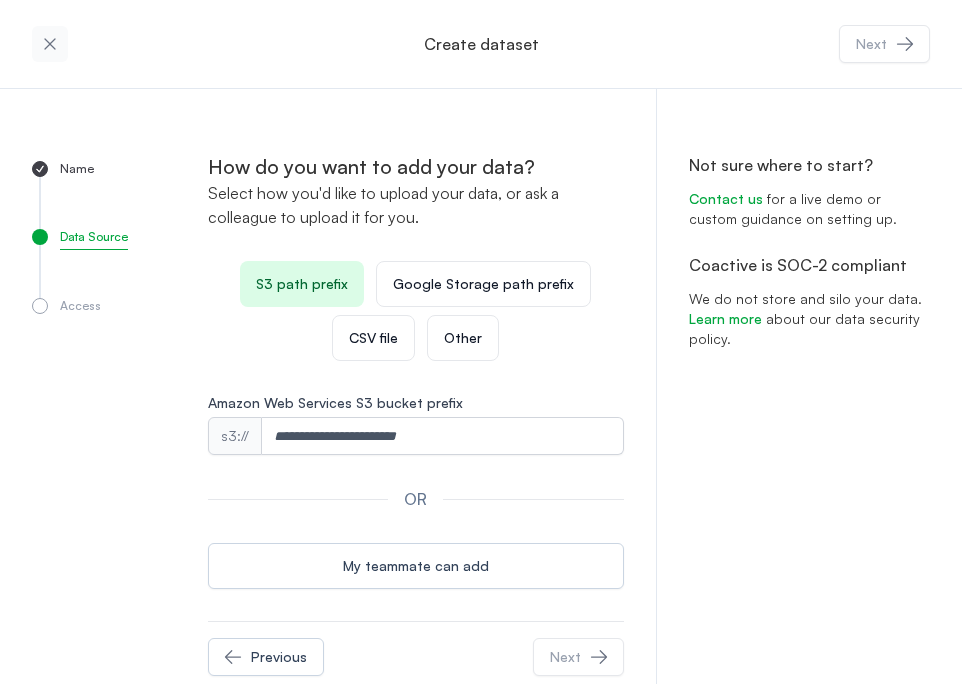 scroll, scrollTop: 40, scrollLeft: 0, axis: vertical 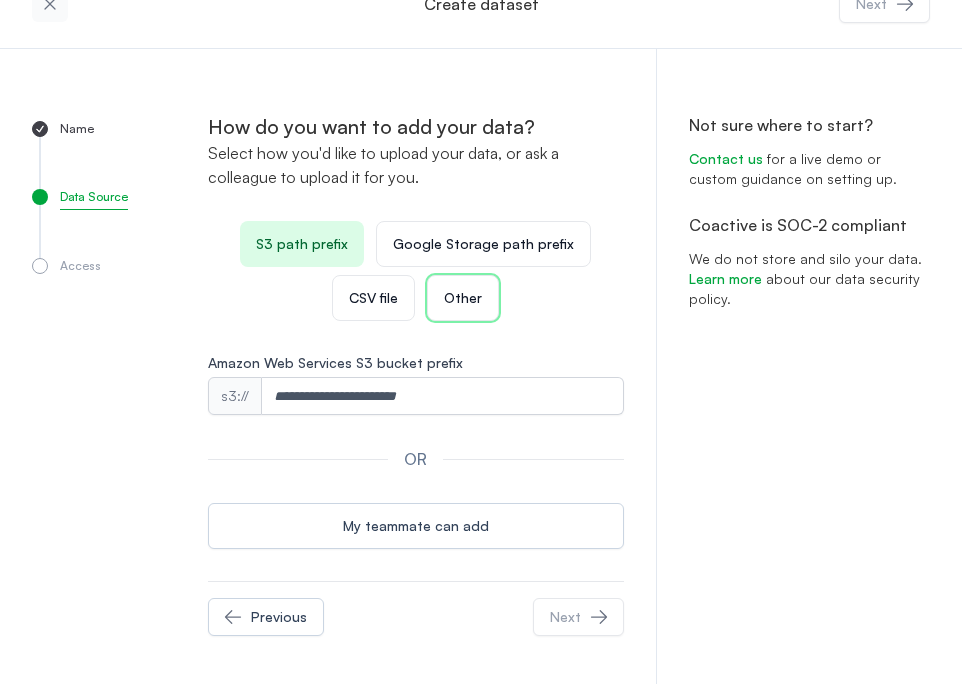 click on "Other" at bounding box center [463, 298] 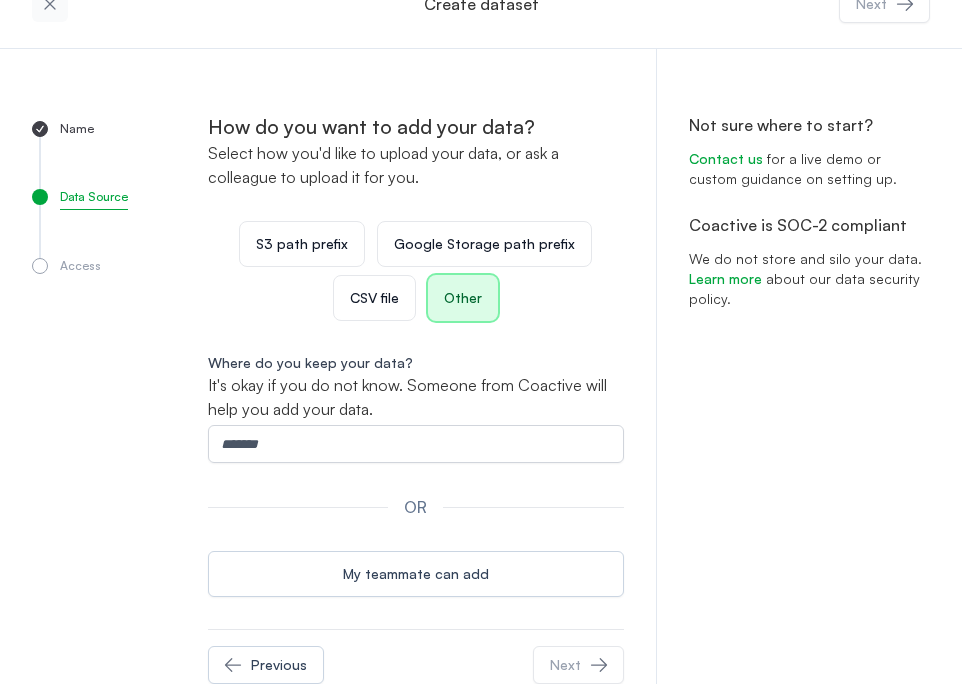scroll, scrollTop: 45, scrollLeft: 0, axis: vertical 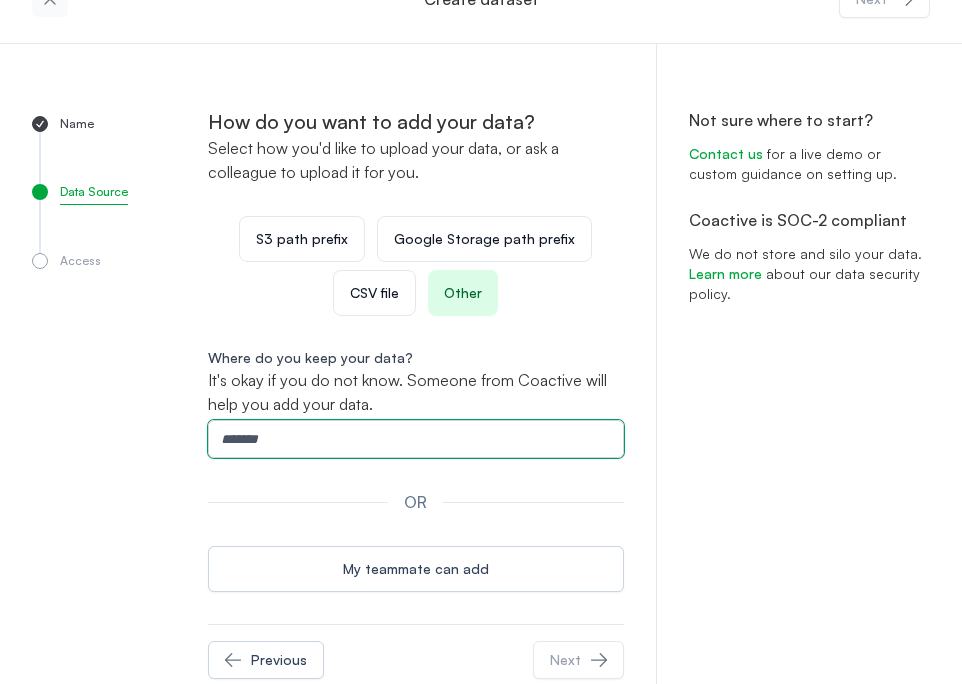 click on "Where do you keep your data?" at bounding box center (416, 439) 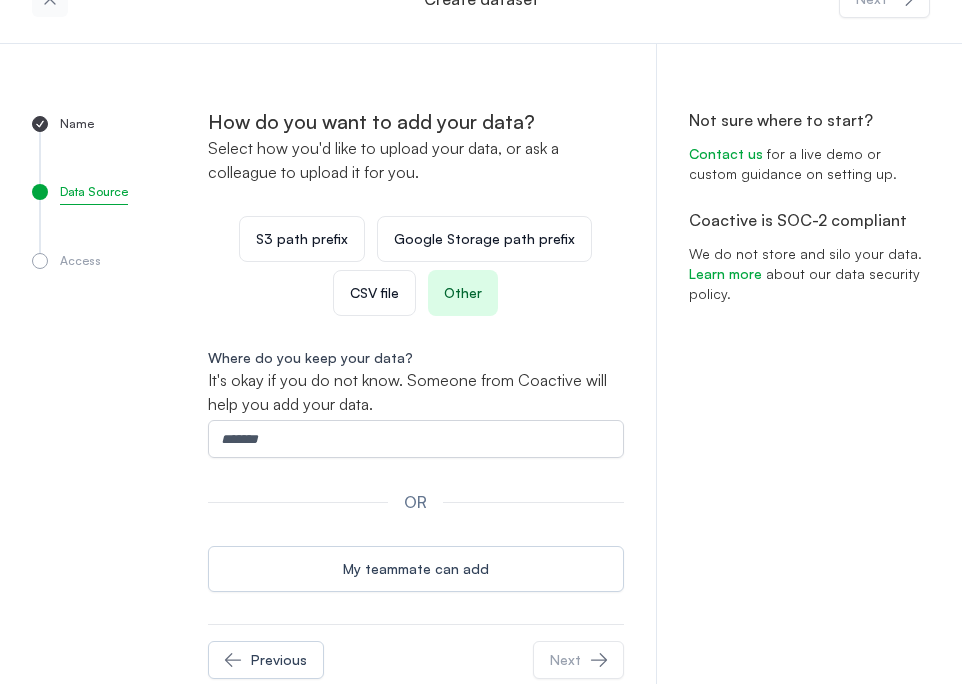 click on "Where do you keep your data?" at bounding box center (416, 358) 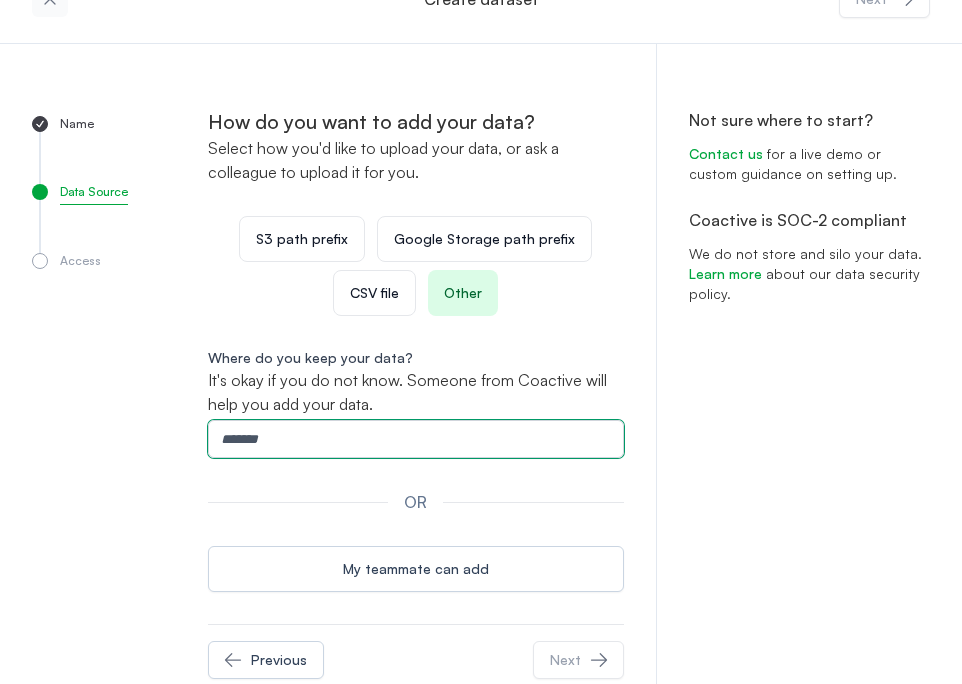 click on "Where do you keep your data?" at bounding box center (416, 439) 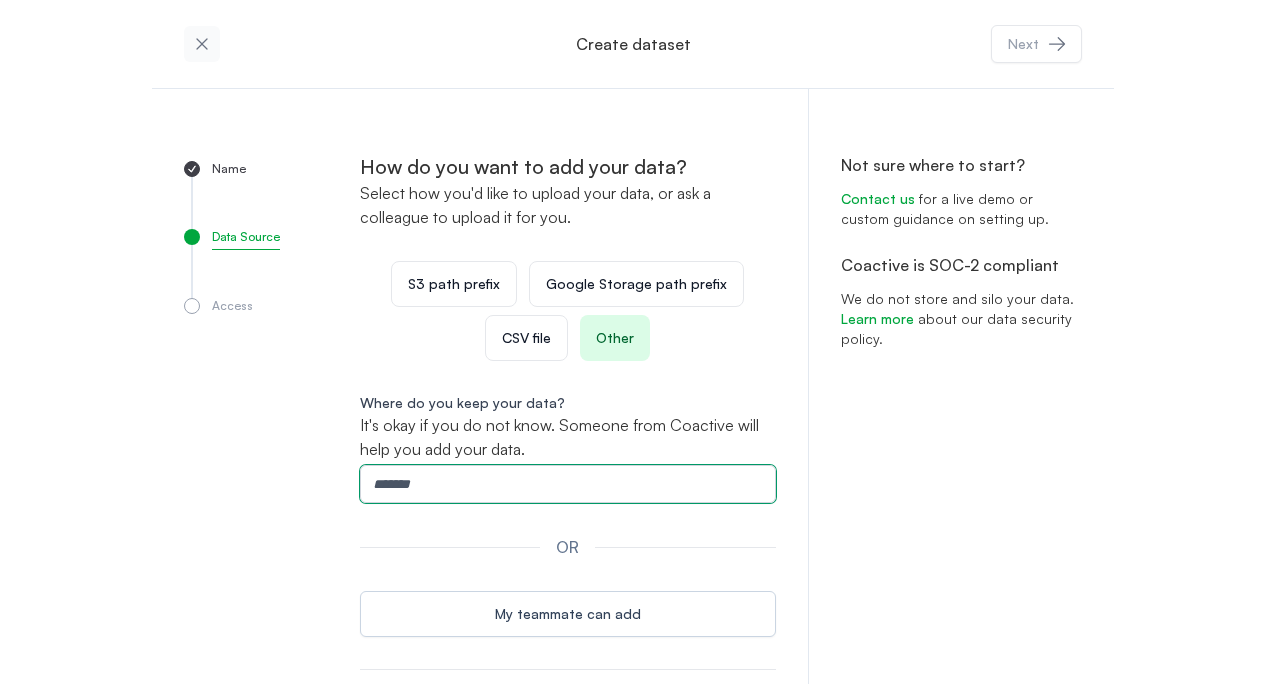 scroll, scrollTop: 7, scrollLeft: 0, axis: vertical 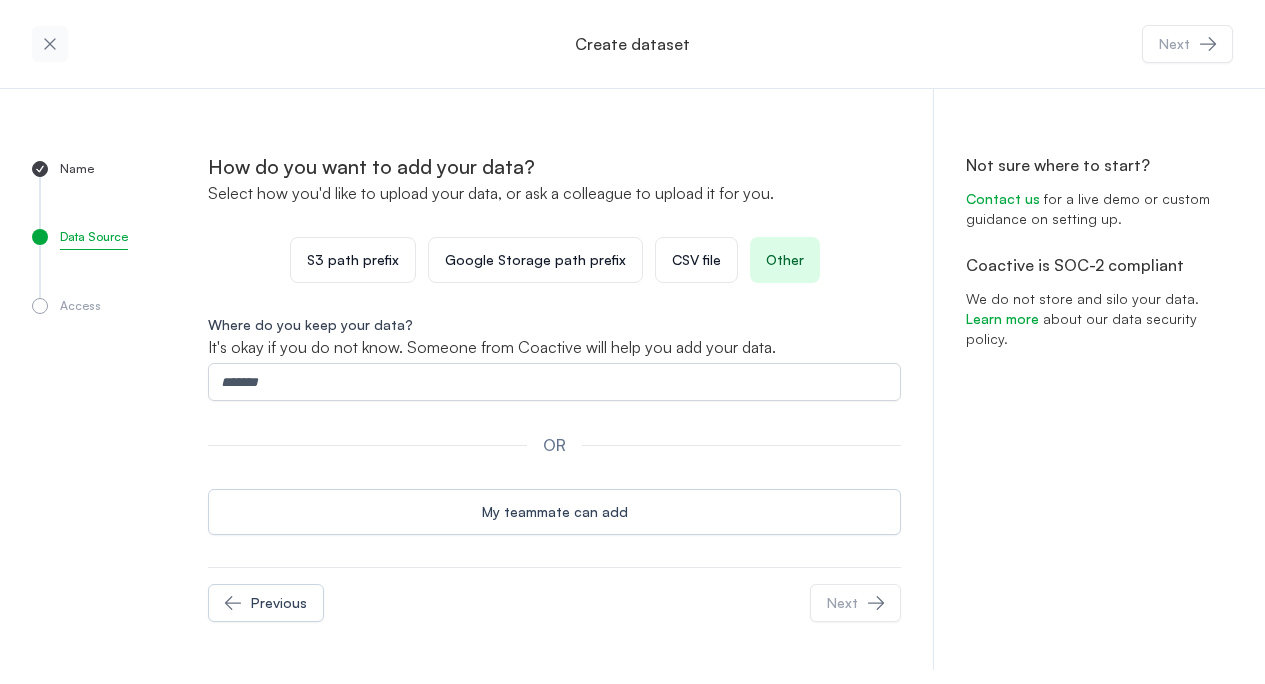 click at bounding box center [50, 44] 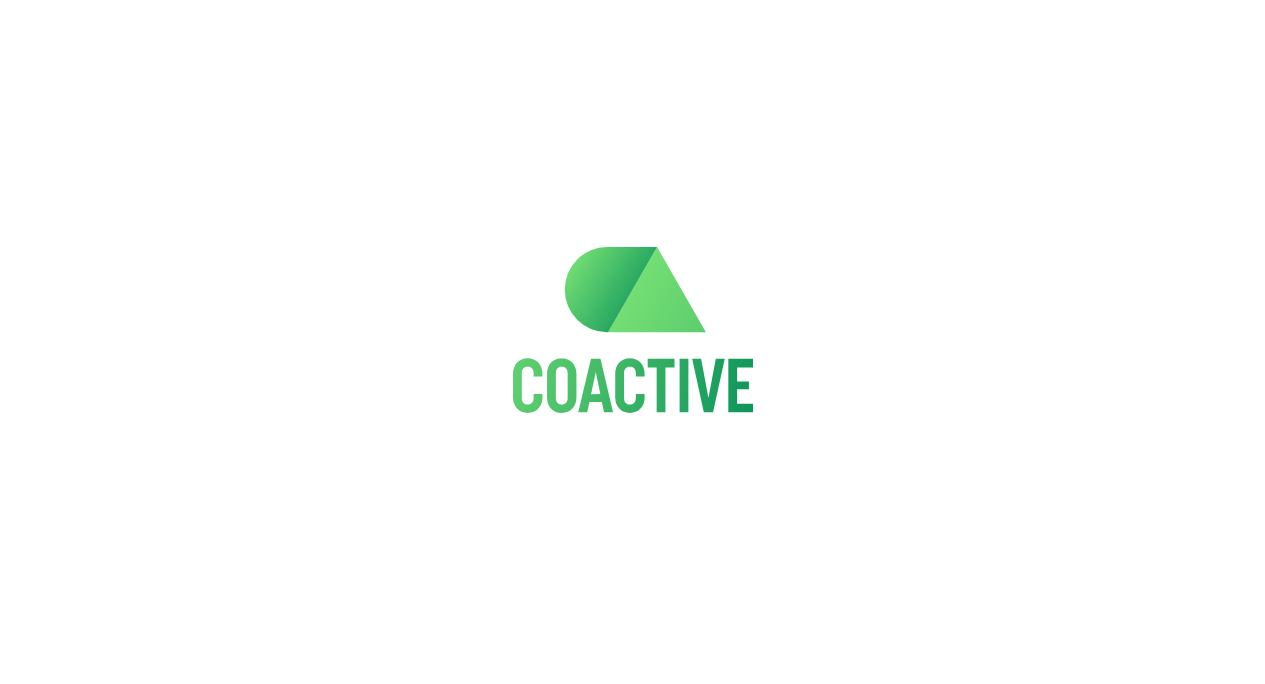 scroll, scrollTop: 0, scrollLeft: 0, axis: both 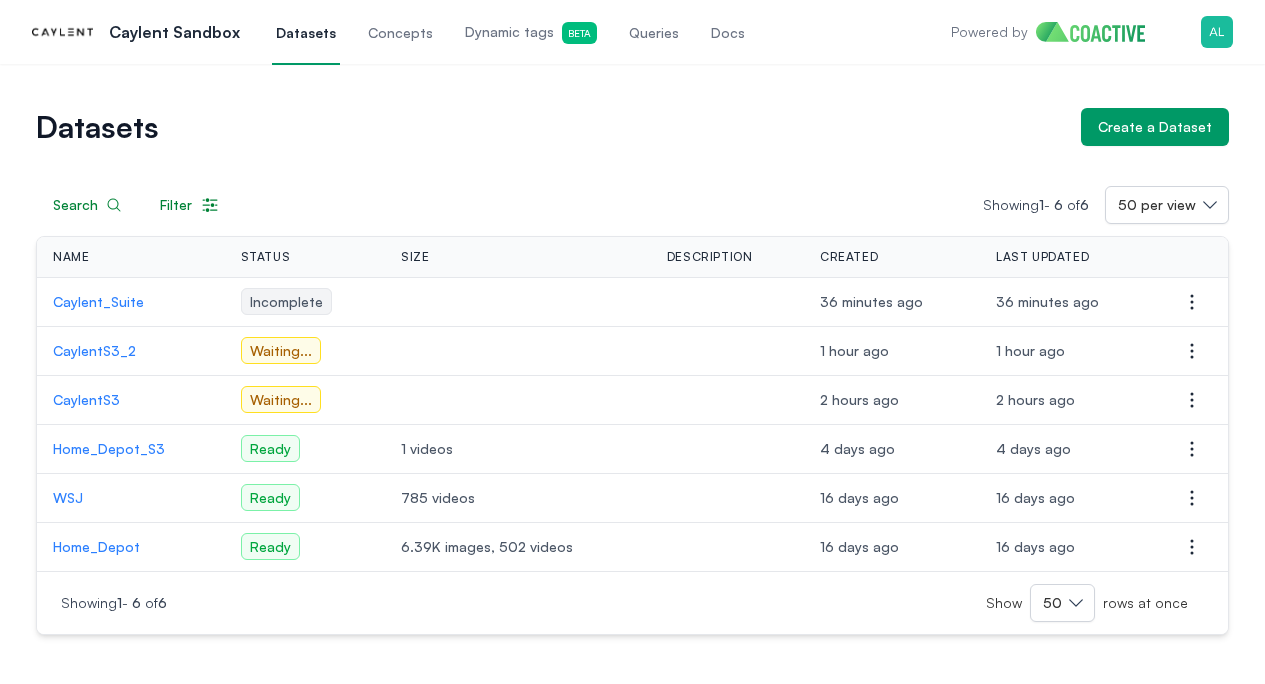 click on "CaylentS3" at bounding box center [131, 400] 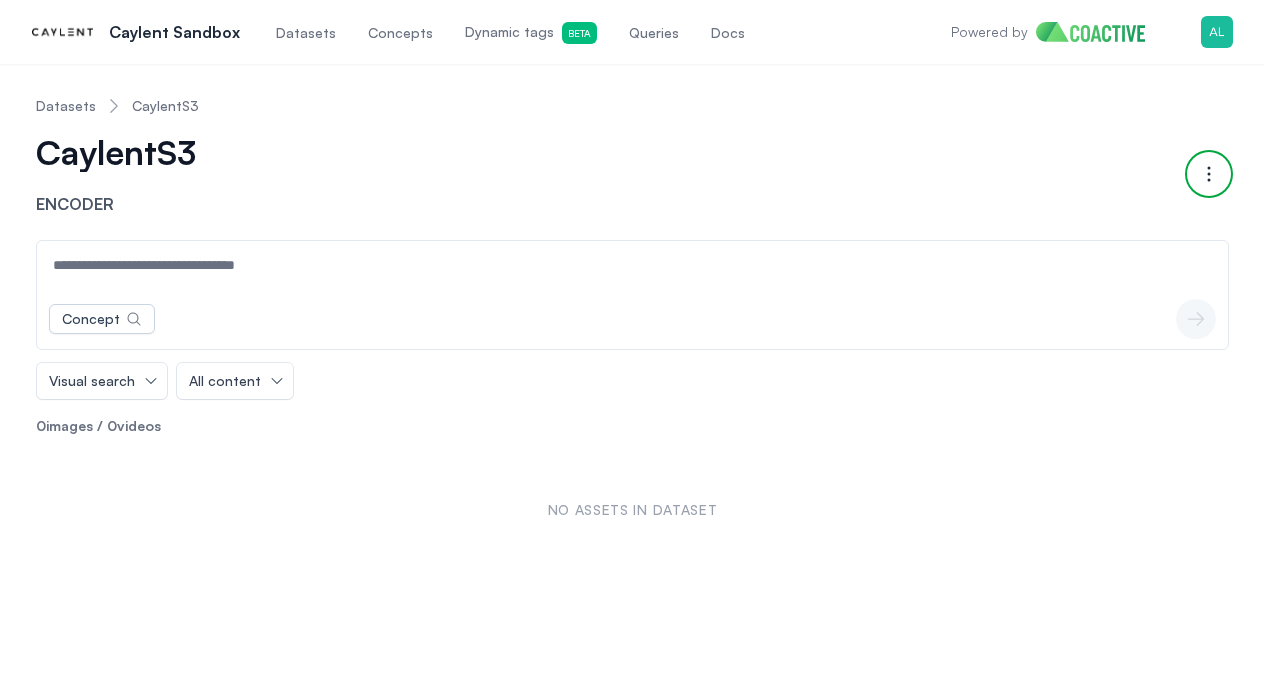 click at bounding box center (1209, 174) 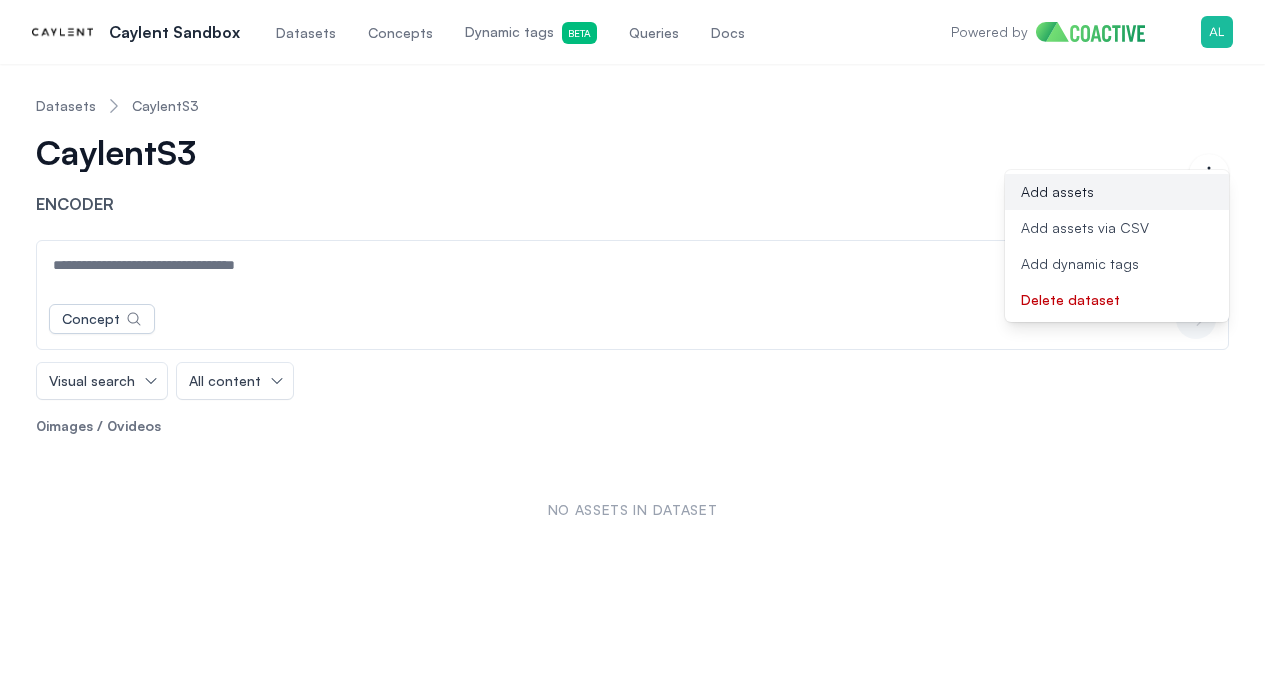 click on "Add assets" at bounding box center [1117, 192] 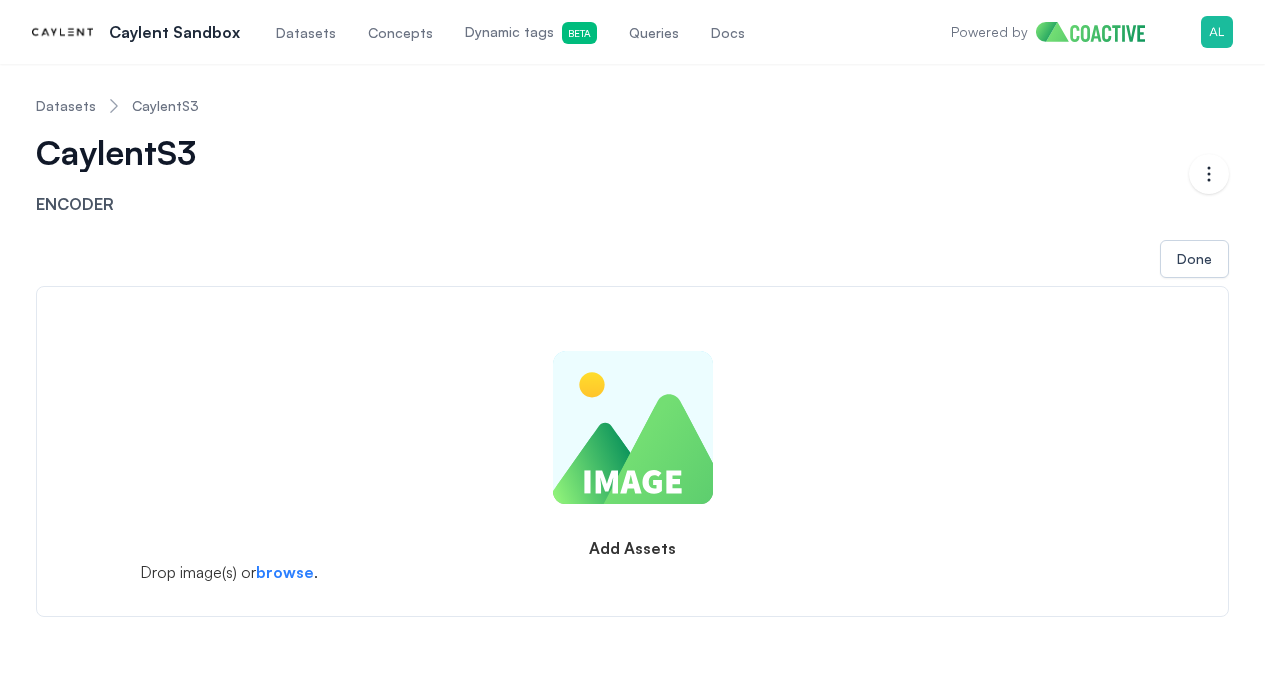 click on "Add Assets Drop image(s) or  browse ." at bounding box center (632, 451) 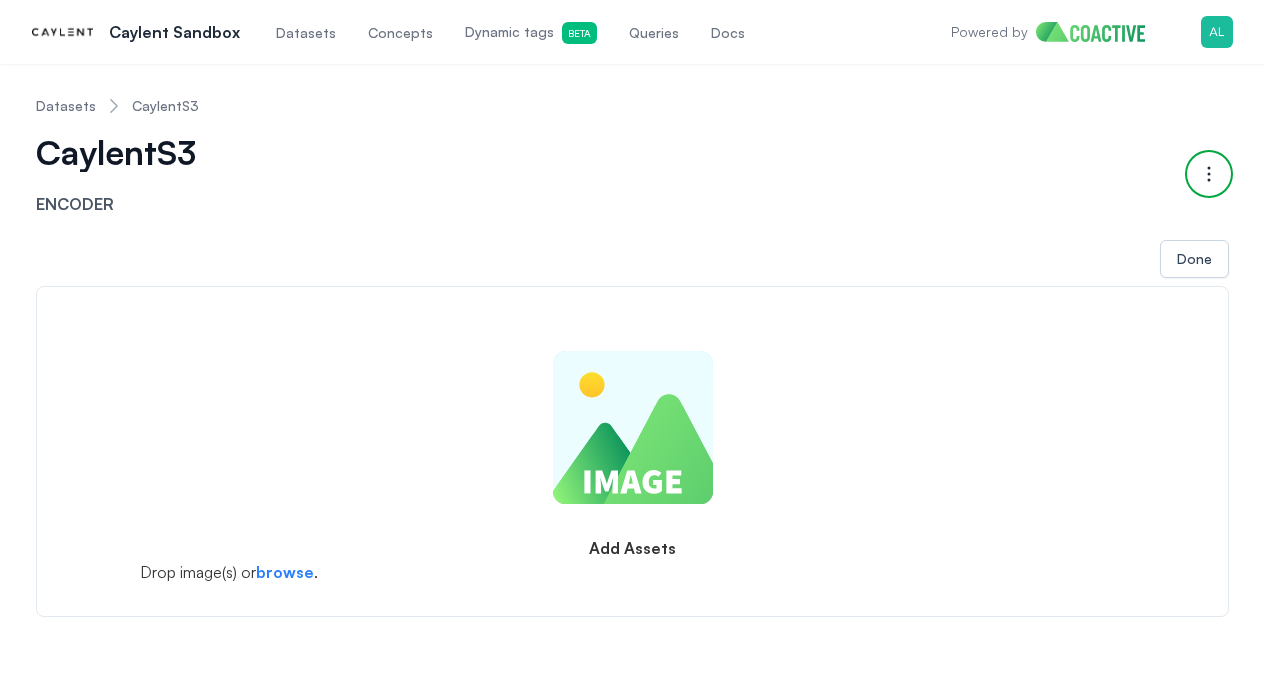 click on "Open options" at bounding box center (1209, 174) 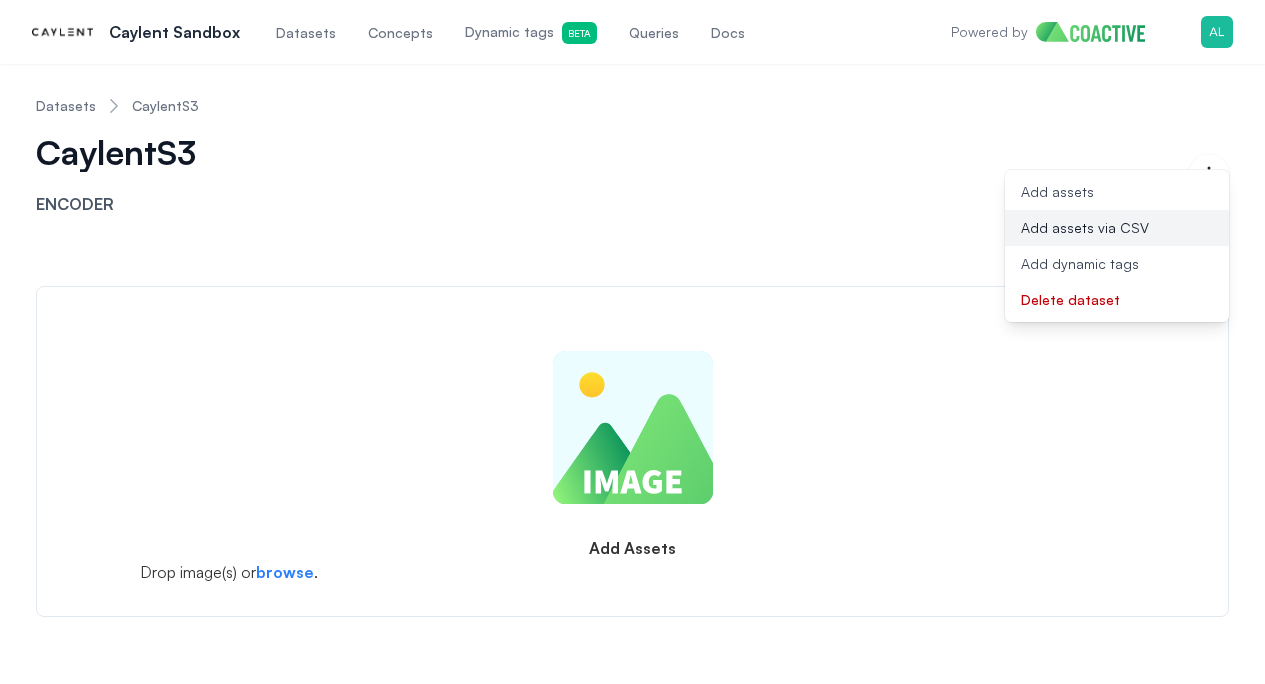 click on "Add assets via CSV" at bounding box center (1117, 228) 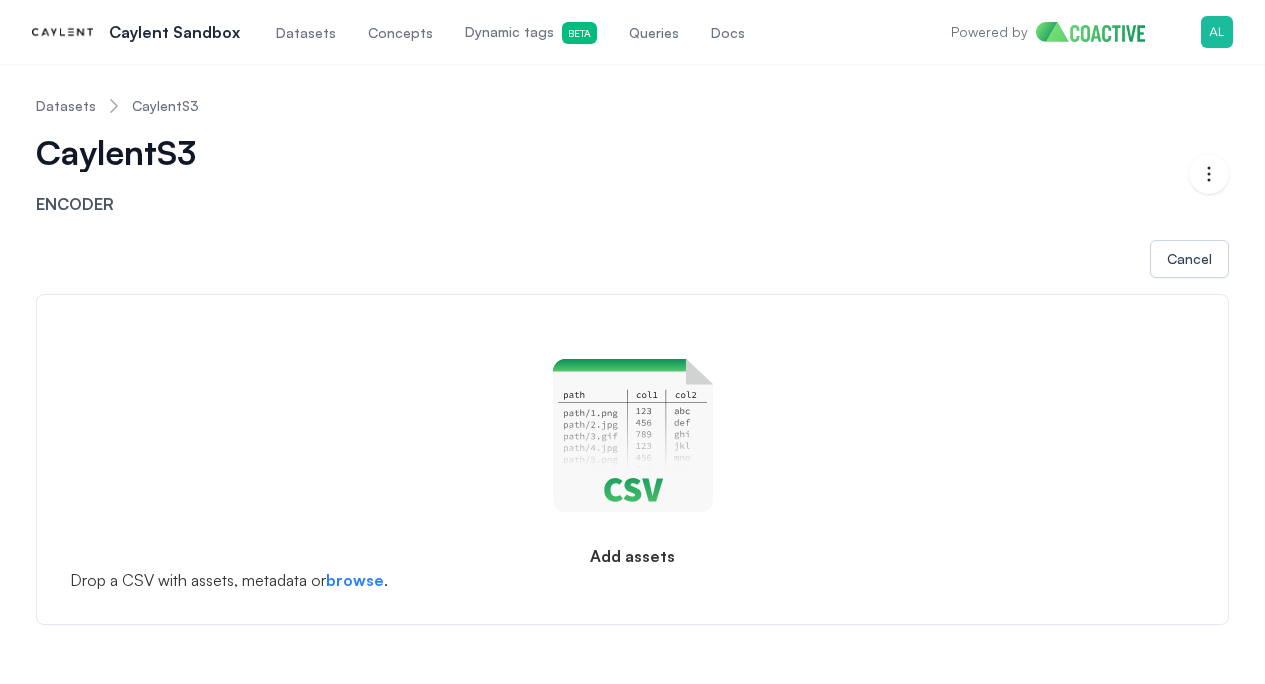 click on "Add assets Drop a CSV with assets, metadata or  browse ." at bounding box center (632, 459) 